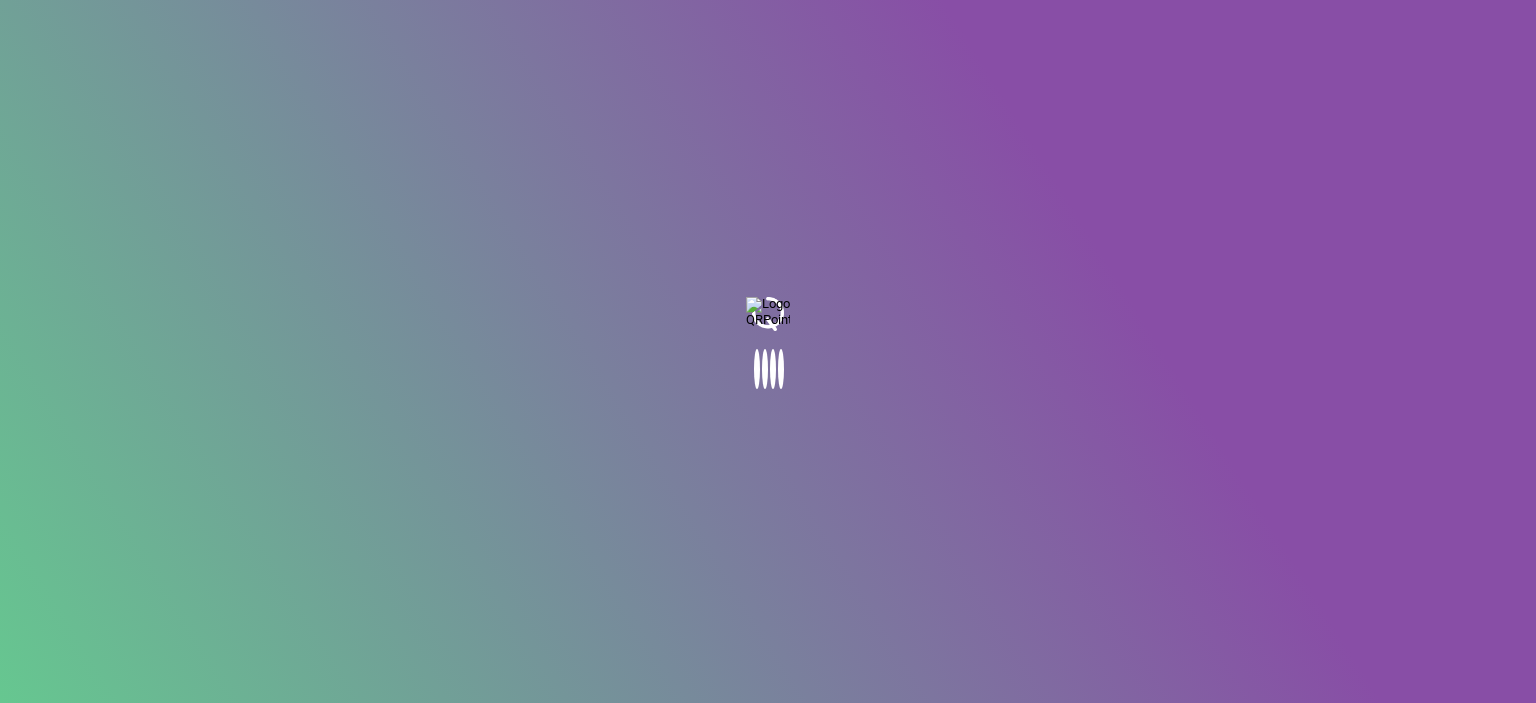 scroll, scrollTop: 0, scrollLeft: 0, axis: both 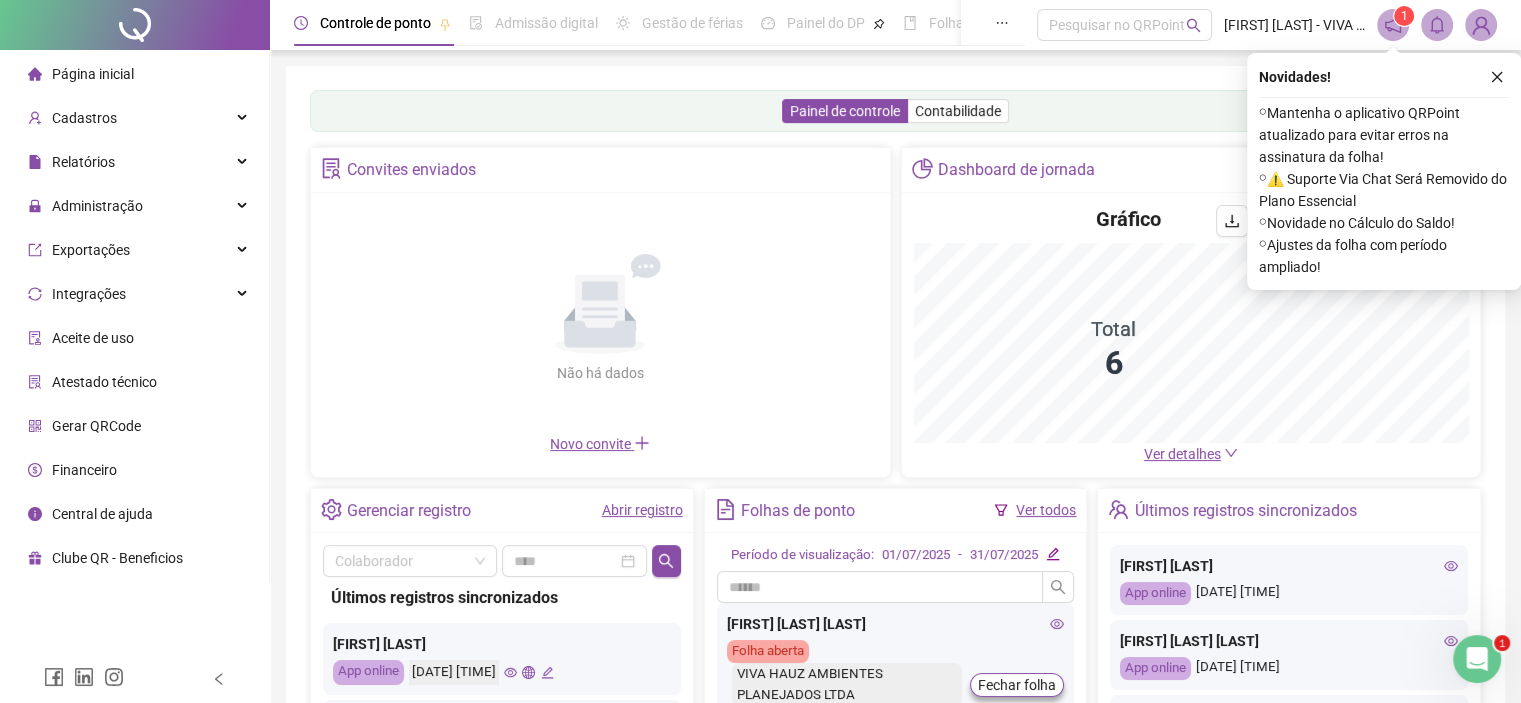 click on "Página inicial" at bounding box center [93, 74] 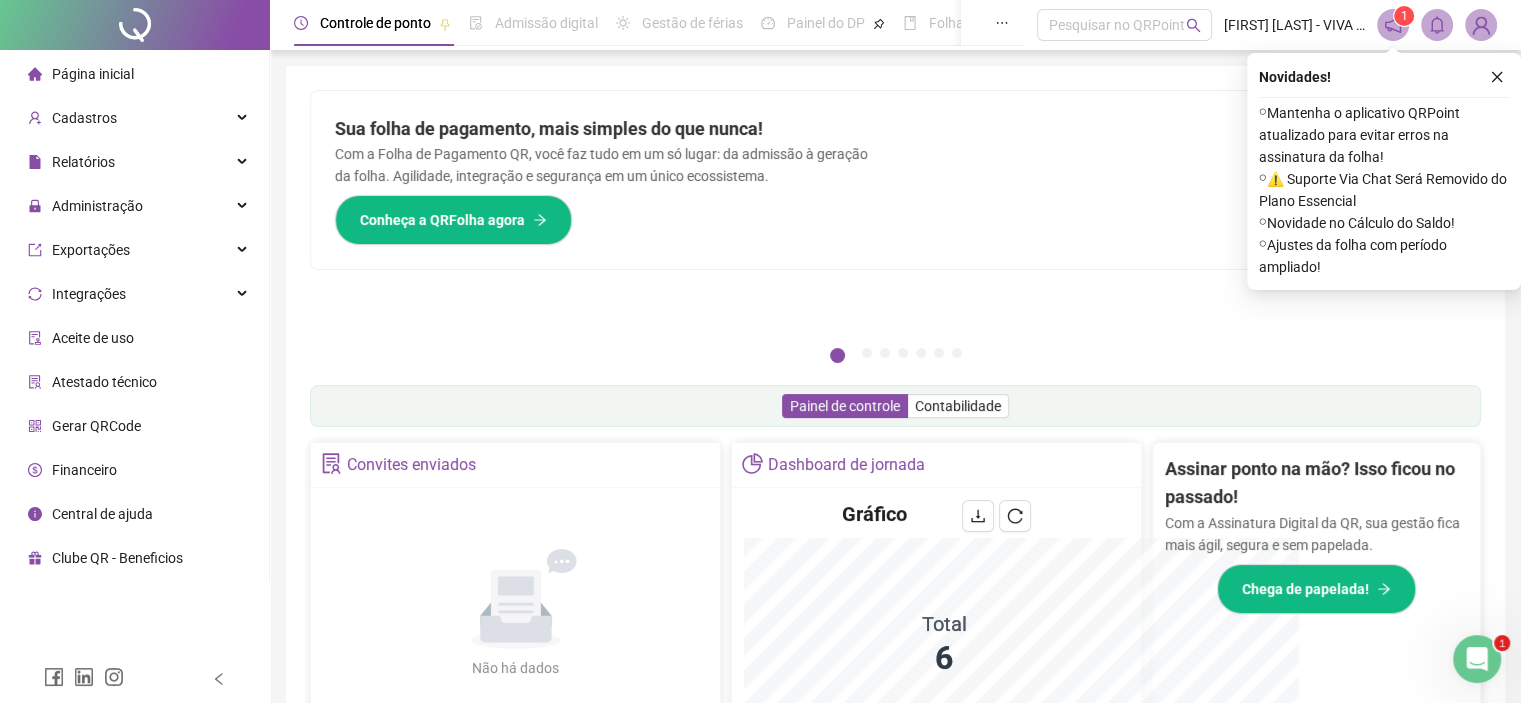 click on "Página inicial" at bounding box center (134, 74) 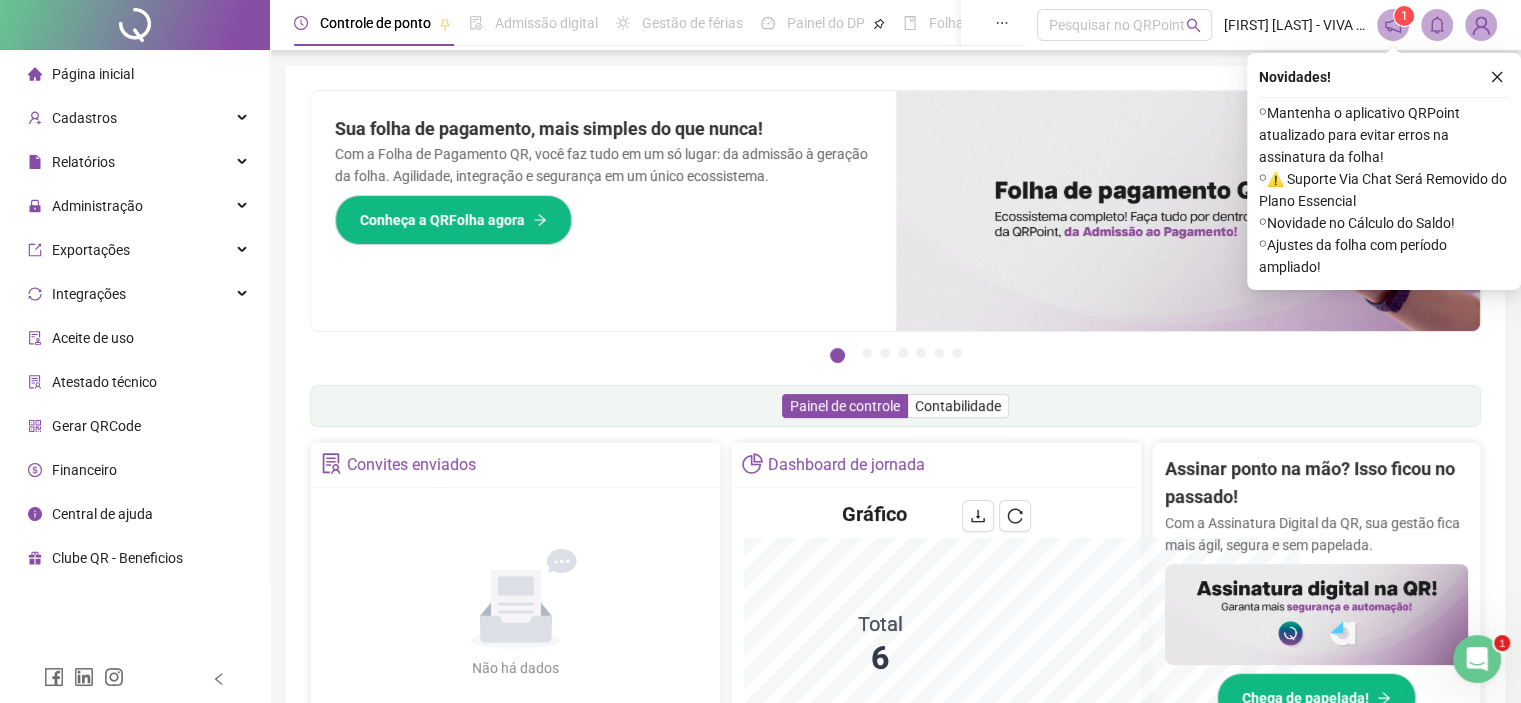 click on "Página inicial" at bounding box center [93, 74] 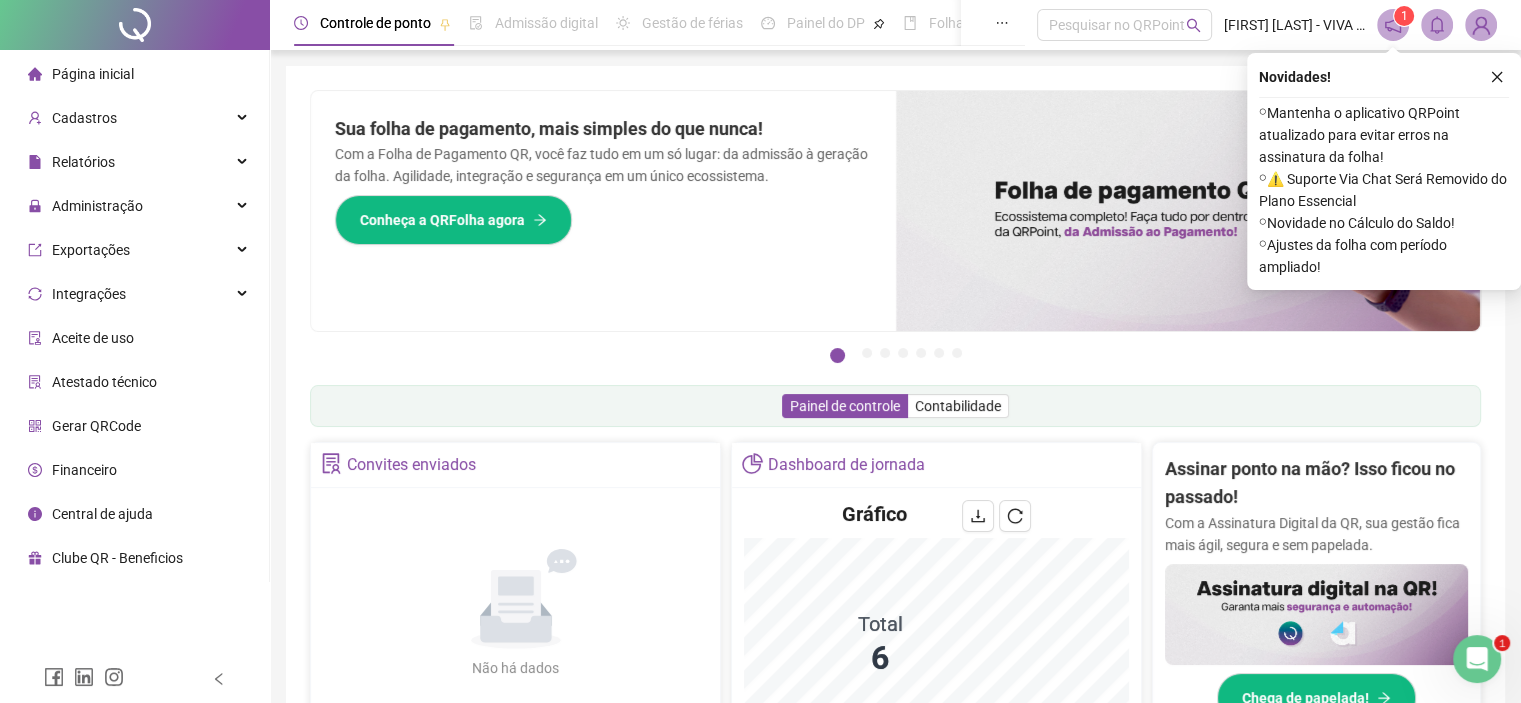 click on "Página inicial" at bounding box center [93, 74] 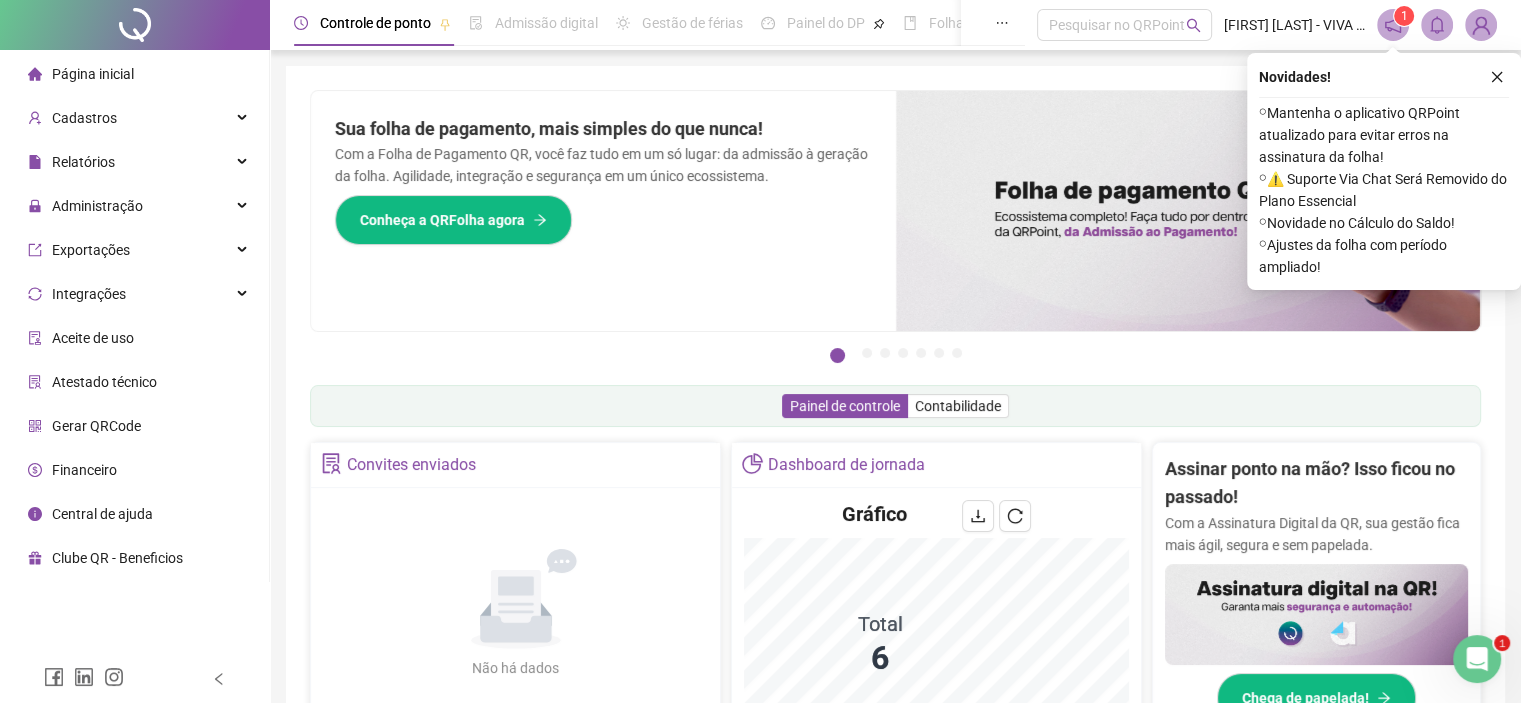 click on "Página inicial" at bounding box center [93, 74] 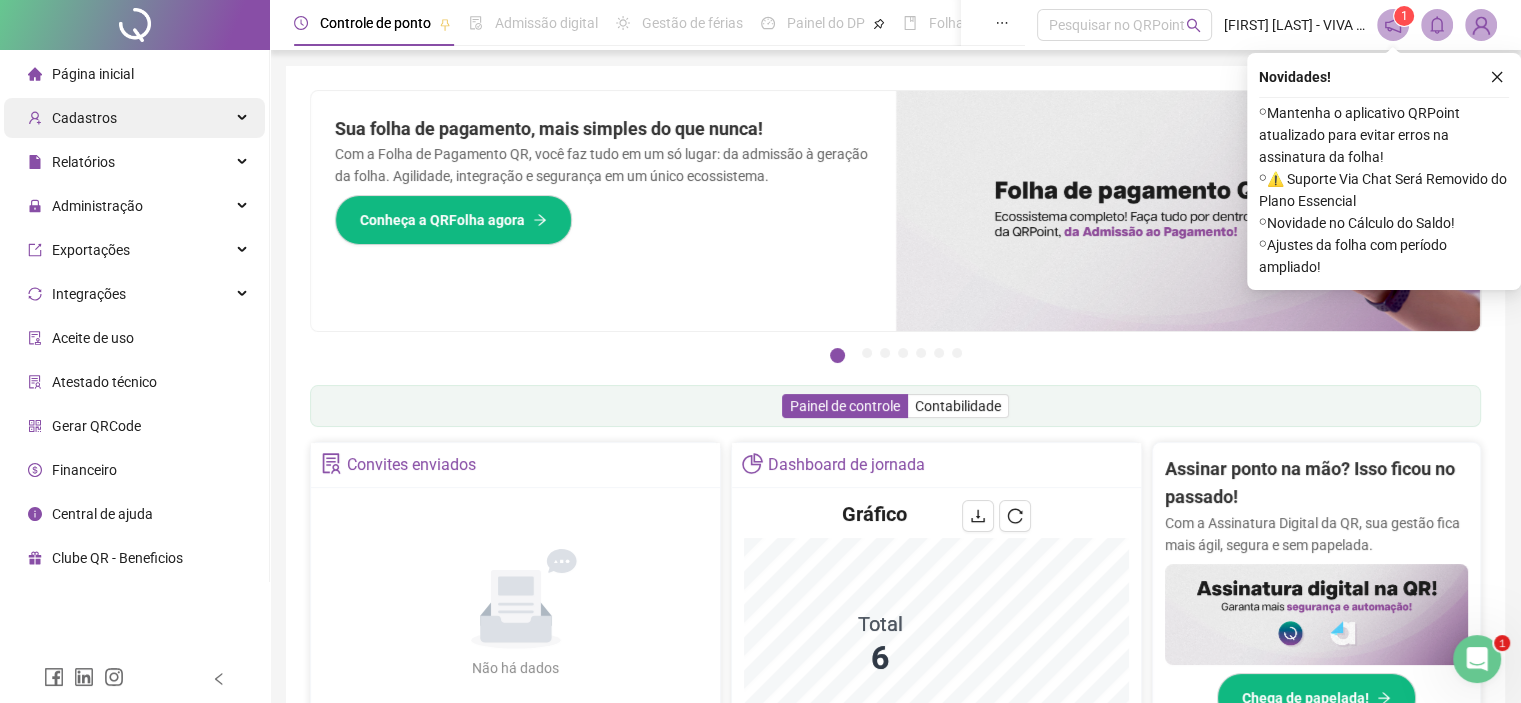 click on "Cadastros" at bounding box center [84, 118] 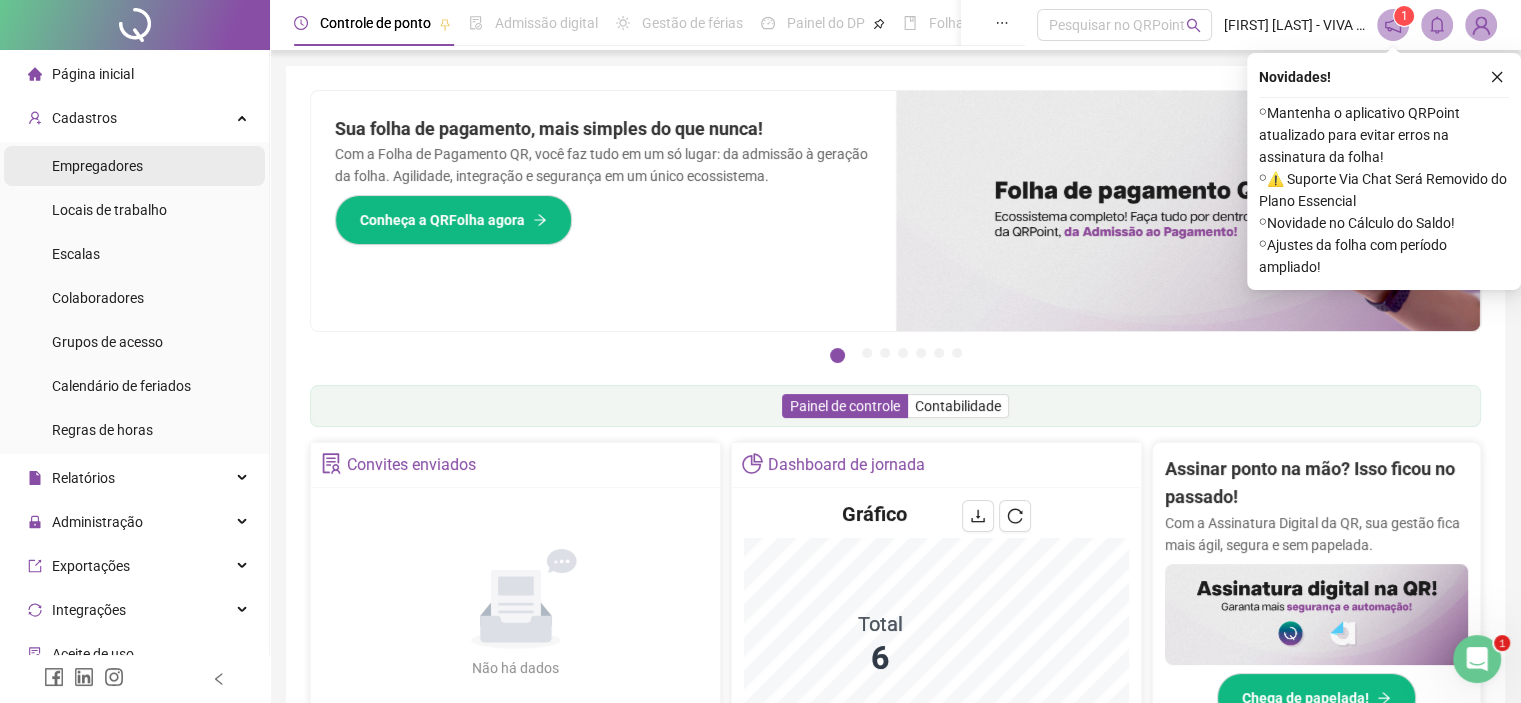click on "Empregadores" at bounding box center (97, 166) 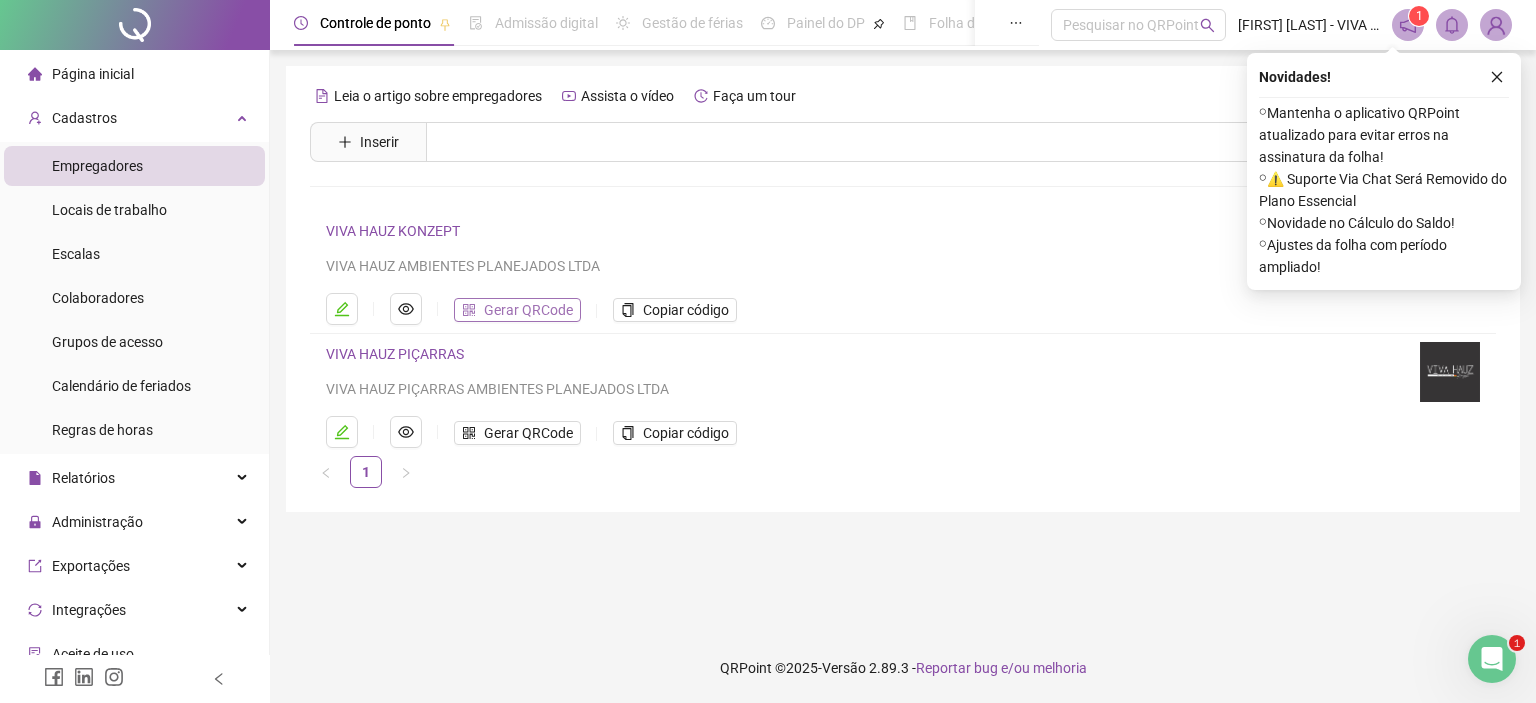 click on "Gerar QRCode" at bounding box center (528, 310) 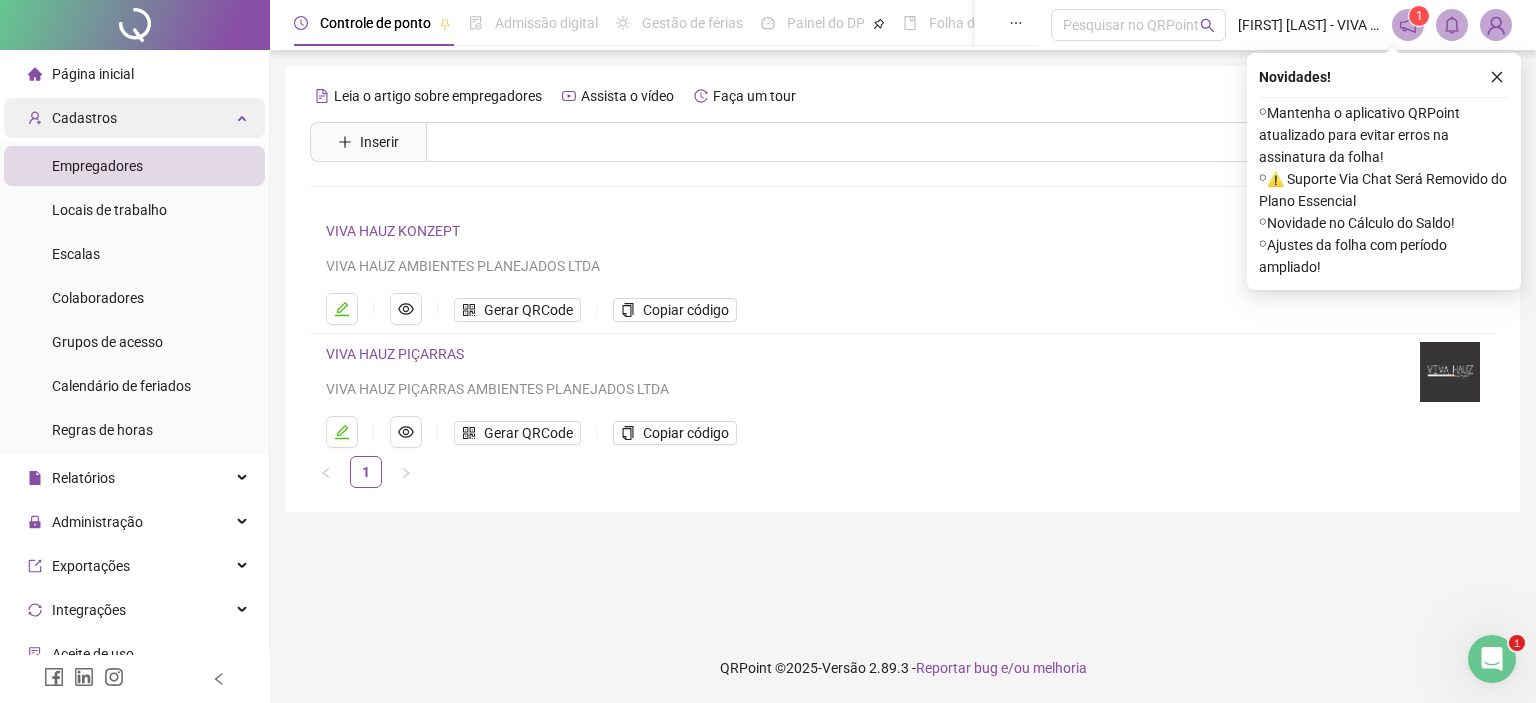 click on "Cadastros" at bounding box center [84, 118] 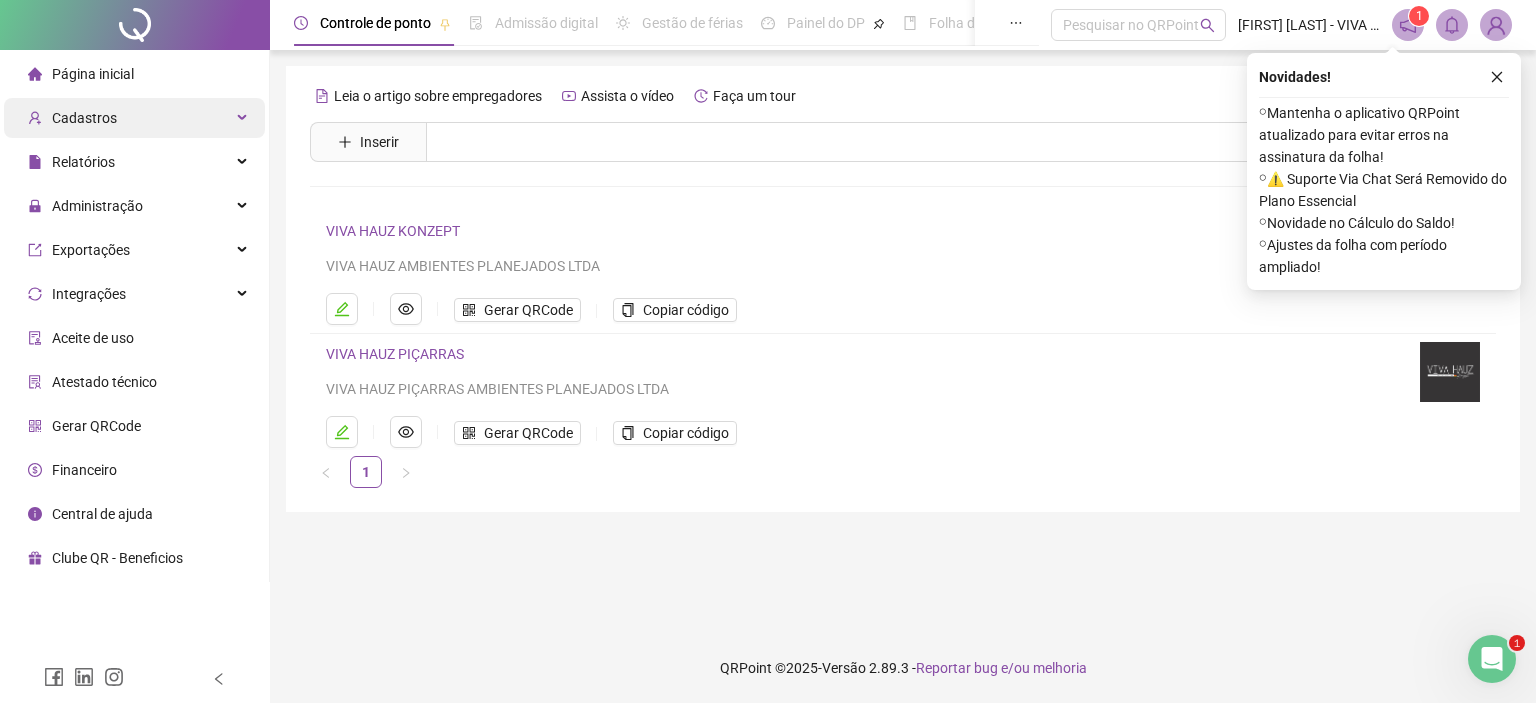 click on "Cadastros" at bounding box center [84, 118] 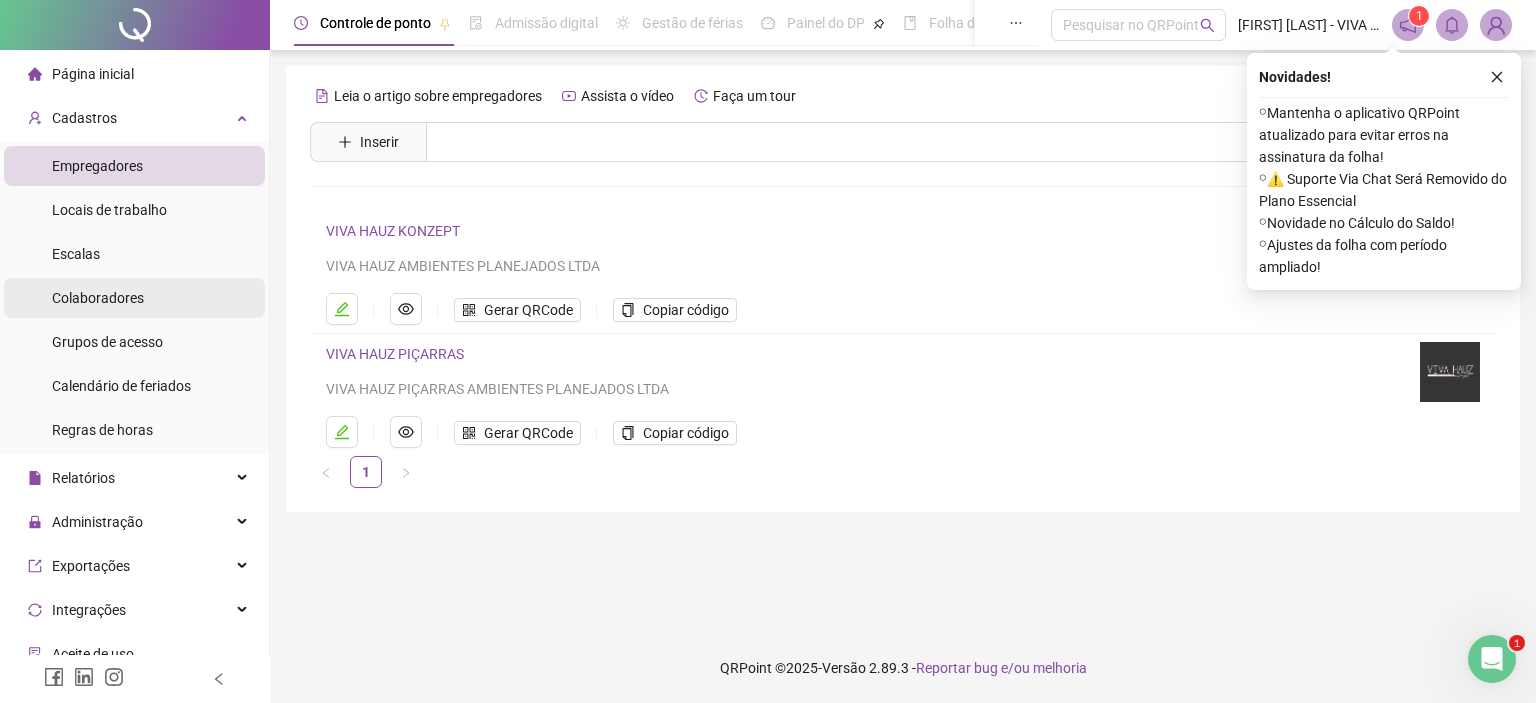 click on "Colaboradores" at bounding box center (98, 298) 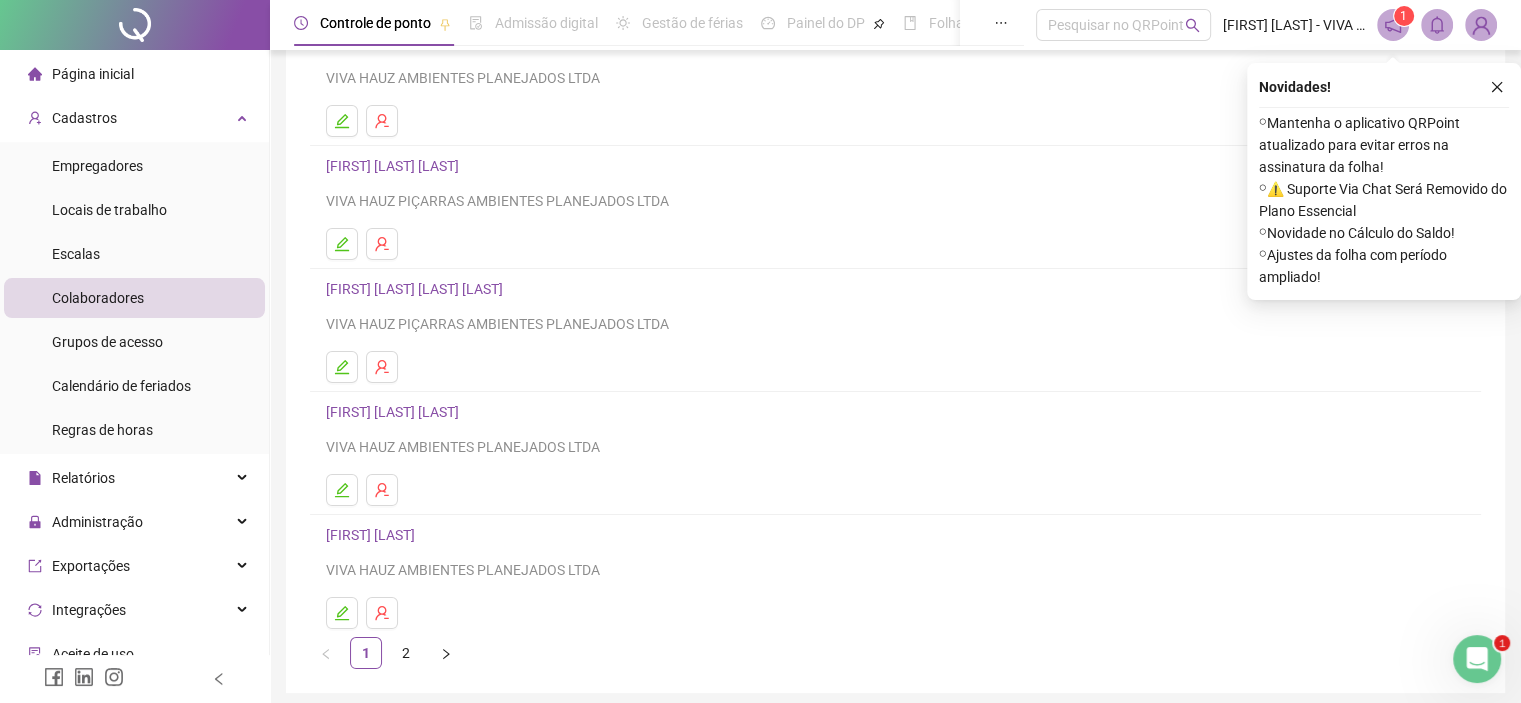 scroll, scrollTop: 200, scrollLeft: 0, axis: vertical 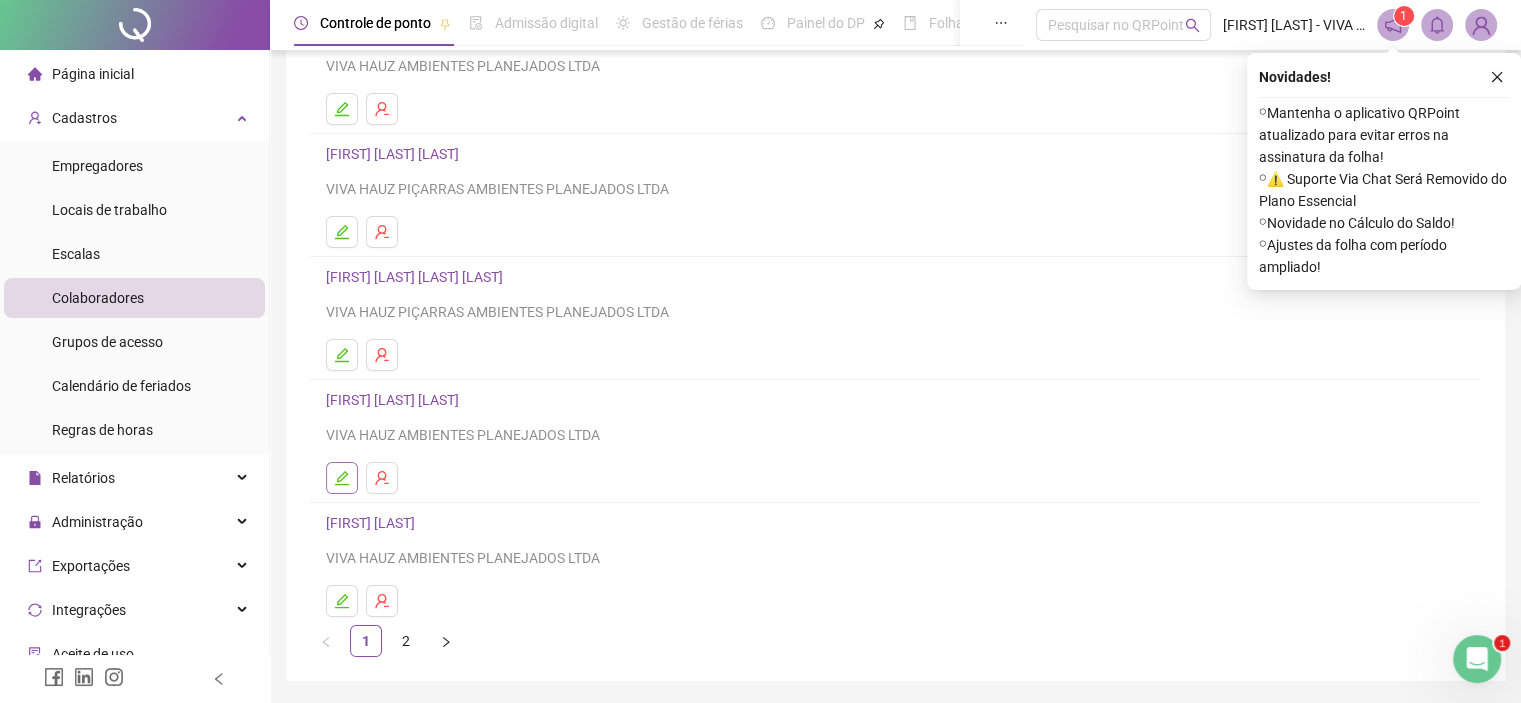 click 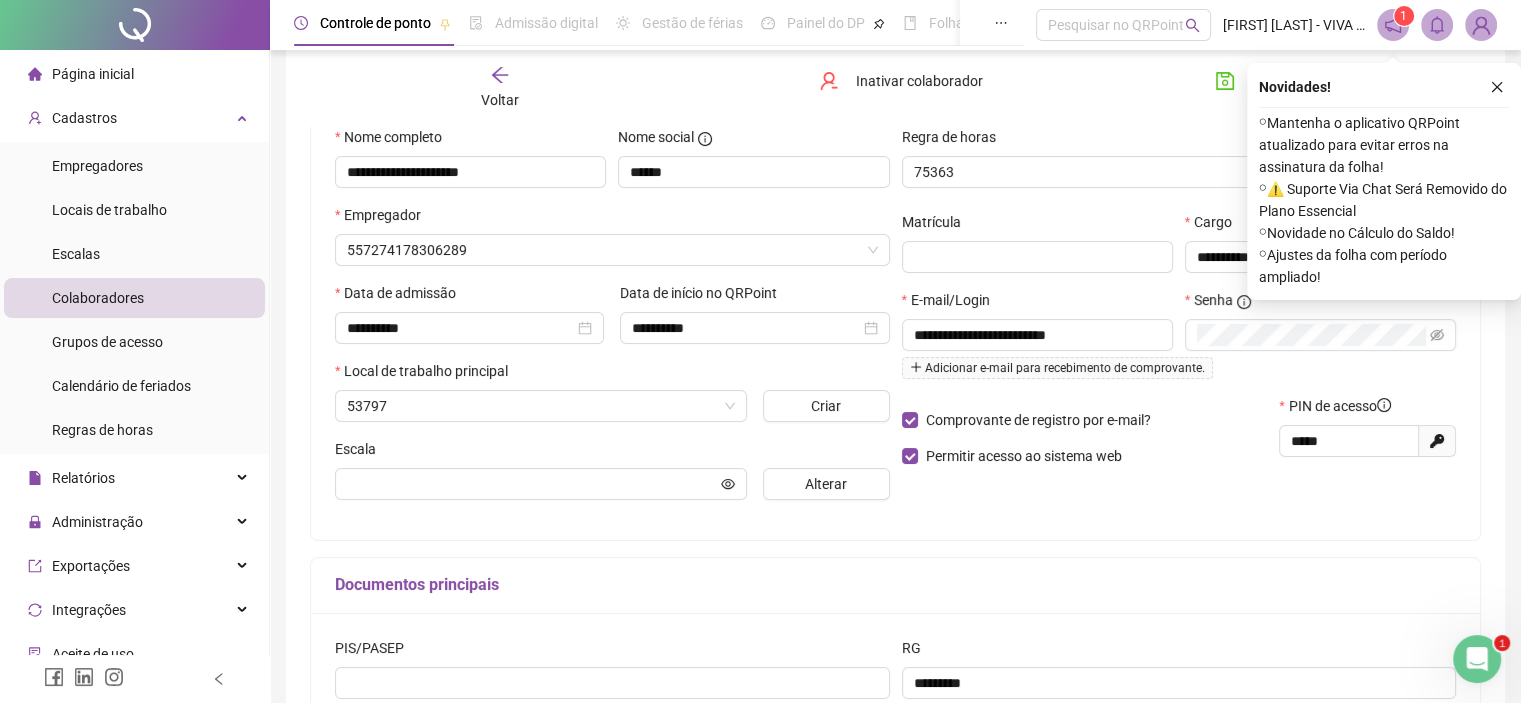 scroll, scrollTop: 210, scrollLeft: 0, axis: vertical 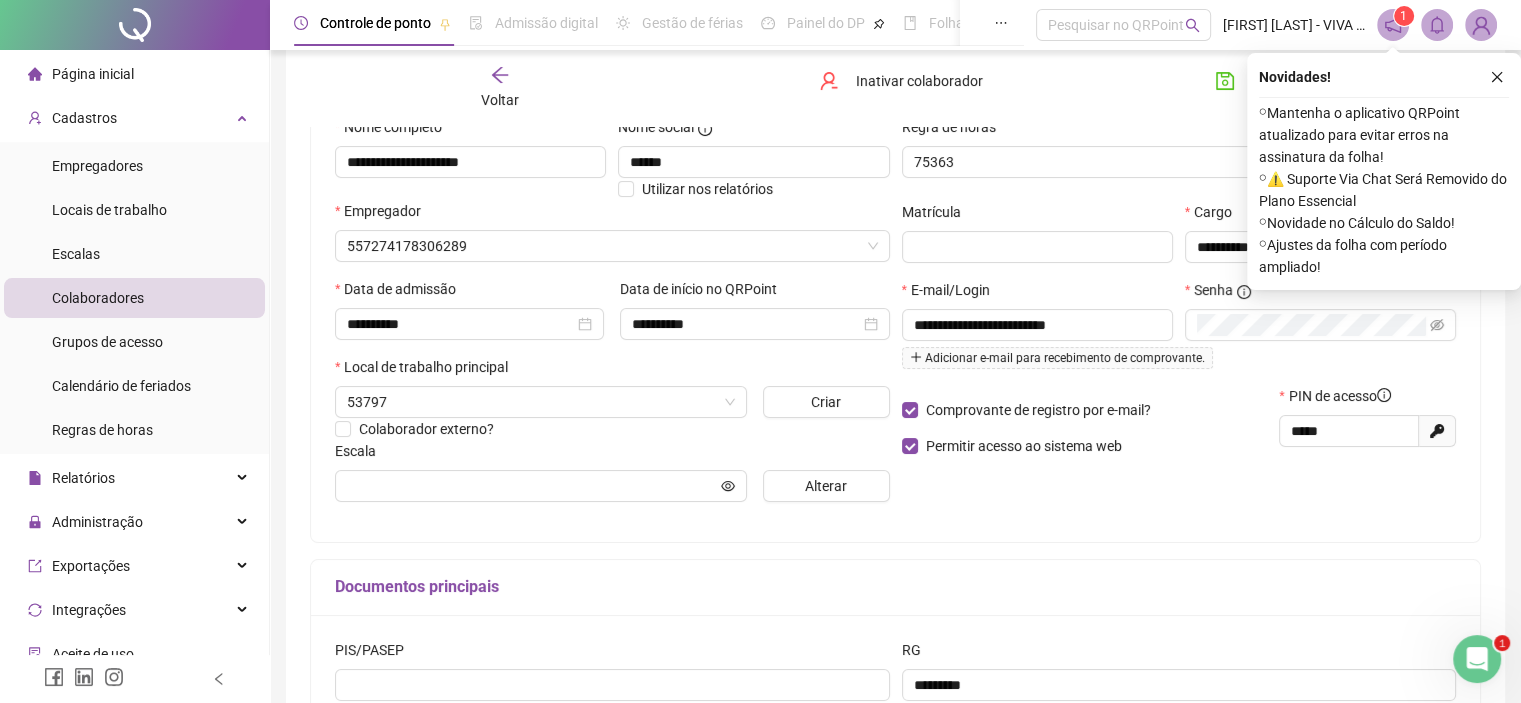 type on "**********" 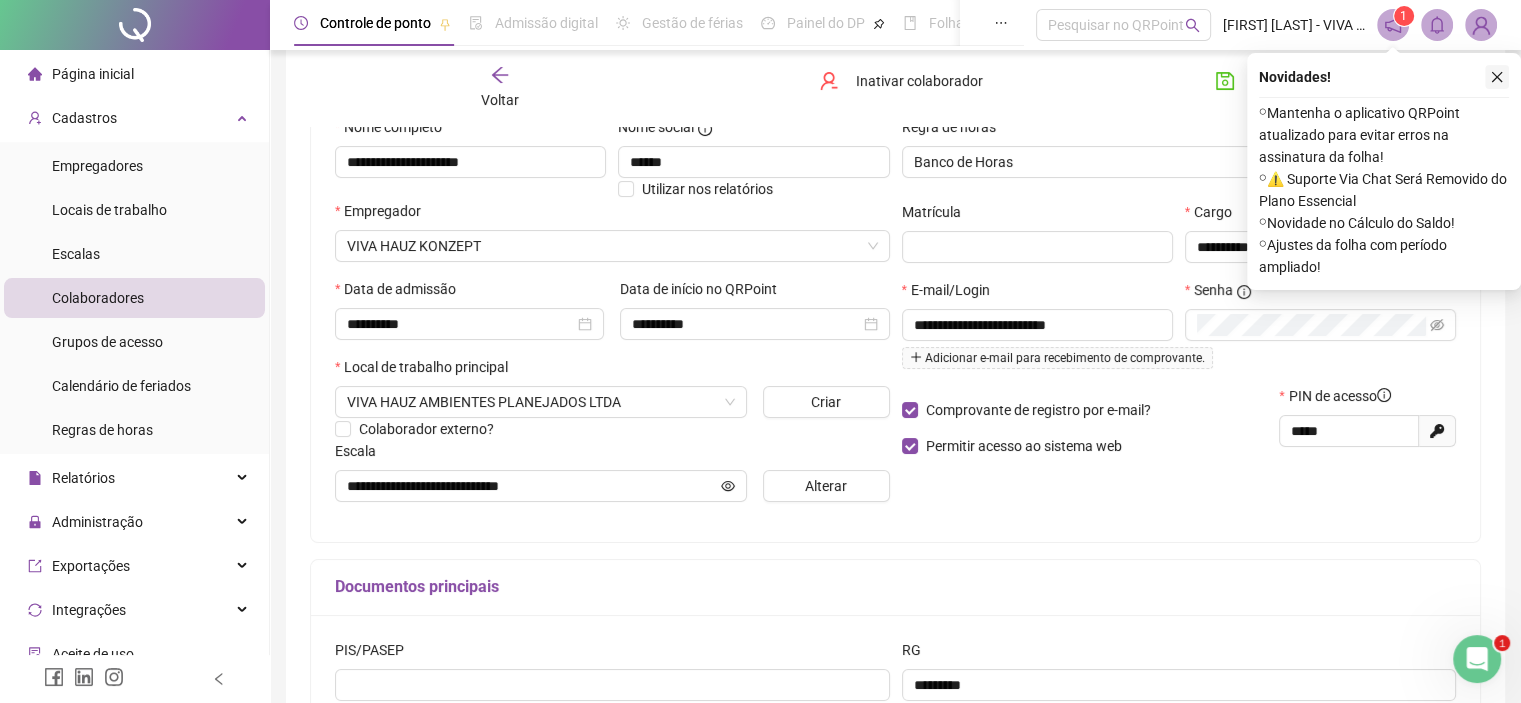 click 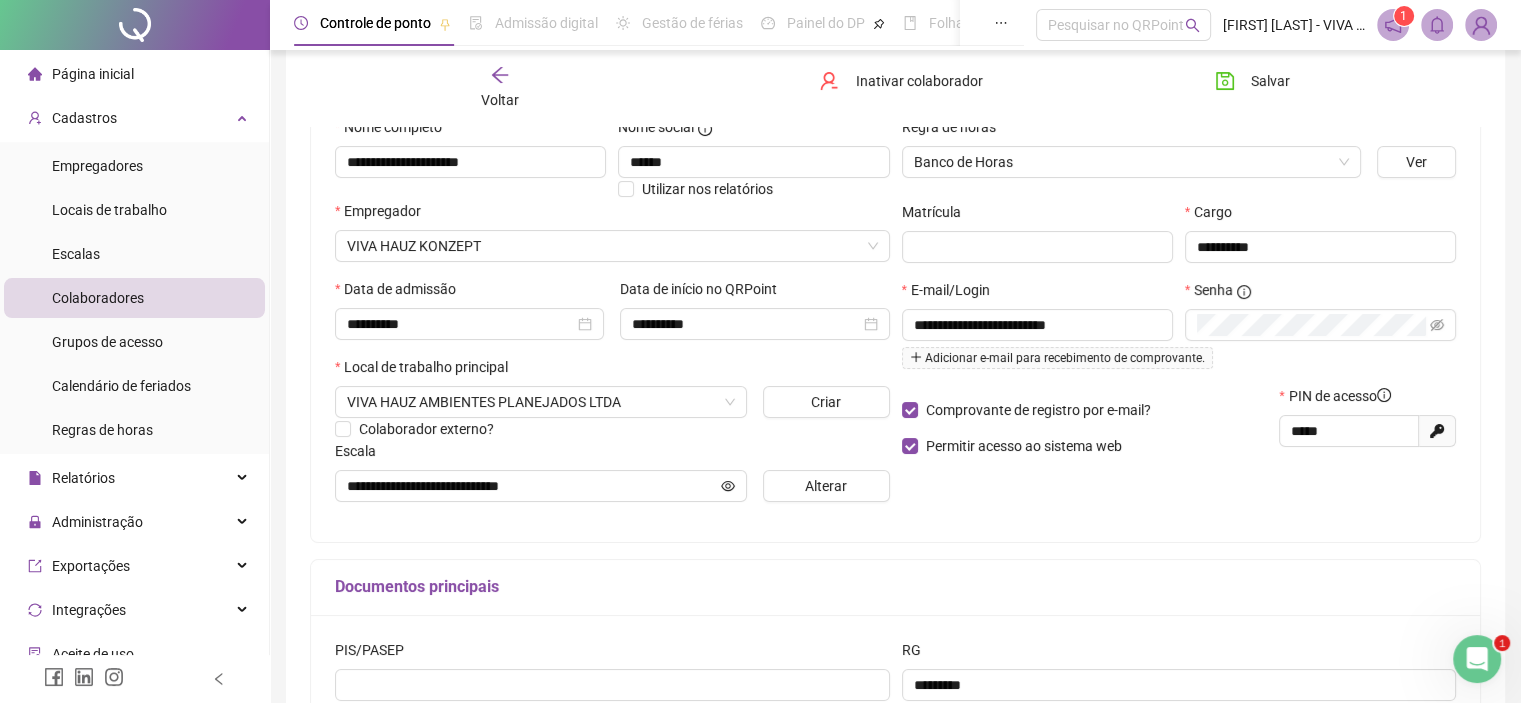 click on "Página inicial" at bounding box center [93, 74] 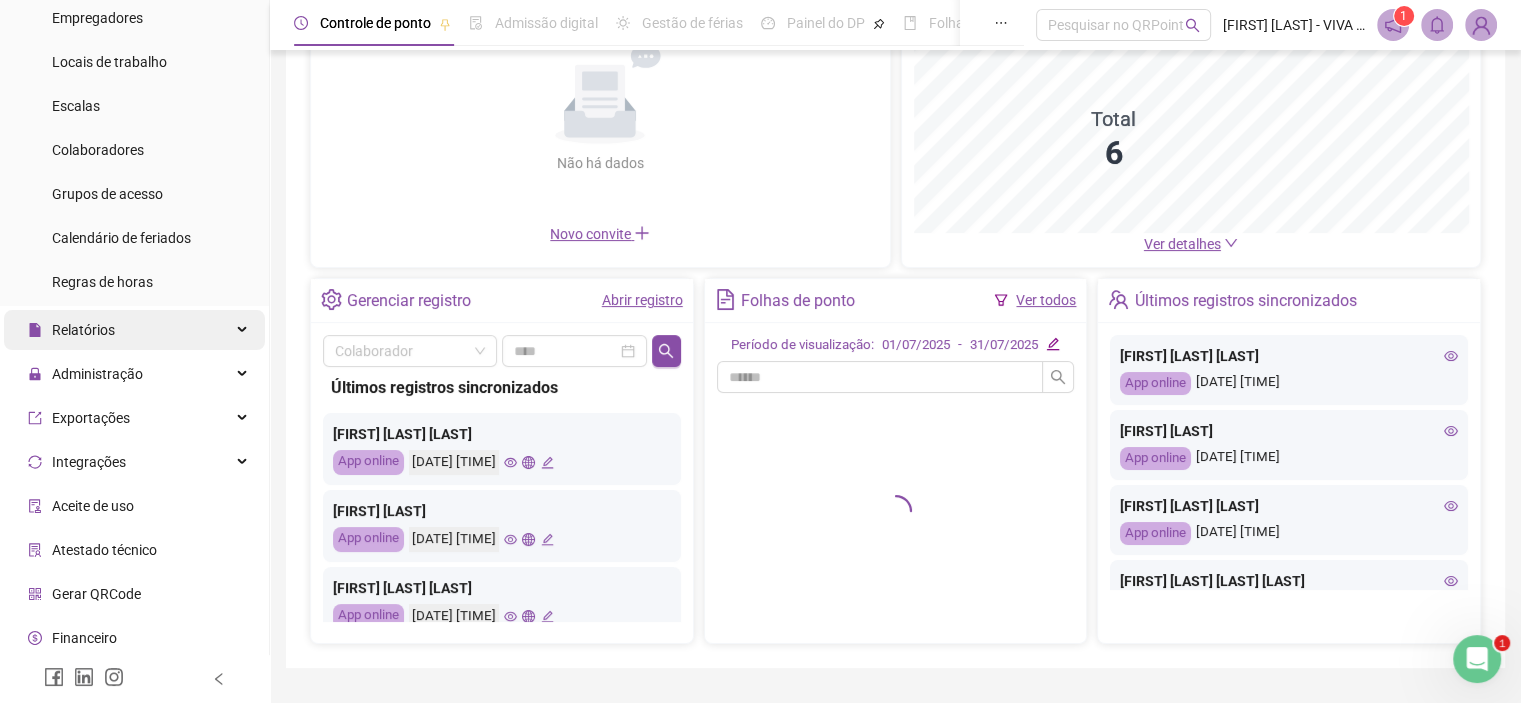 scroll, scrollTop: 195, scrollLeft: 0, axis: vertical 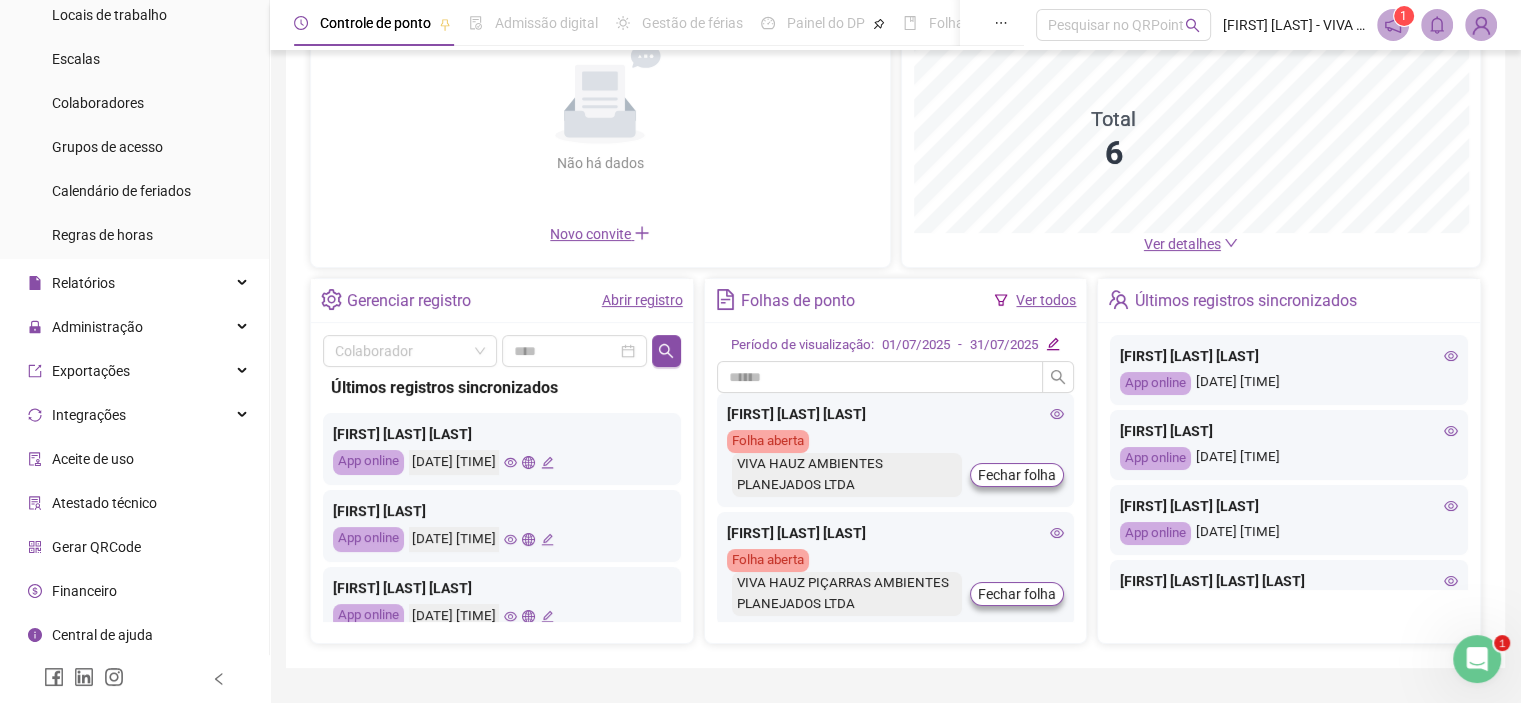 click 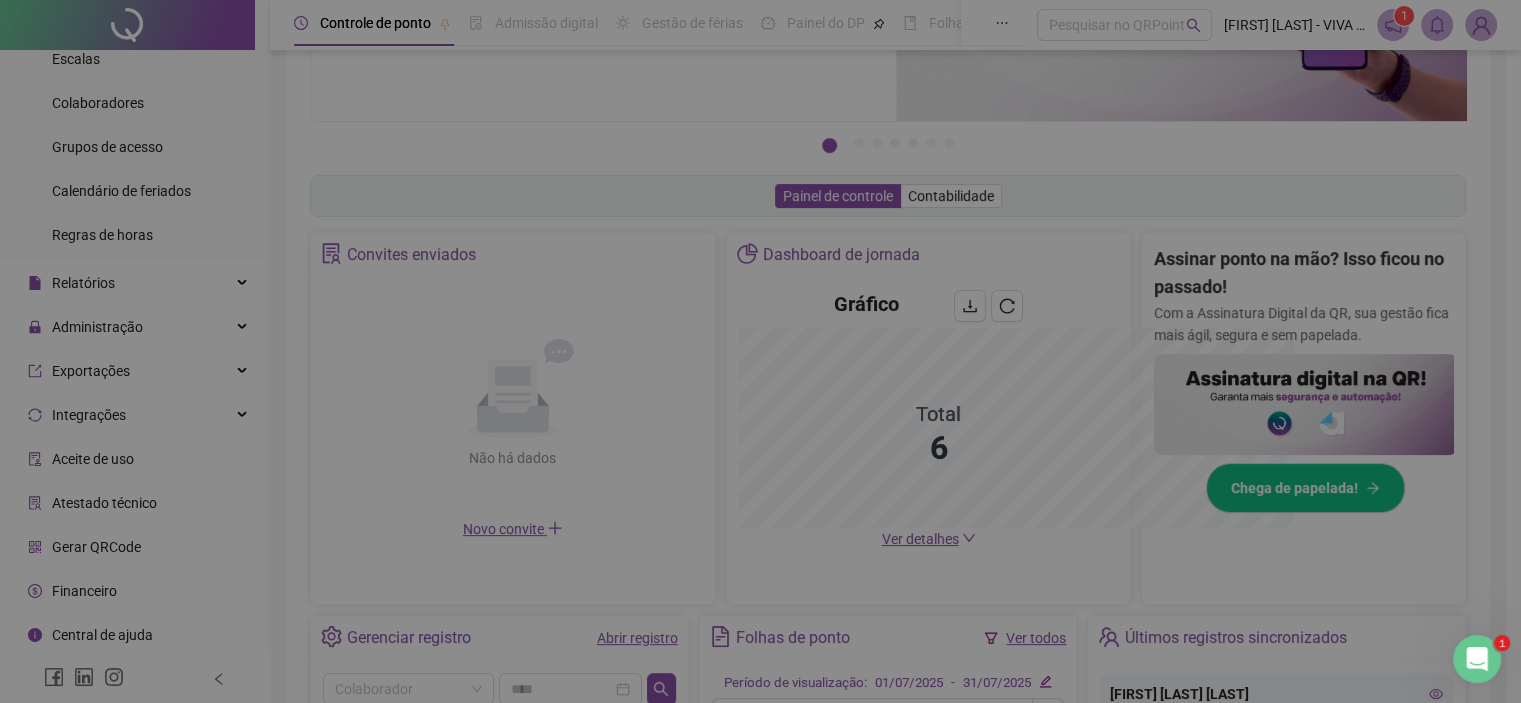scroll, scrollTop: 505, scrollLeft: 0, axis: vertical 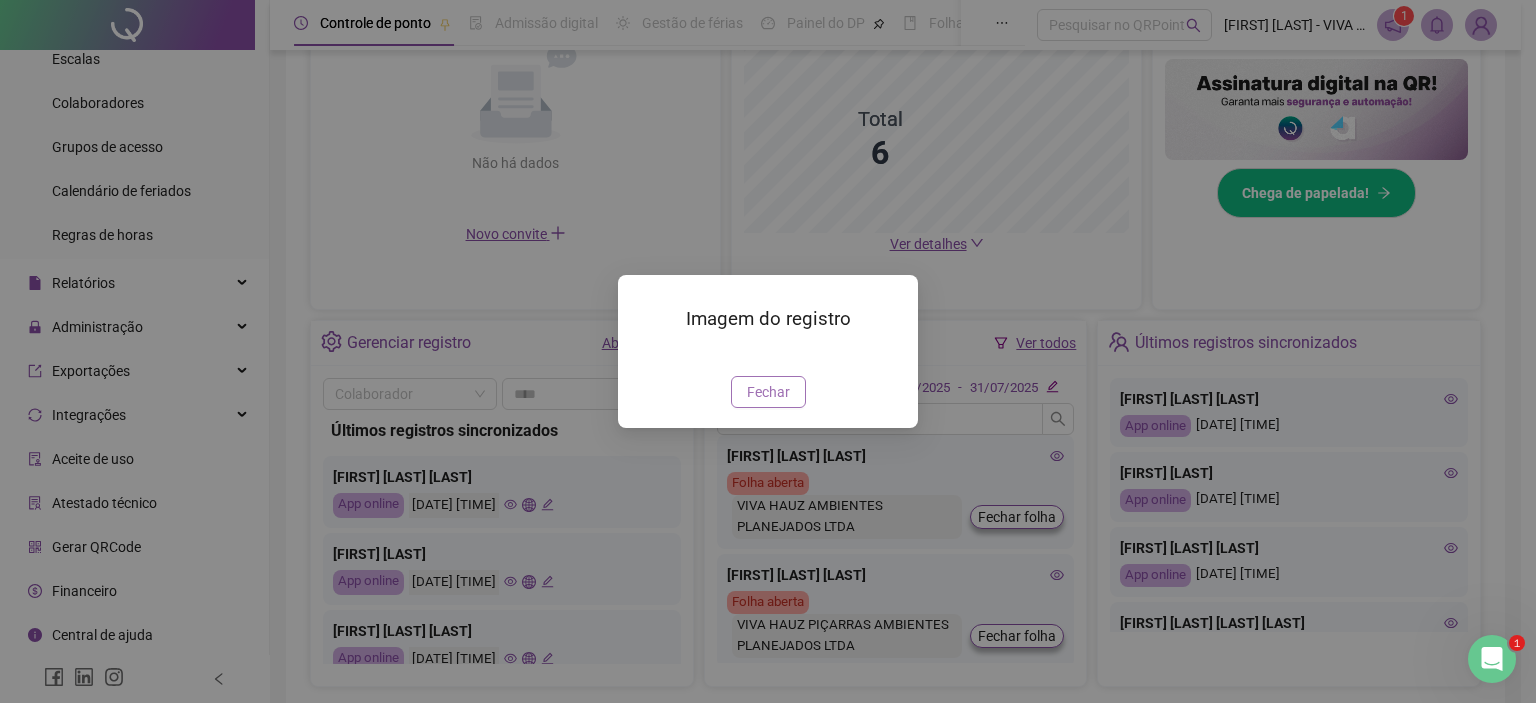 click on "Fechar" at bounding box center (768, 392) 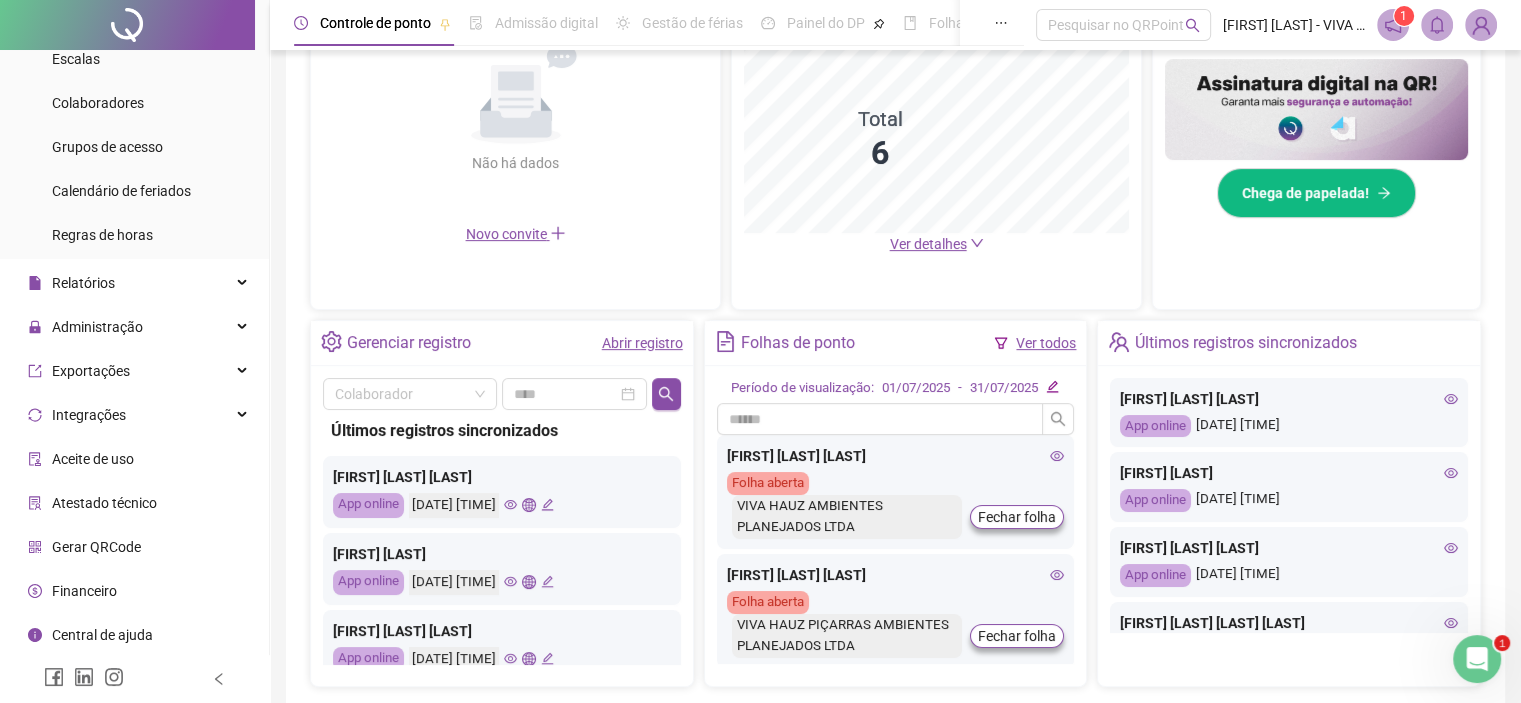 click 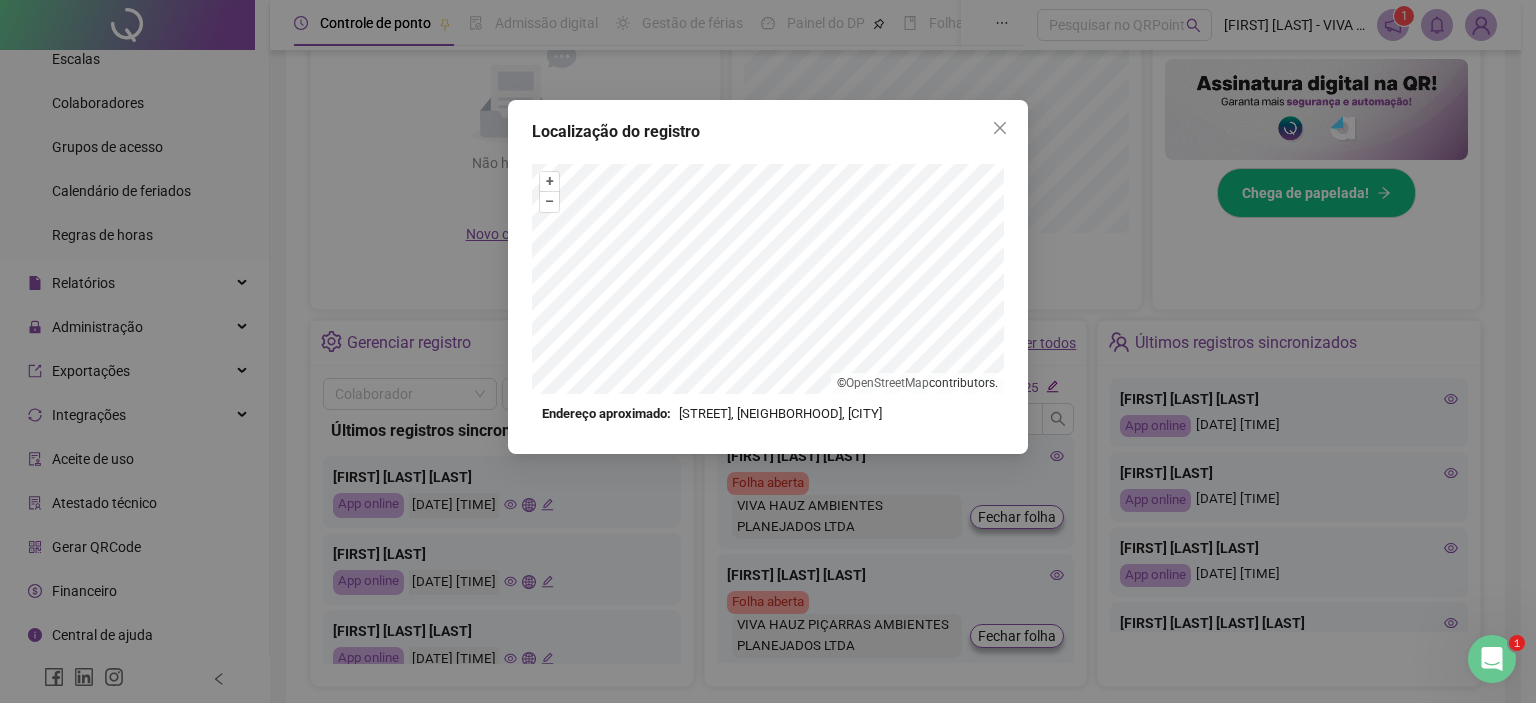 drag, startPoint x: 998, startPoint y: 128, endPoint x: 1012, endPoint y: 134, distance: 15.231546 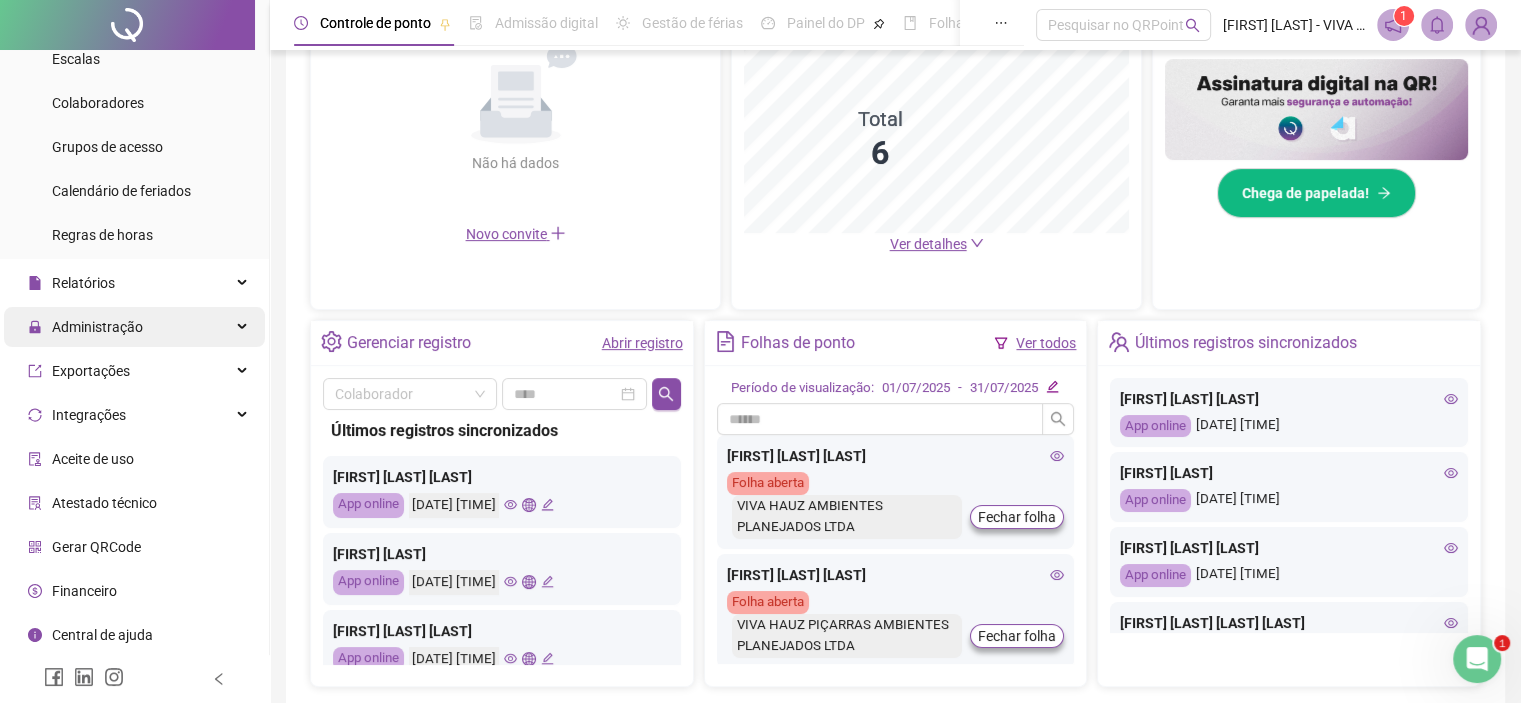 click on "Administração" at bounding box center (97, 327) 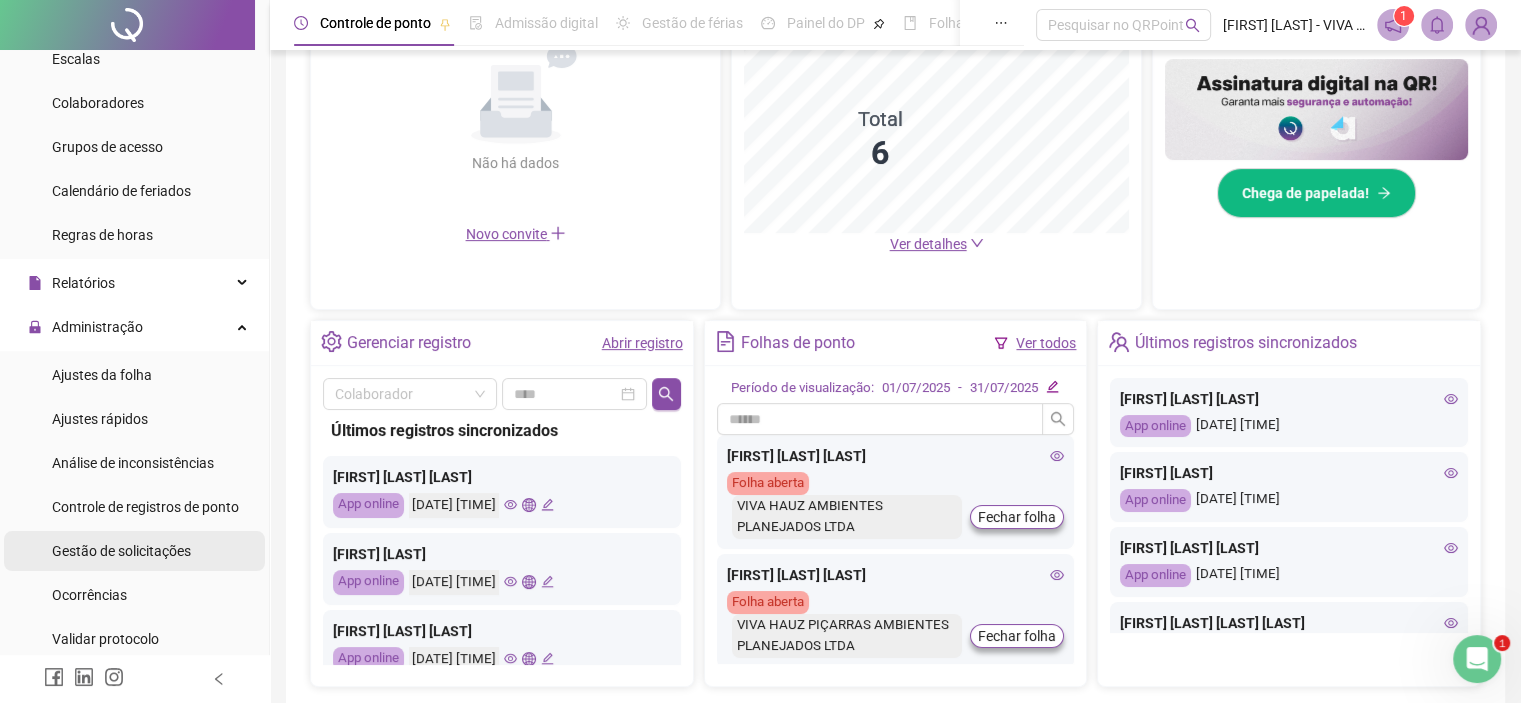 click on "Gestão de solicitações" at bounding box center (121, 551) 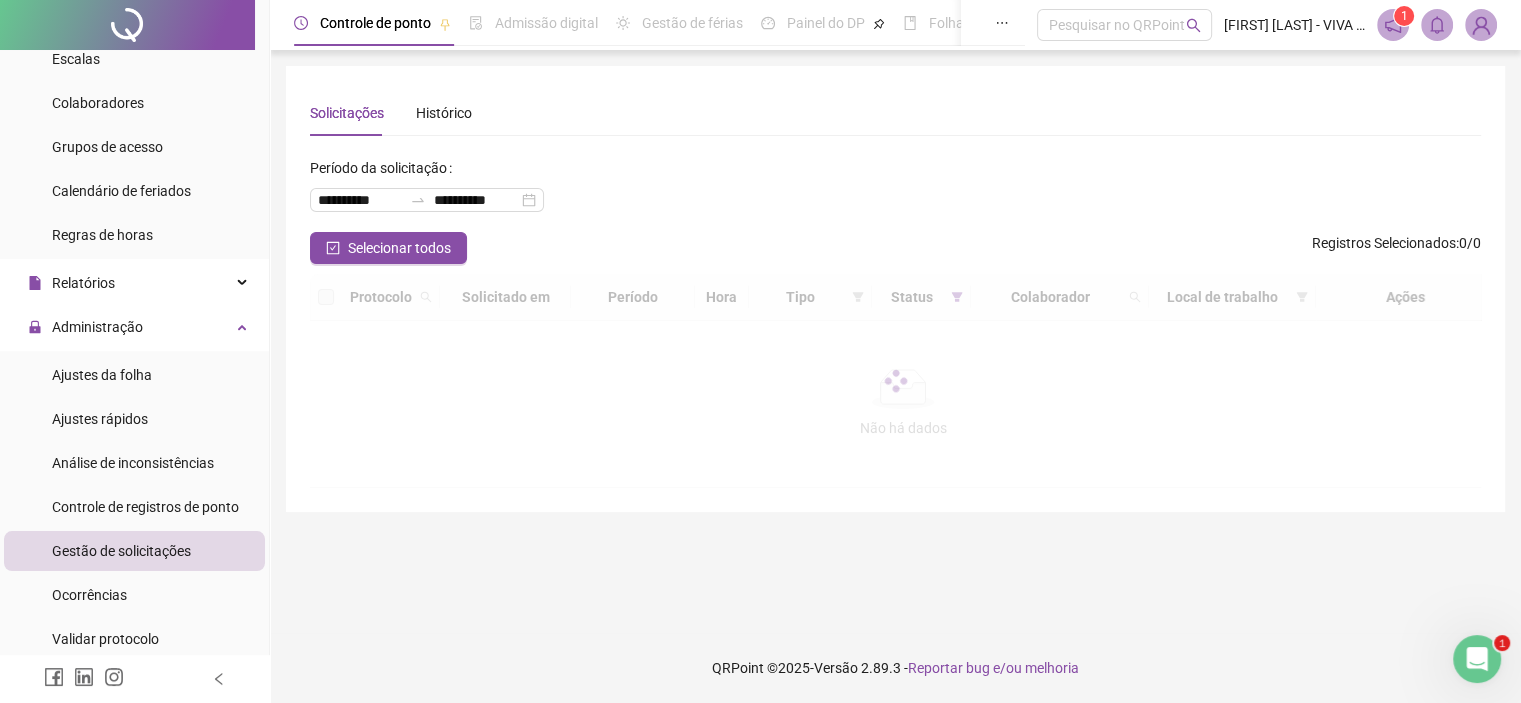scroll, scrollTop: 0, scrollLeft: 0, axis: both 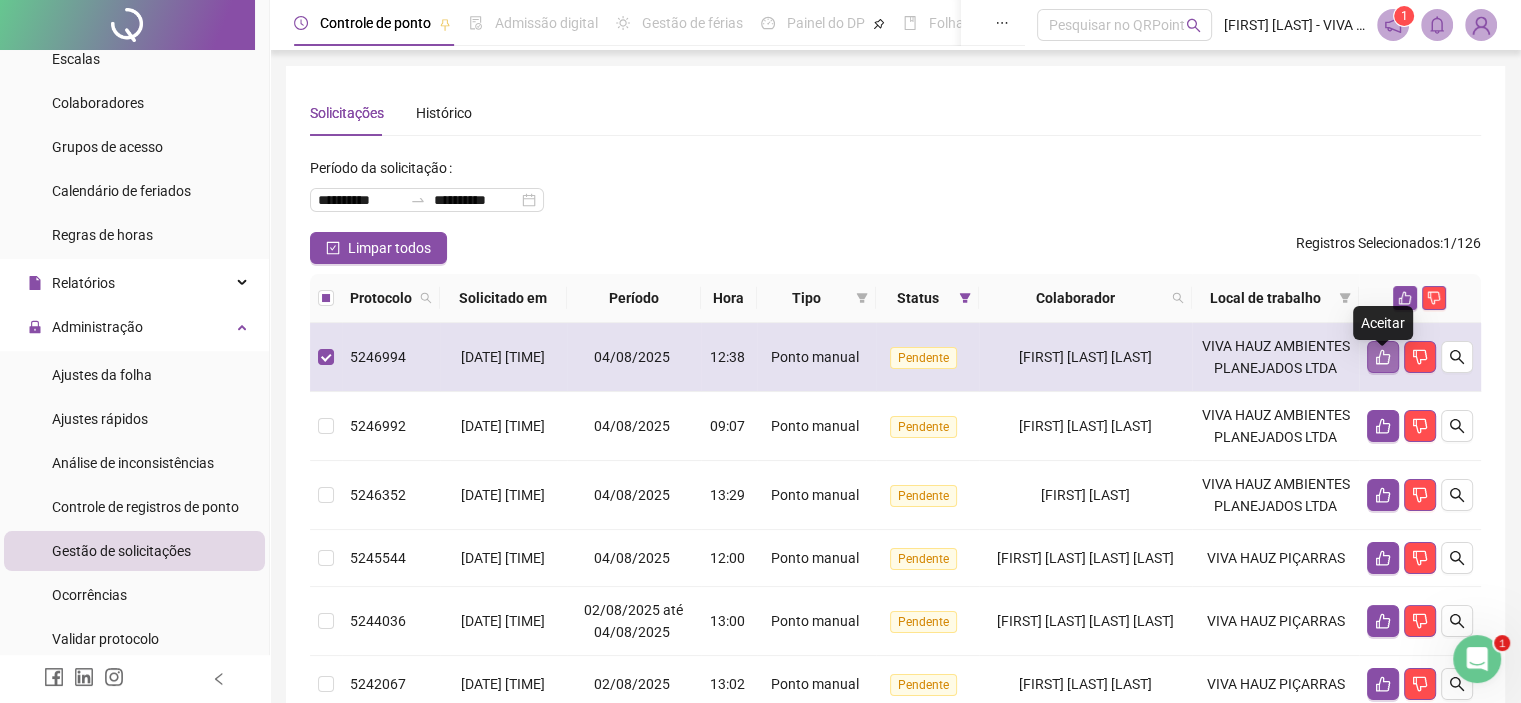 click 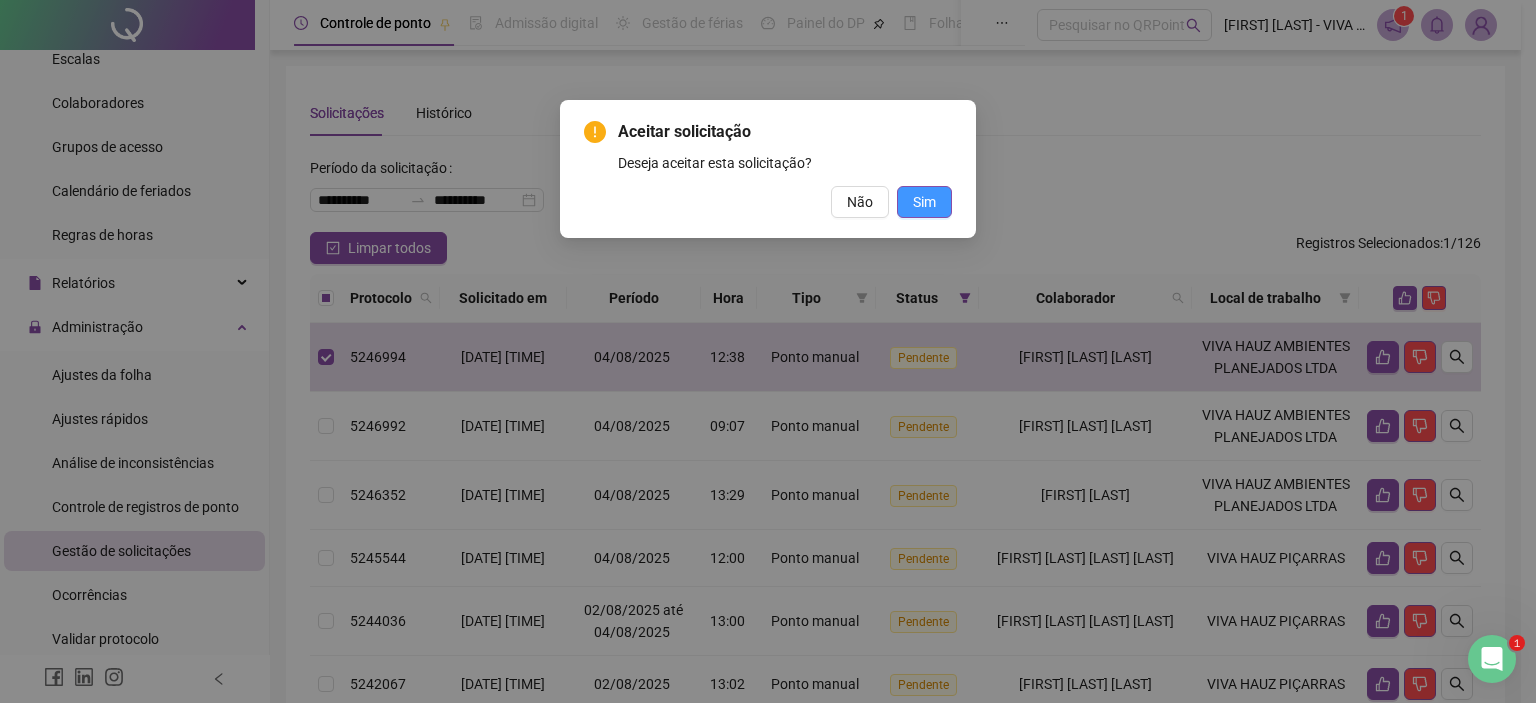 click on "Sim" at bounding box center (924, 202) 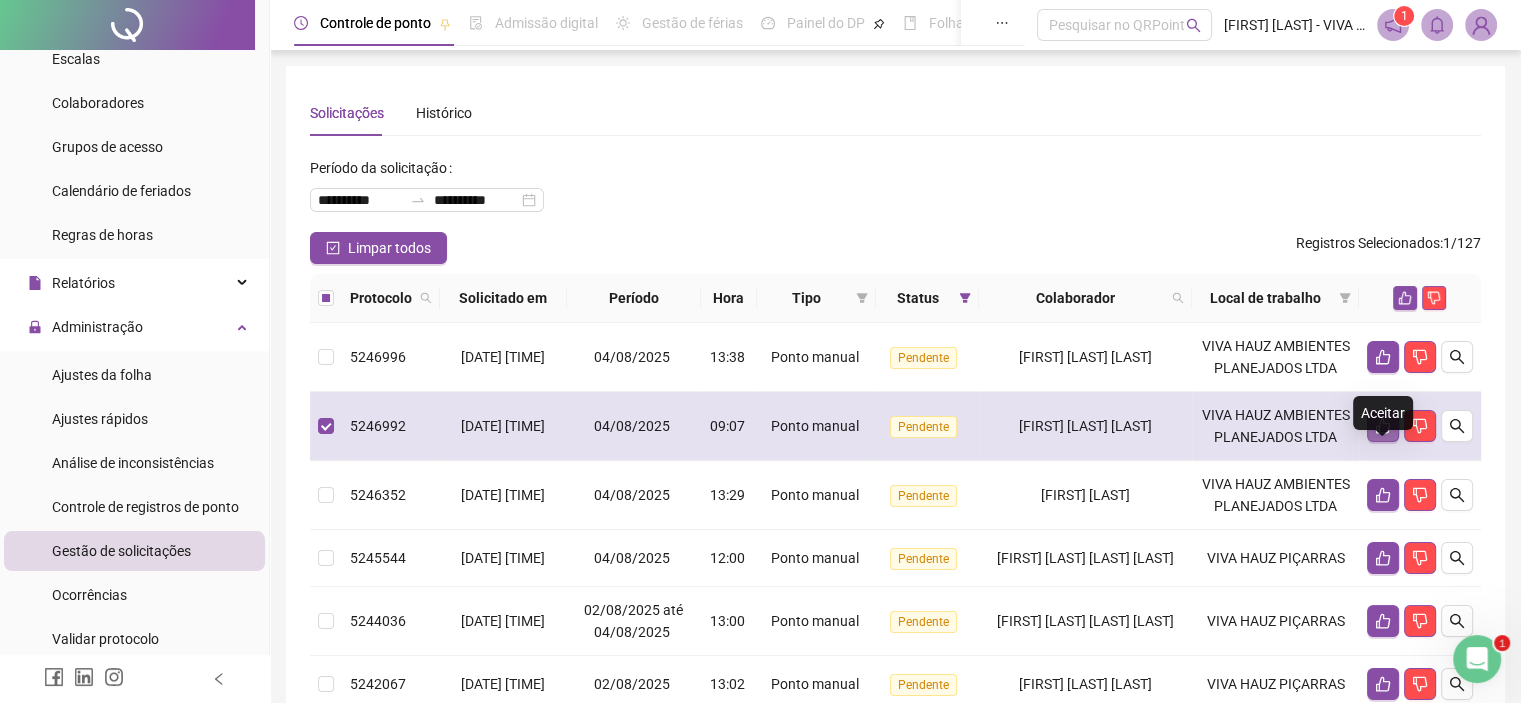 click 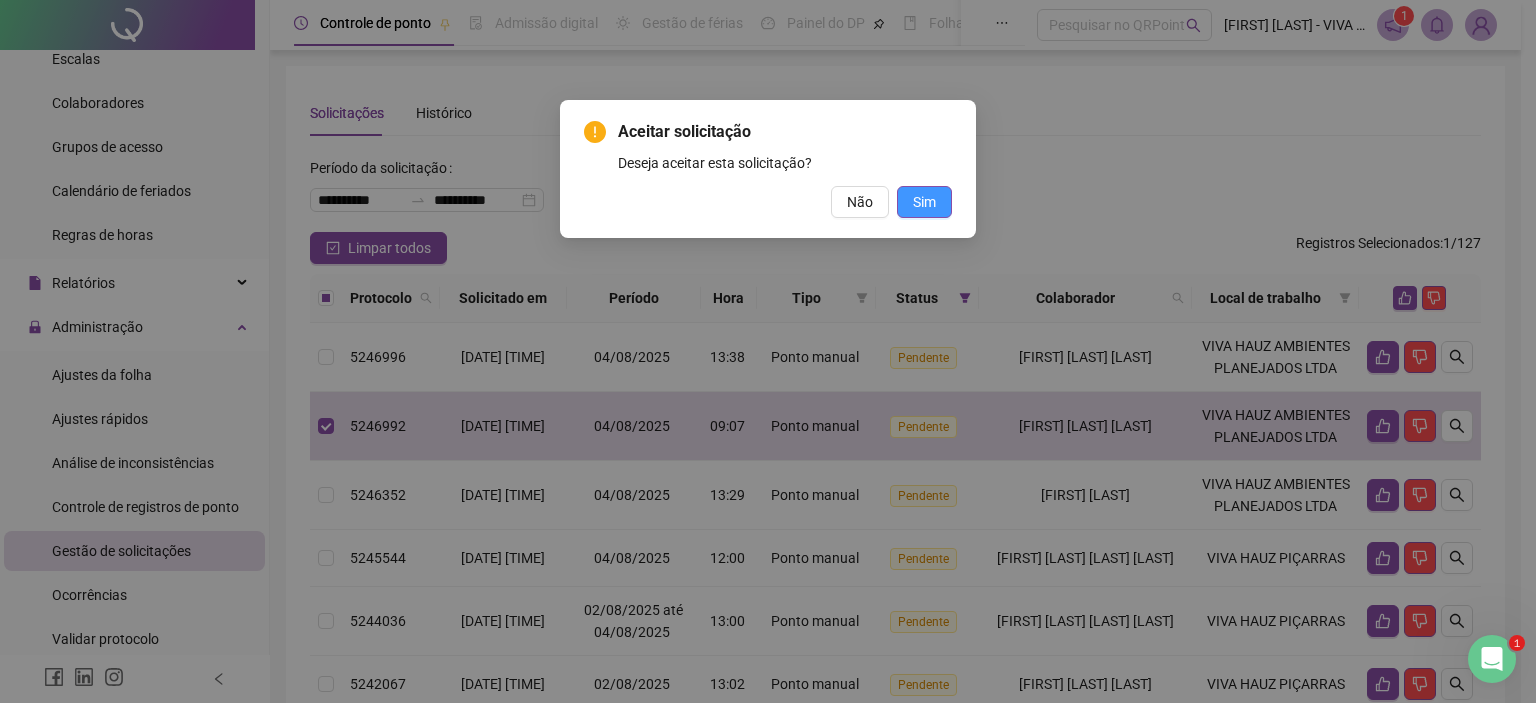 click on "Sim" at bounding box center (924, 202) 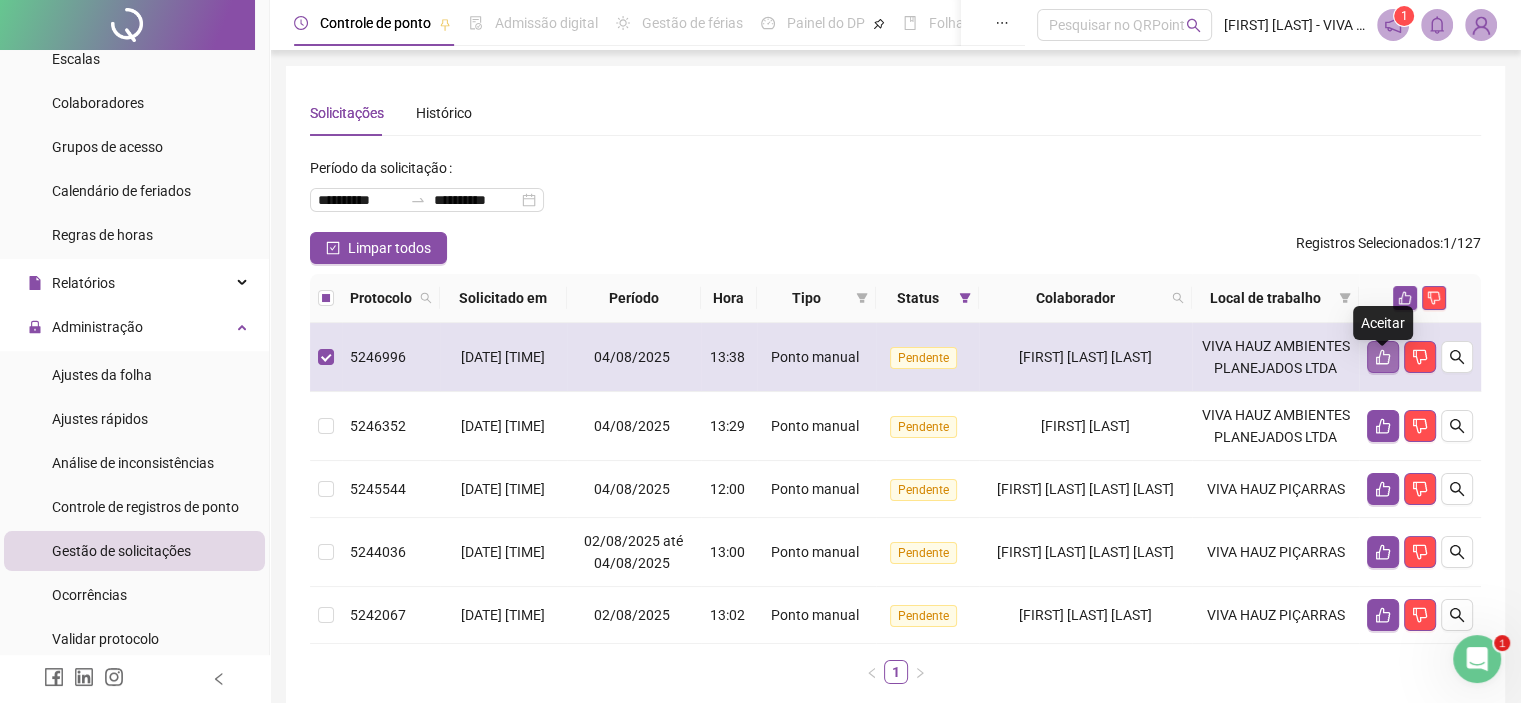 click 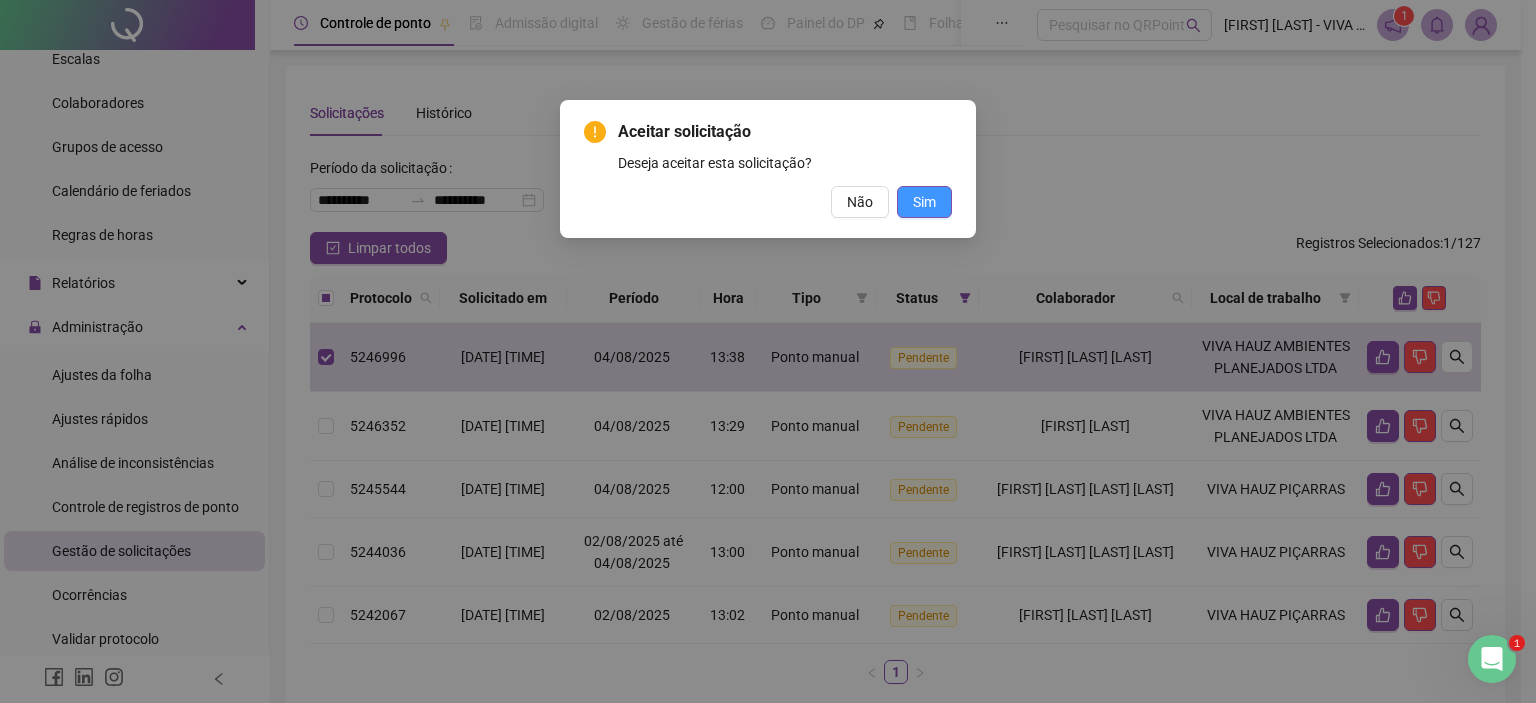 click on "Sim" at bounding box center [924, 202] 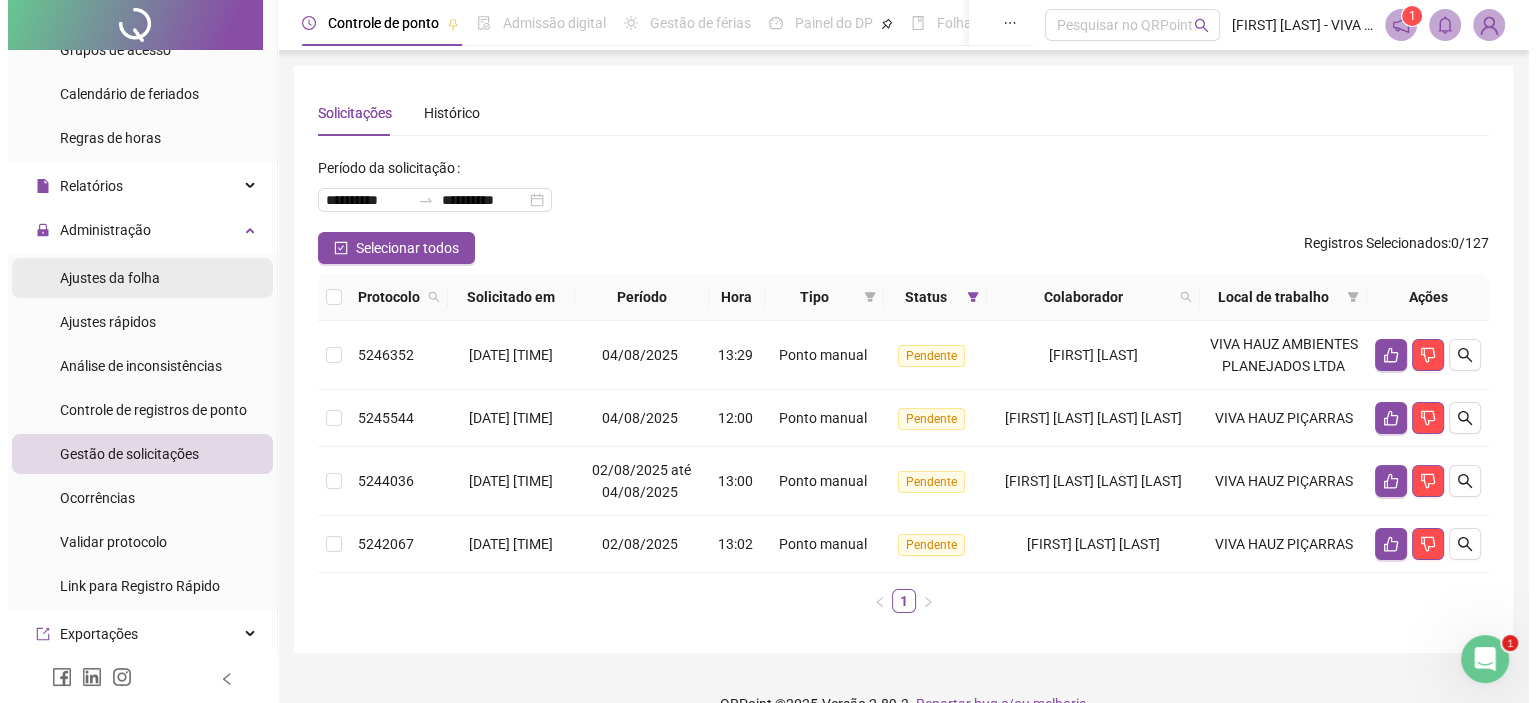 scroll, scrollTop: 300, scrollLeft: 0, axis: vertical 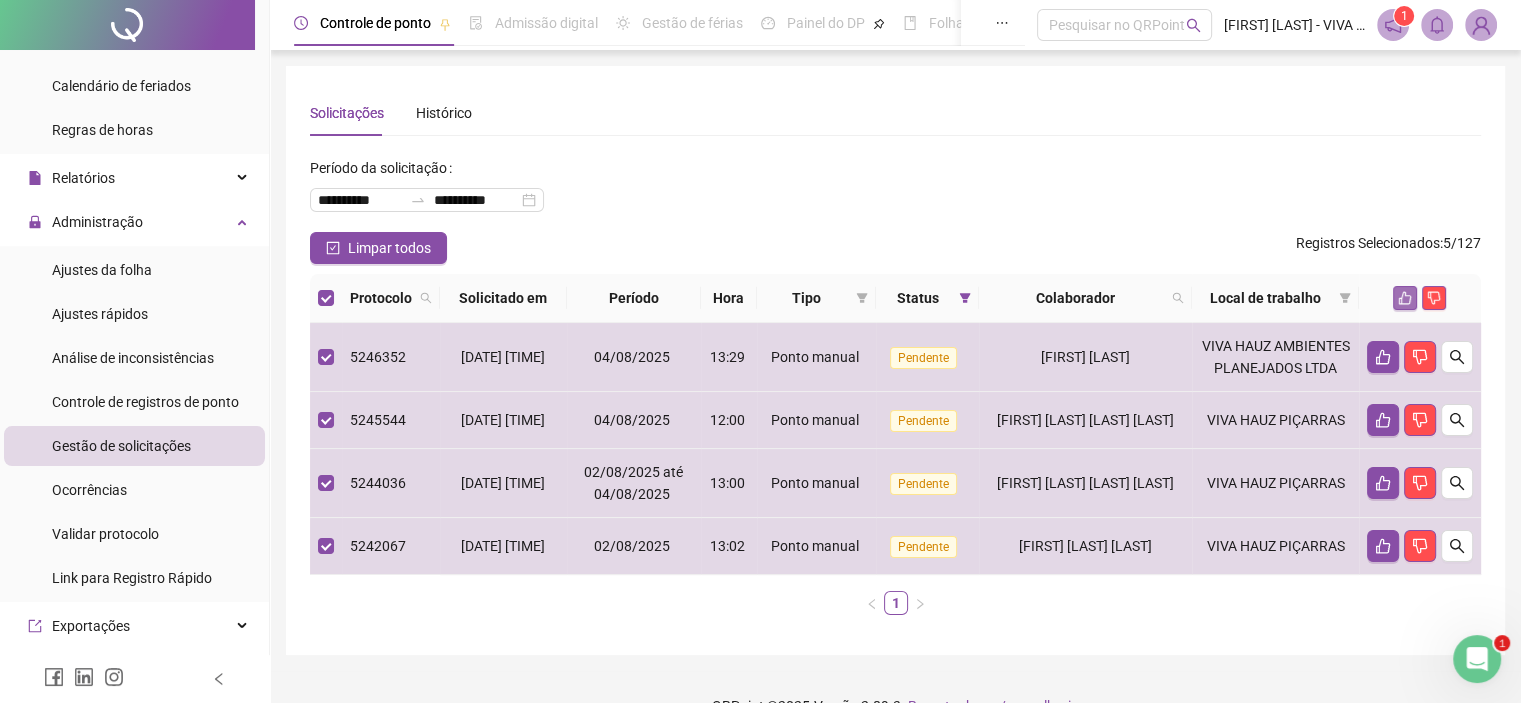 click 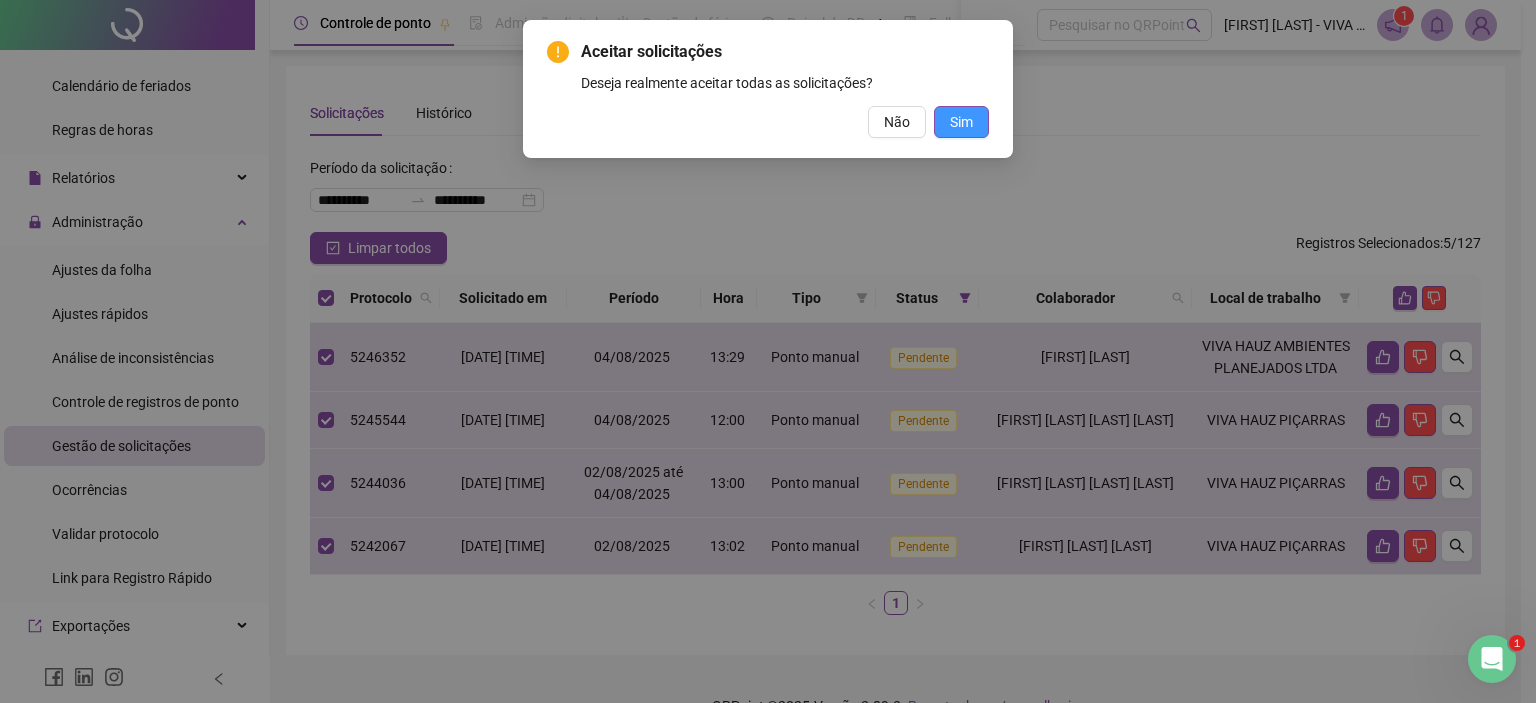 click on "Sim" at bounding box center (961, 122) 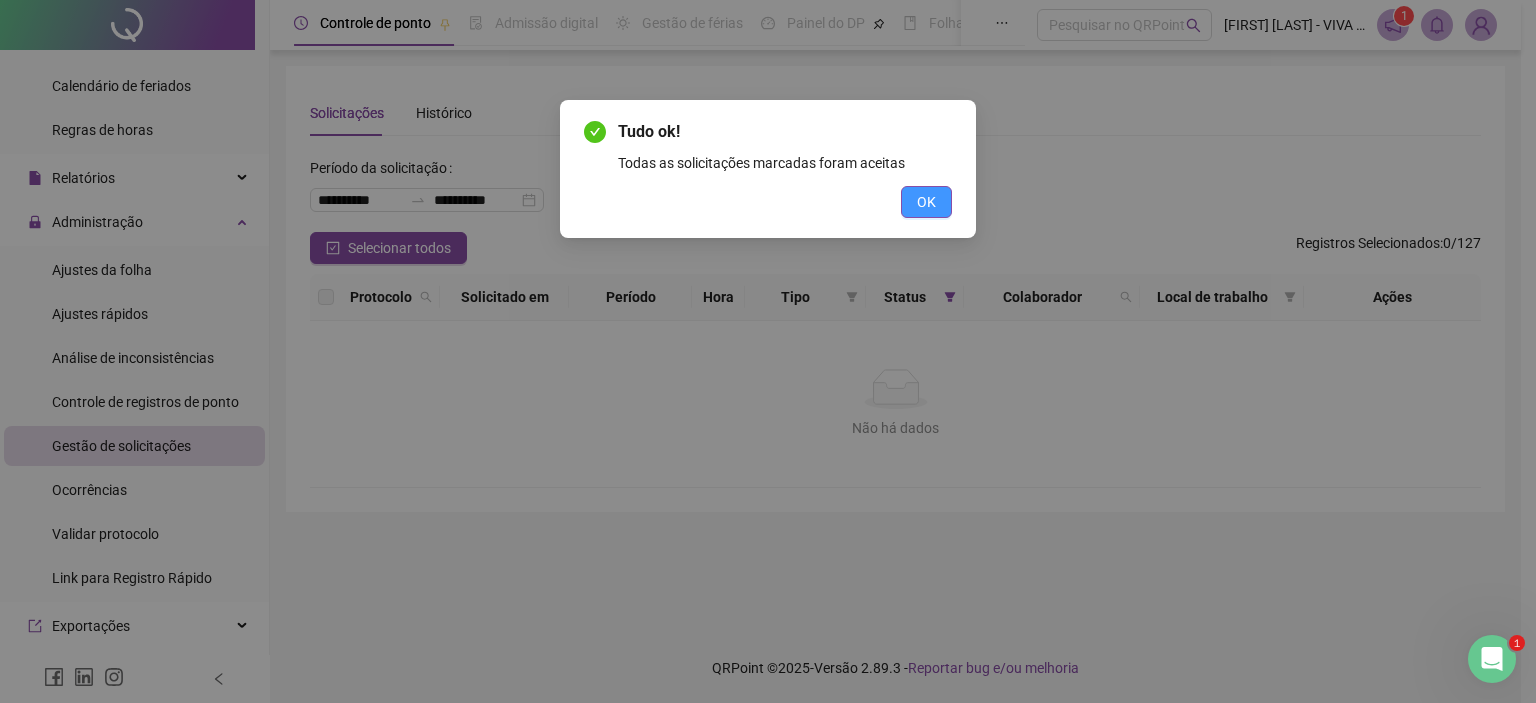 click on "OK" at bounding box center [926, 202] 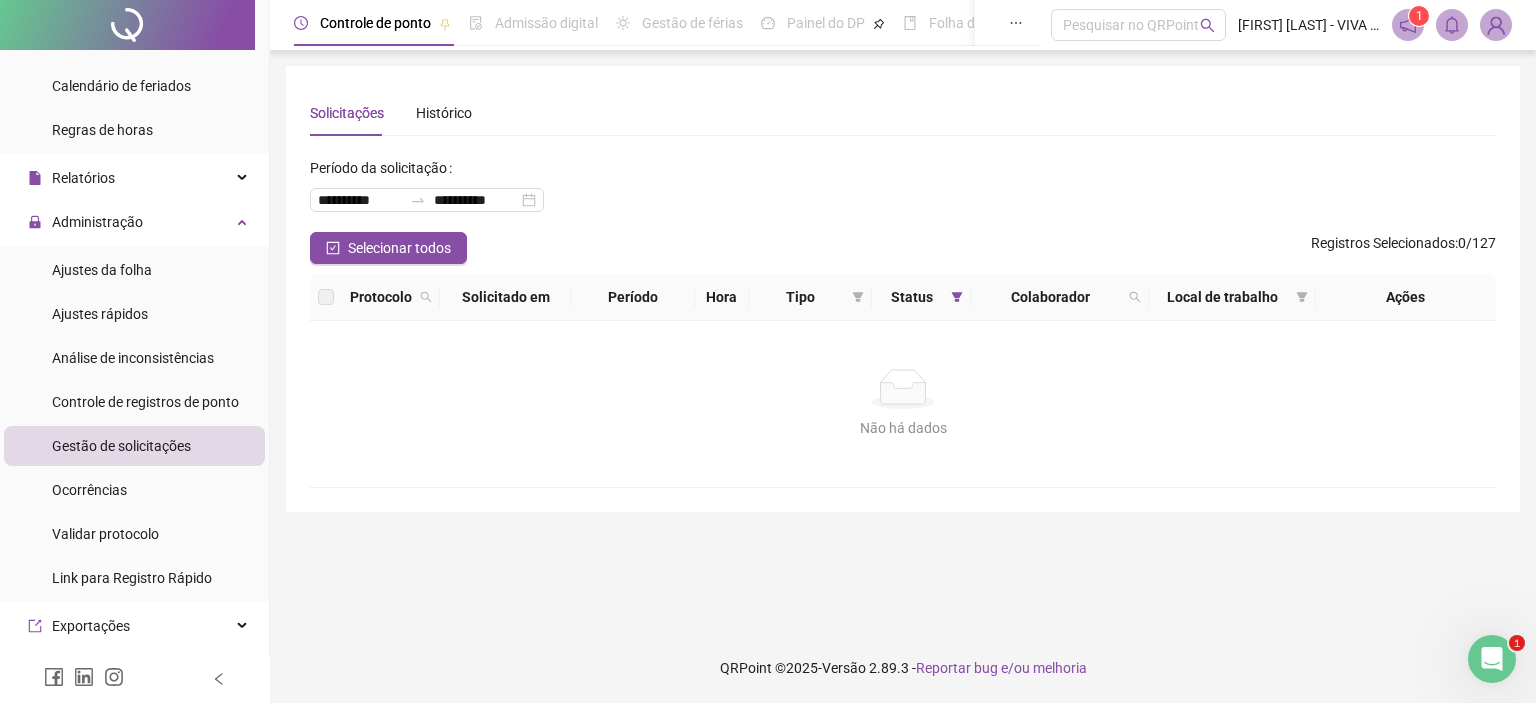 click on "Não há dados Não há dados" at bounding box center [903, 404] 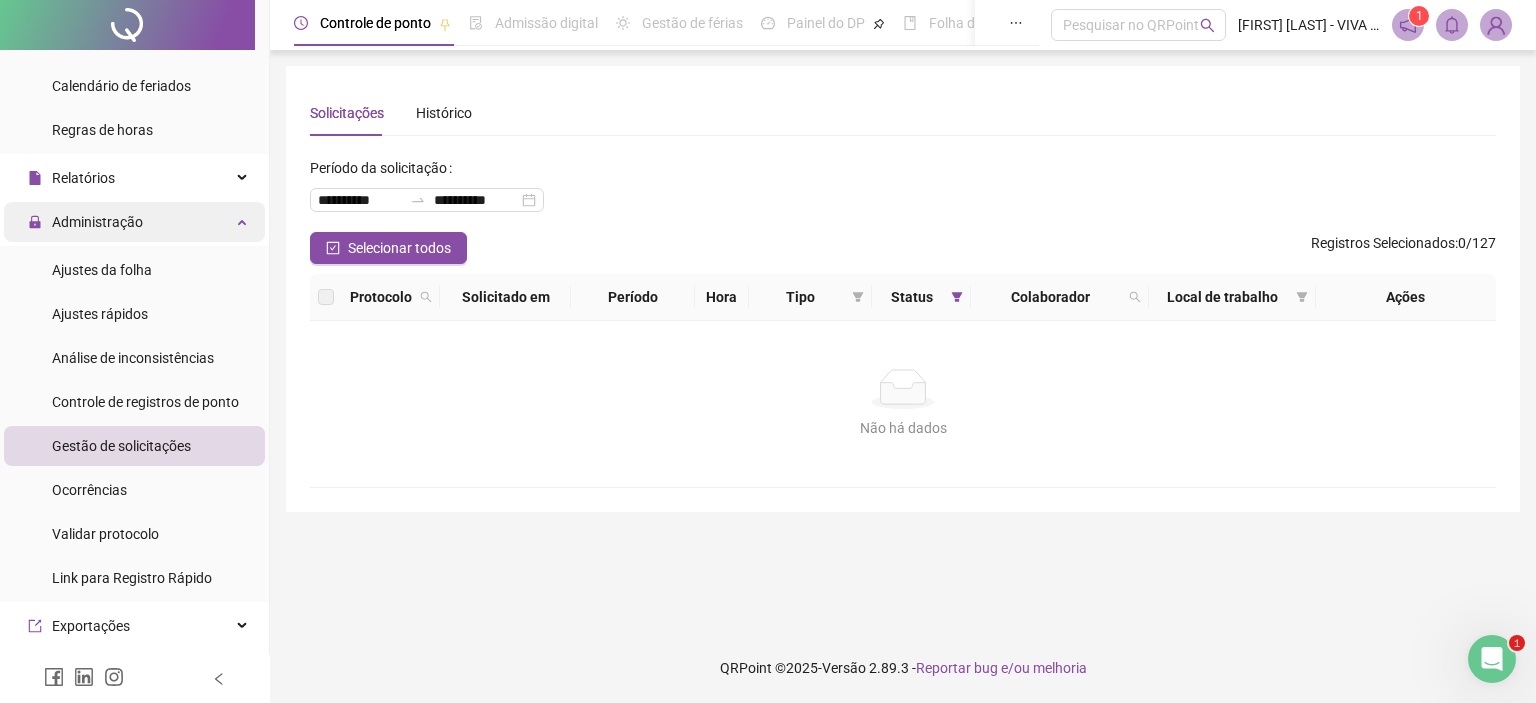 scroll, scrollTop: 0, scrollLeft: 0, axis: both 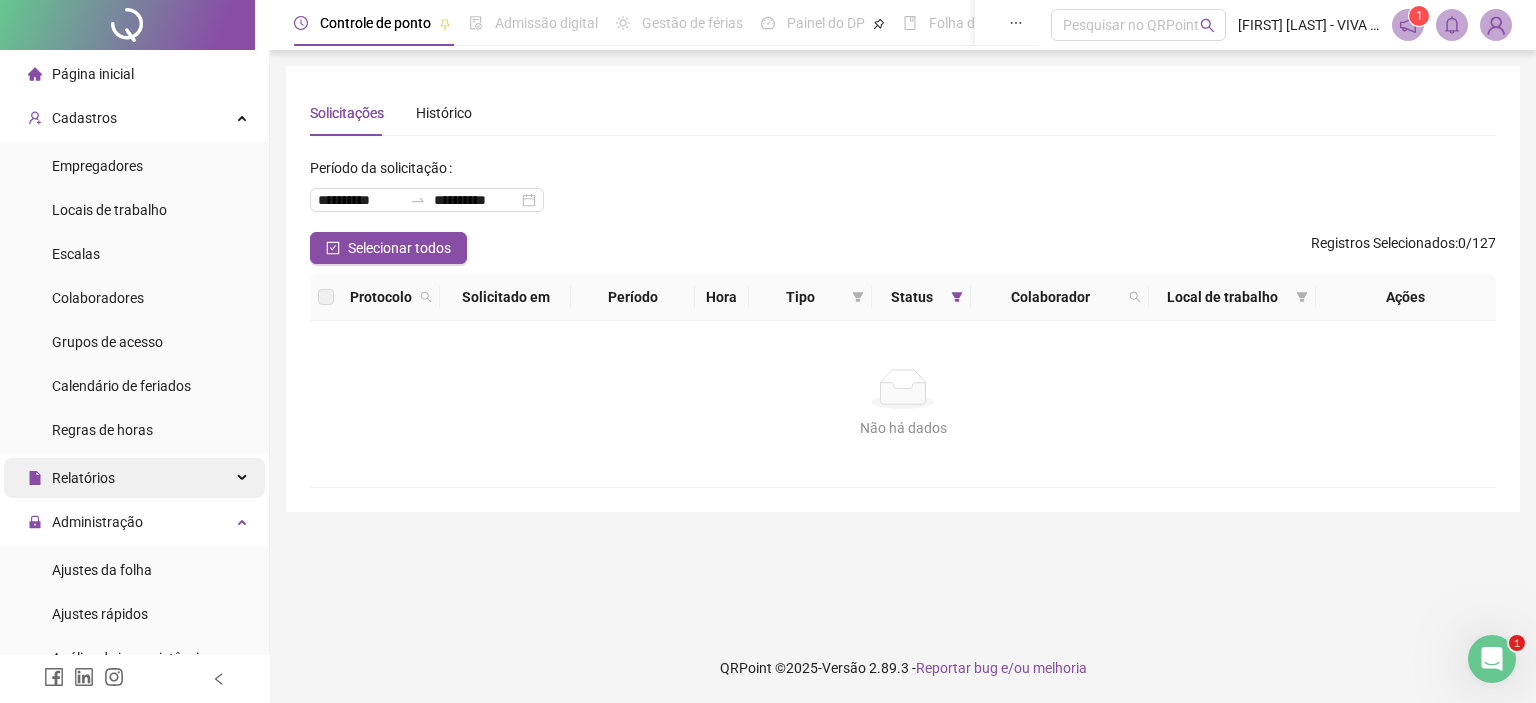 click on "Relatórios" at bounding box center (83, 478) 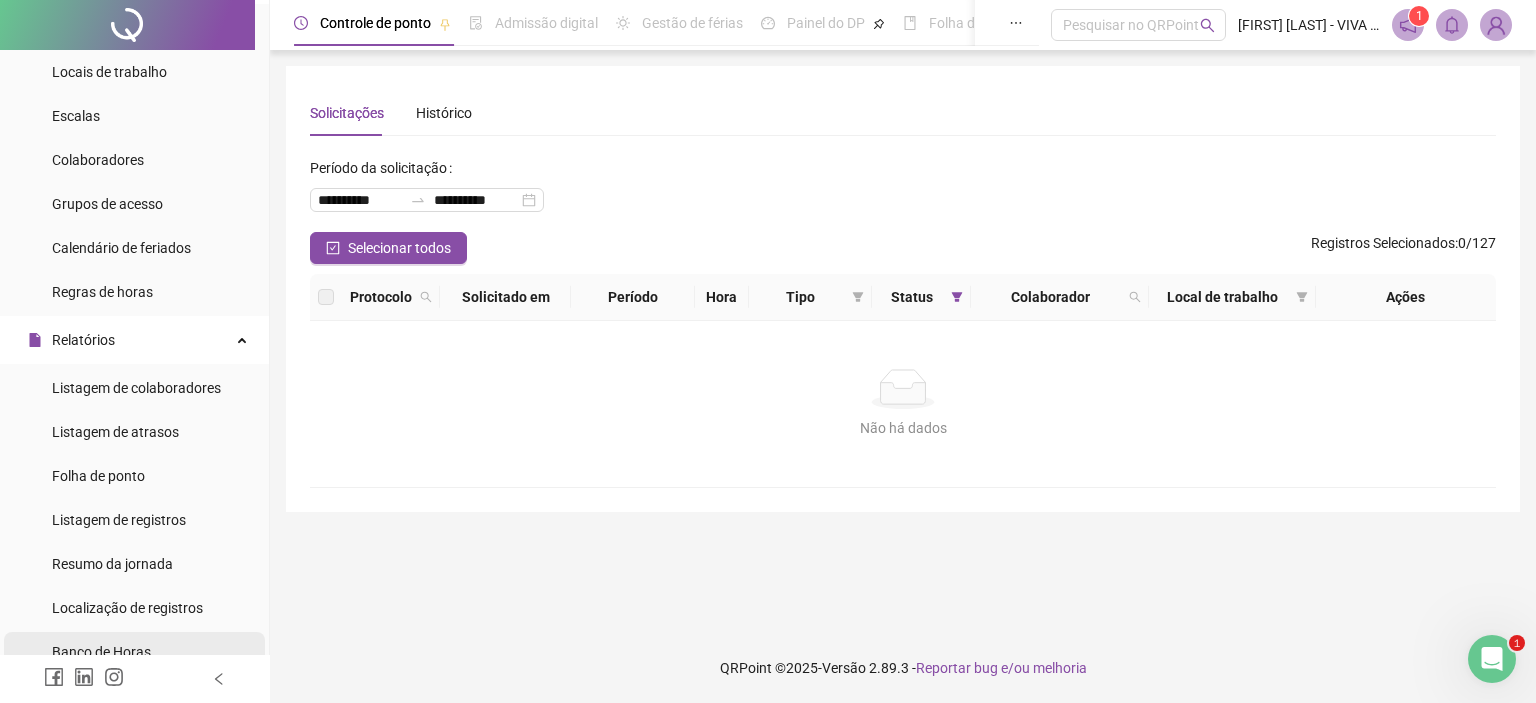 scroll, scrollTop: 400, scrollLeft: 0, axis: vertical 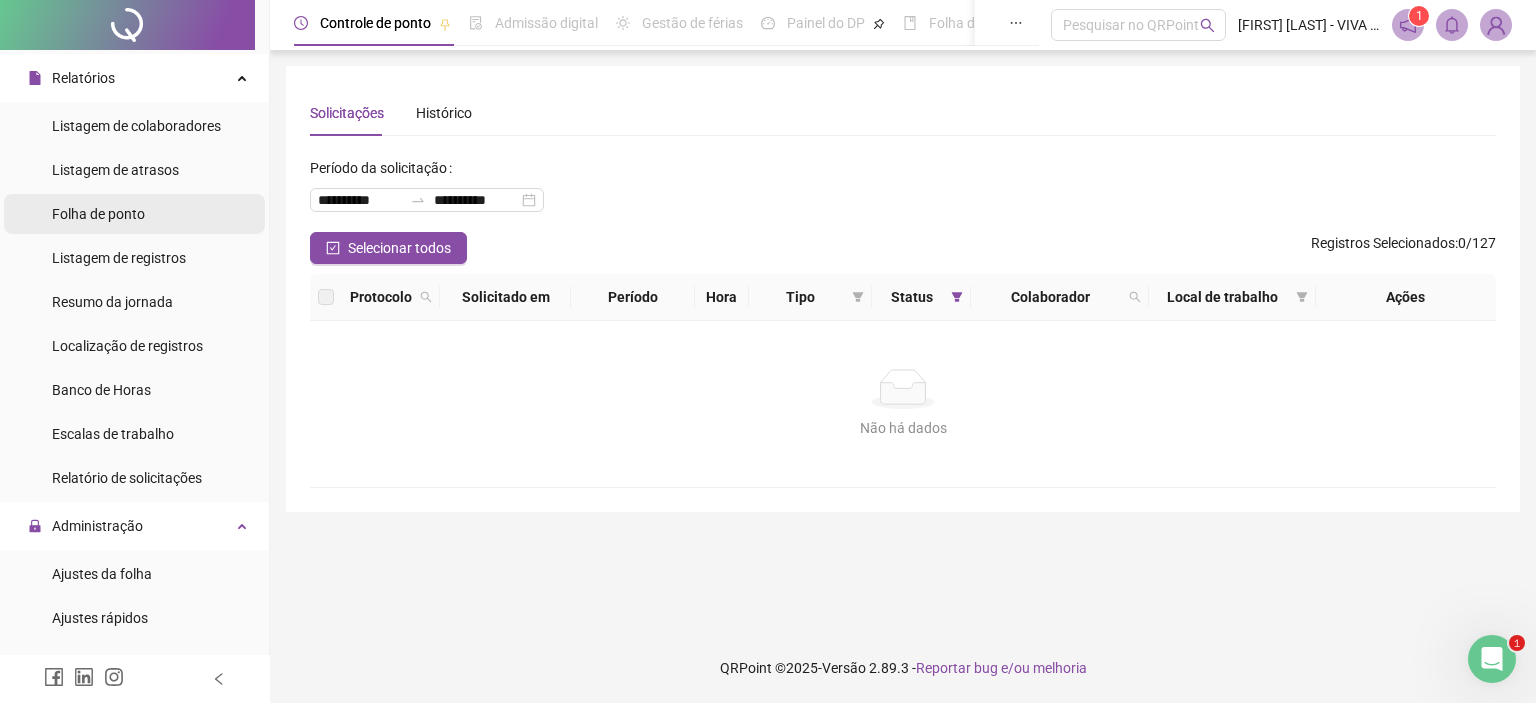 click on "Folha de ponto" at bounding box center (98, 214) 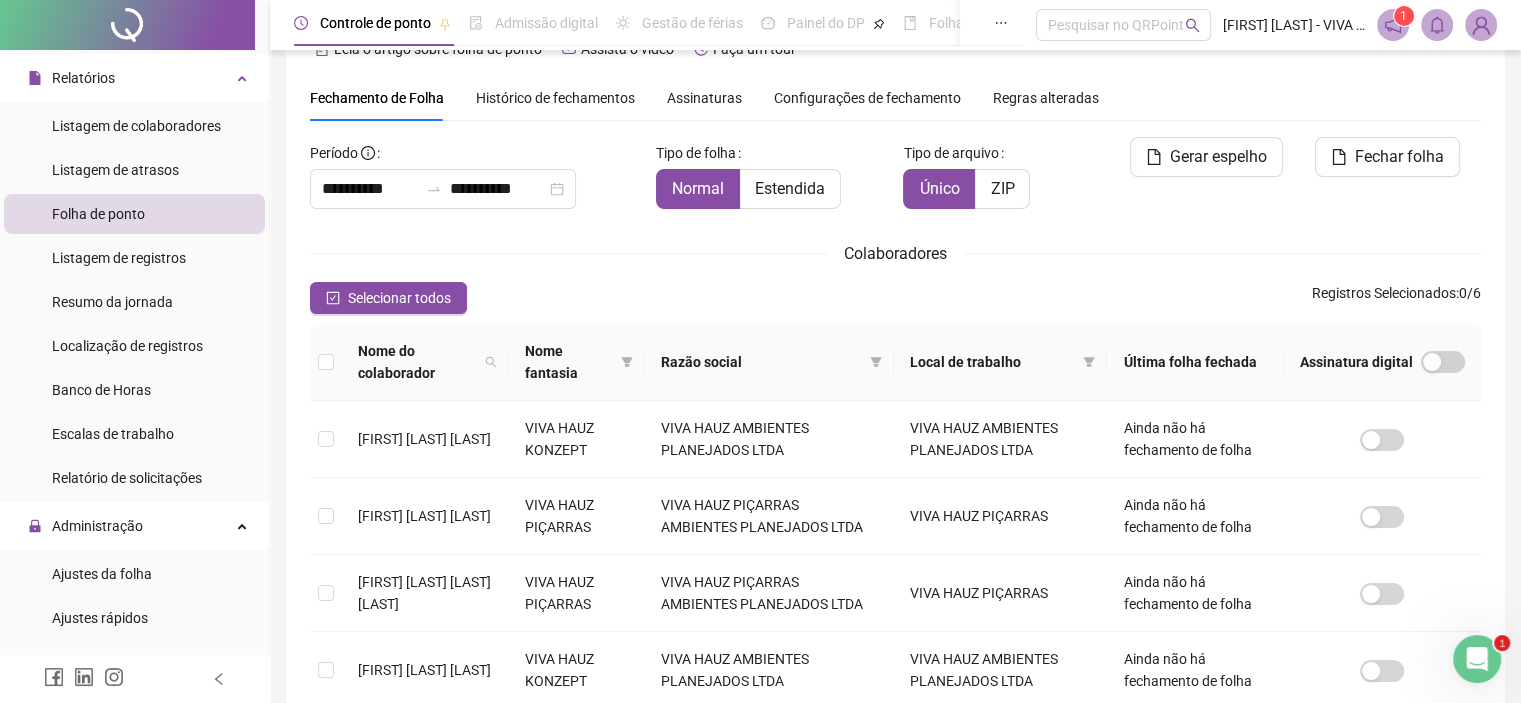 scroll, scrollTop: 57, scrollLeft: 0, axis: vertical 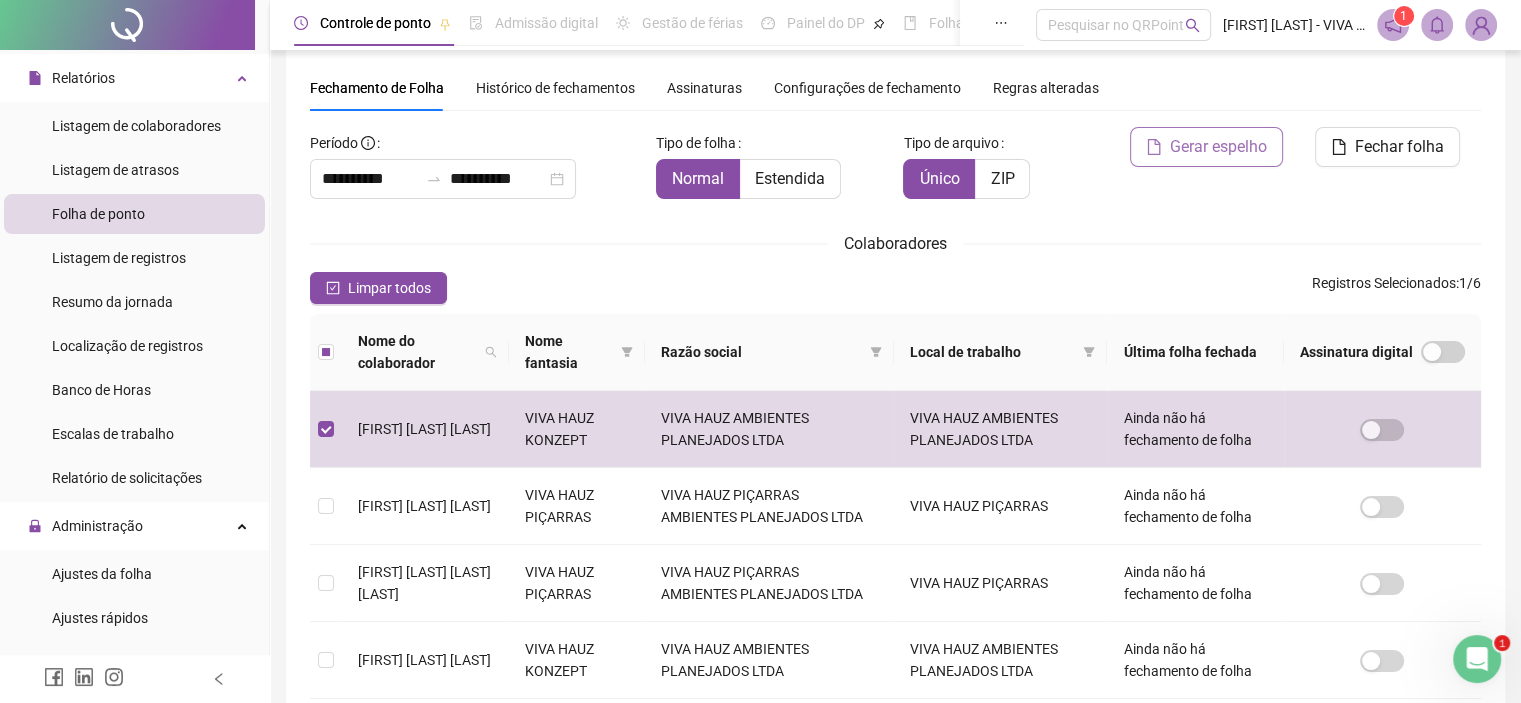 click on "Gerar espelho" at bounding box center [1218, 147] 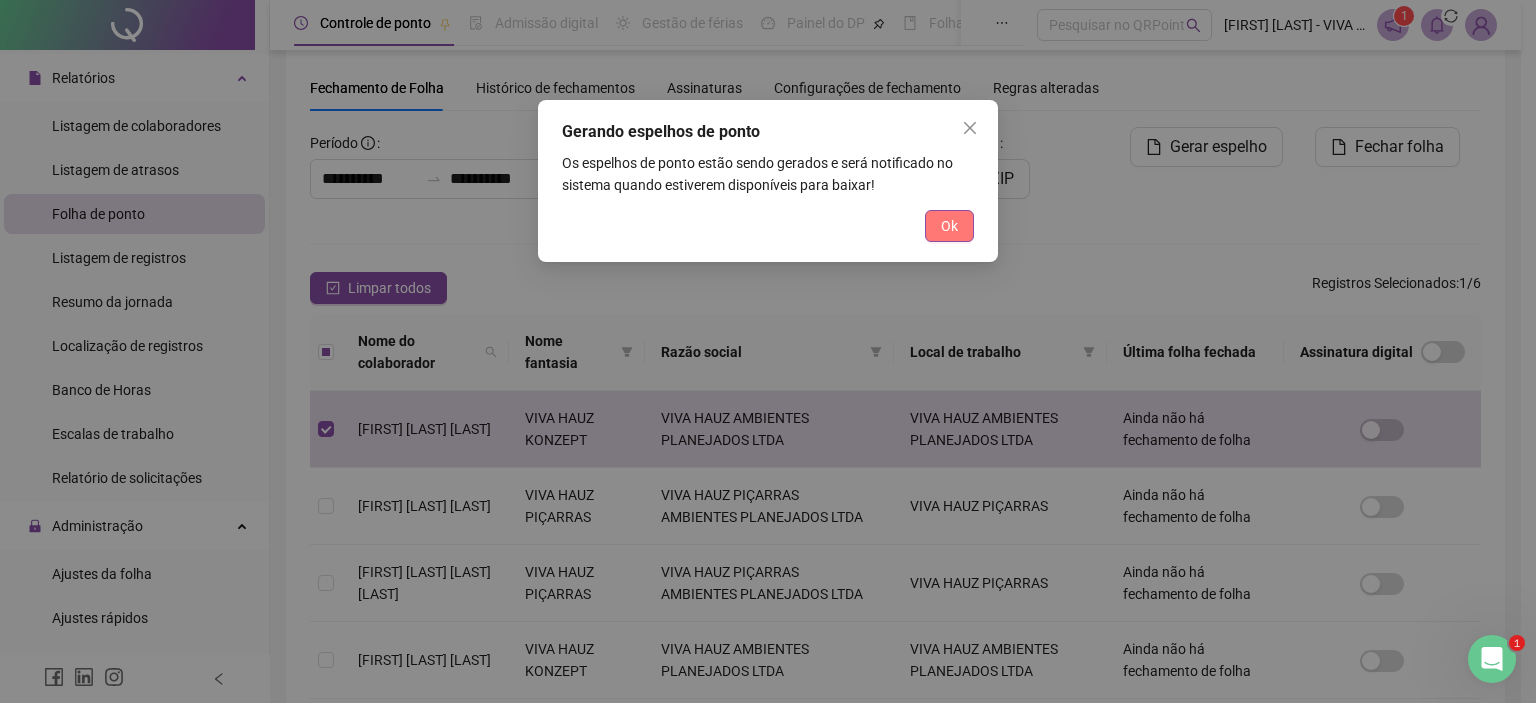 click on "Ok" at bounding box center [949, 226] 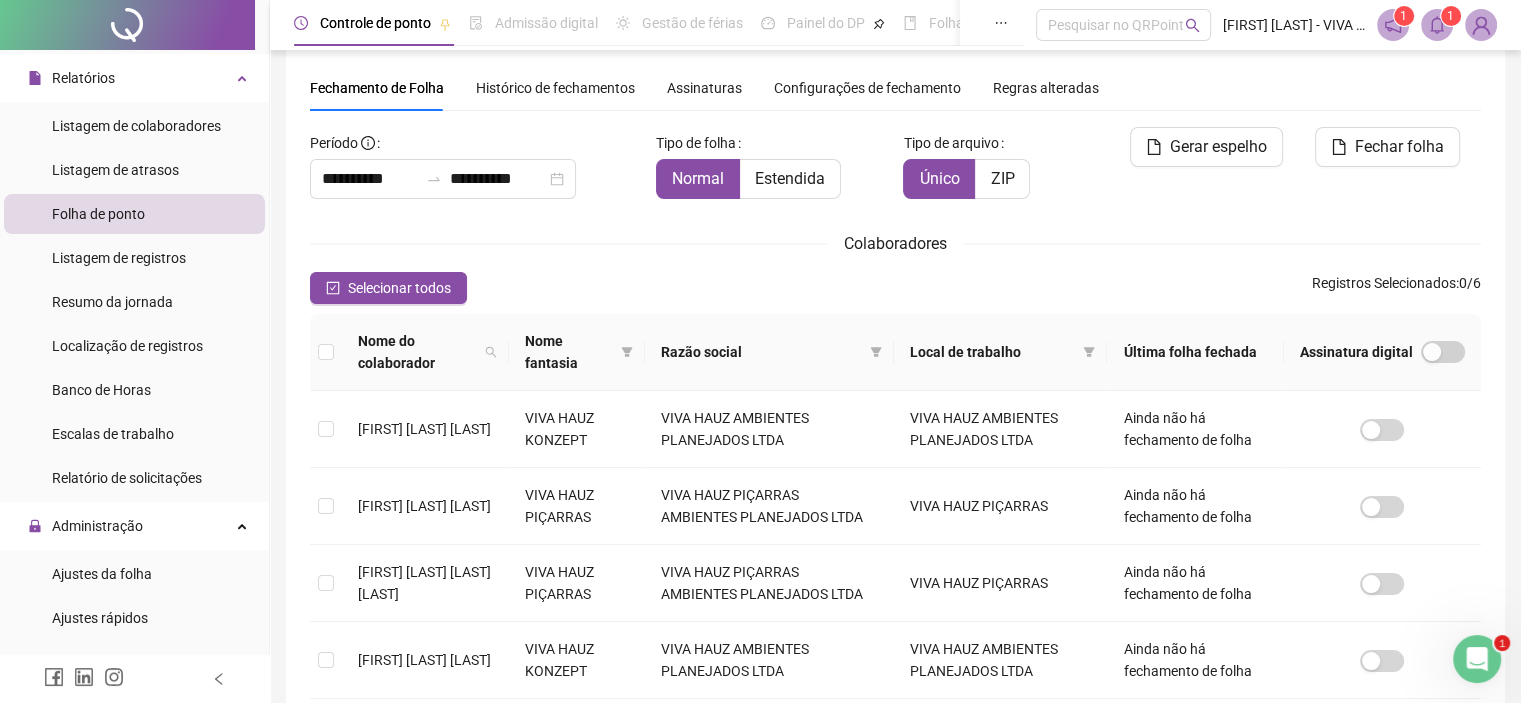 click 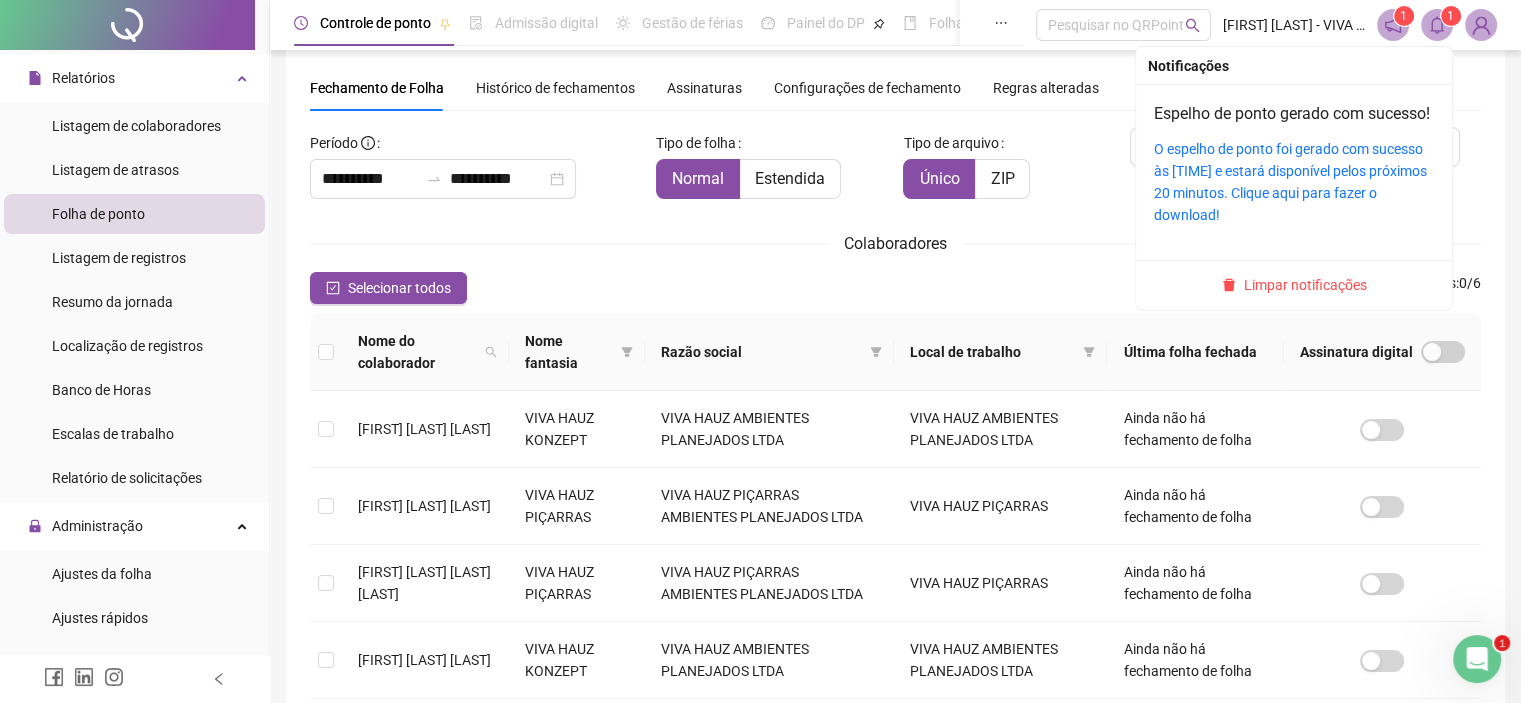 click on "O espelho de ponto foi gerado com sucesso às [TIME] e estará disponível pelos próximos 20 minutos.
Clique aqui para fazer o download!" at bounding box center (1294, 182) 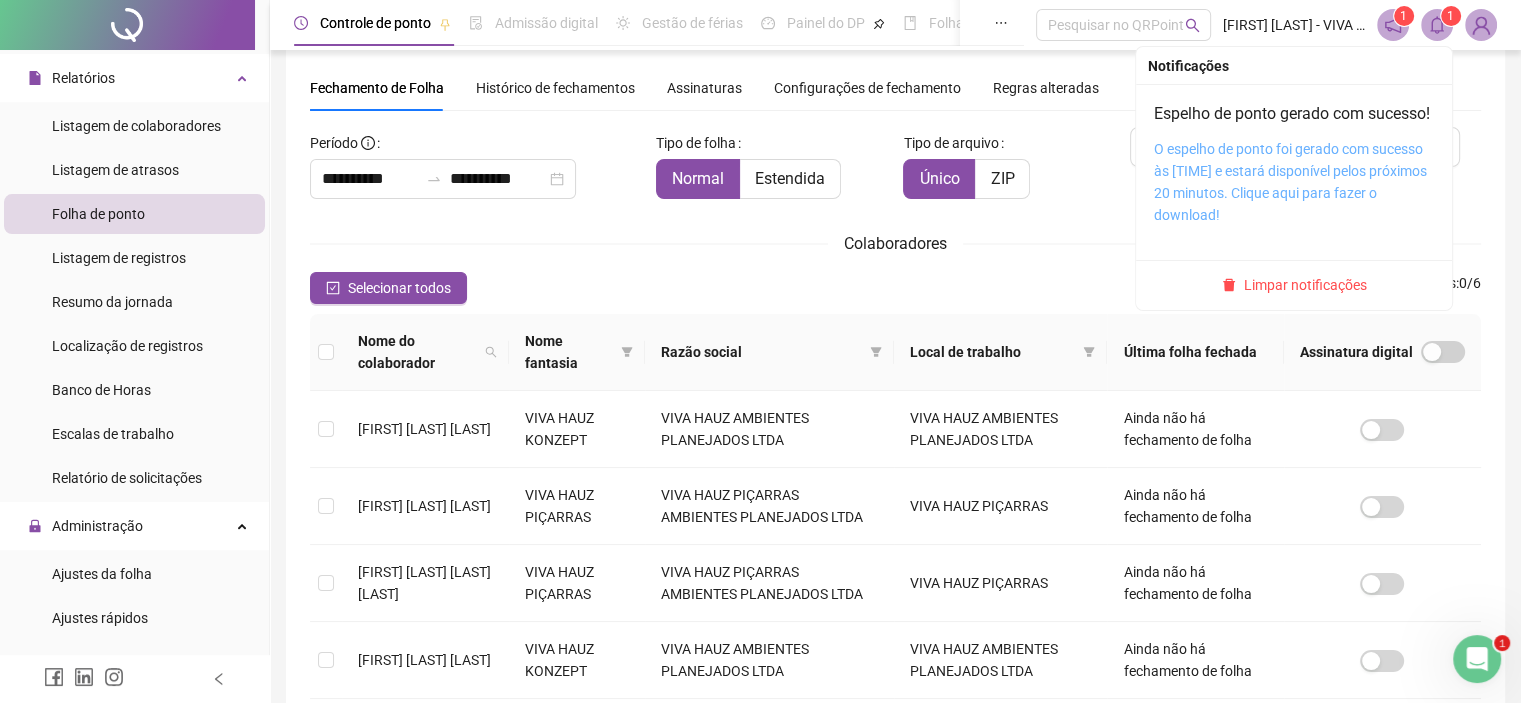 click on "O espelho de ponto foi gerado com sucesso às [TIME] e estará disponível pelos próximos 20 minutos.
Clique aqui para fazer o download!" at bounding box center (1290, 182) 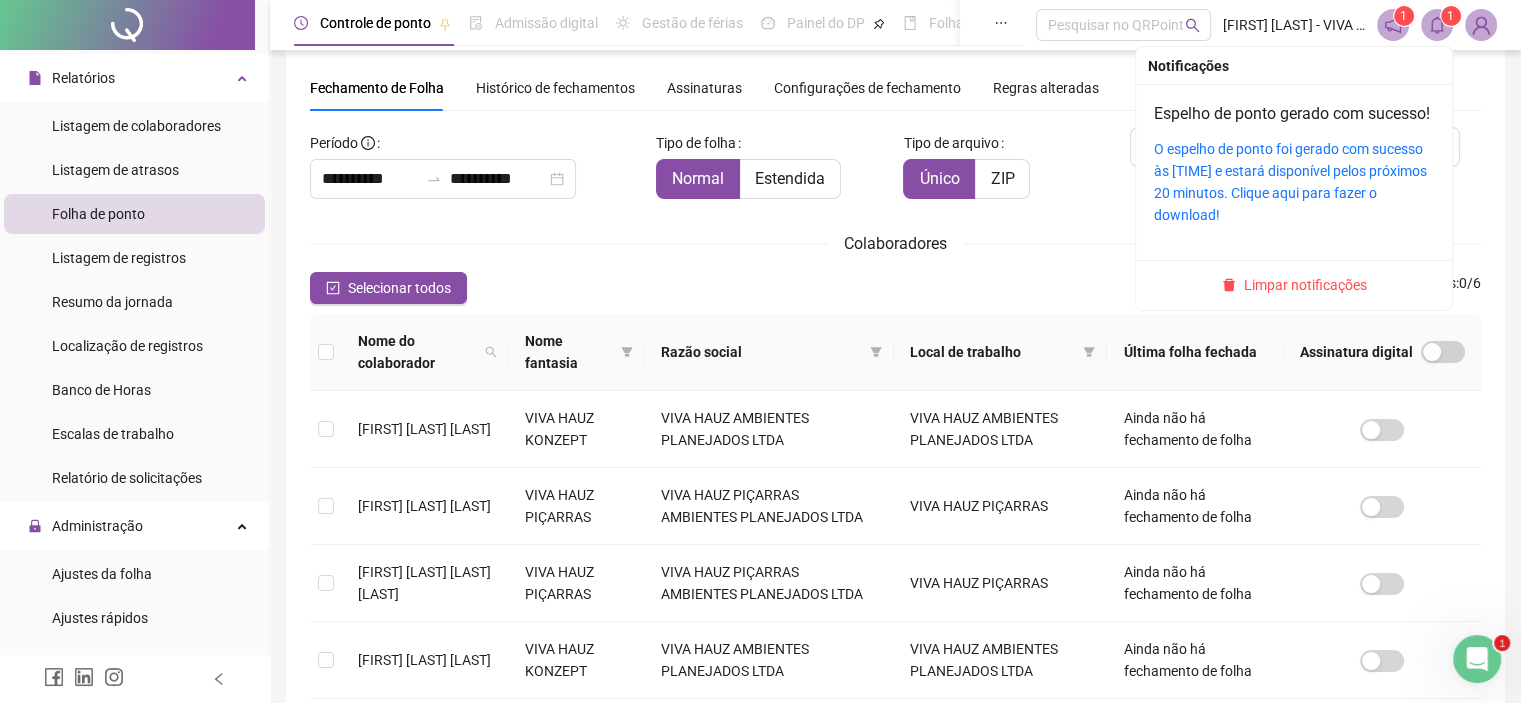 click 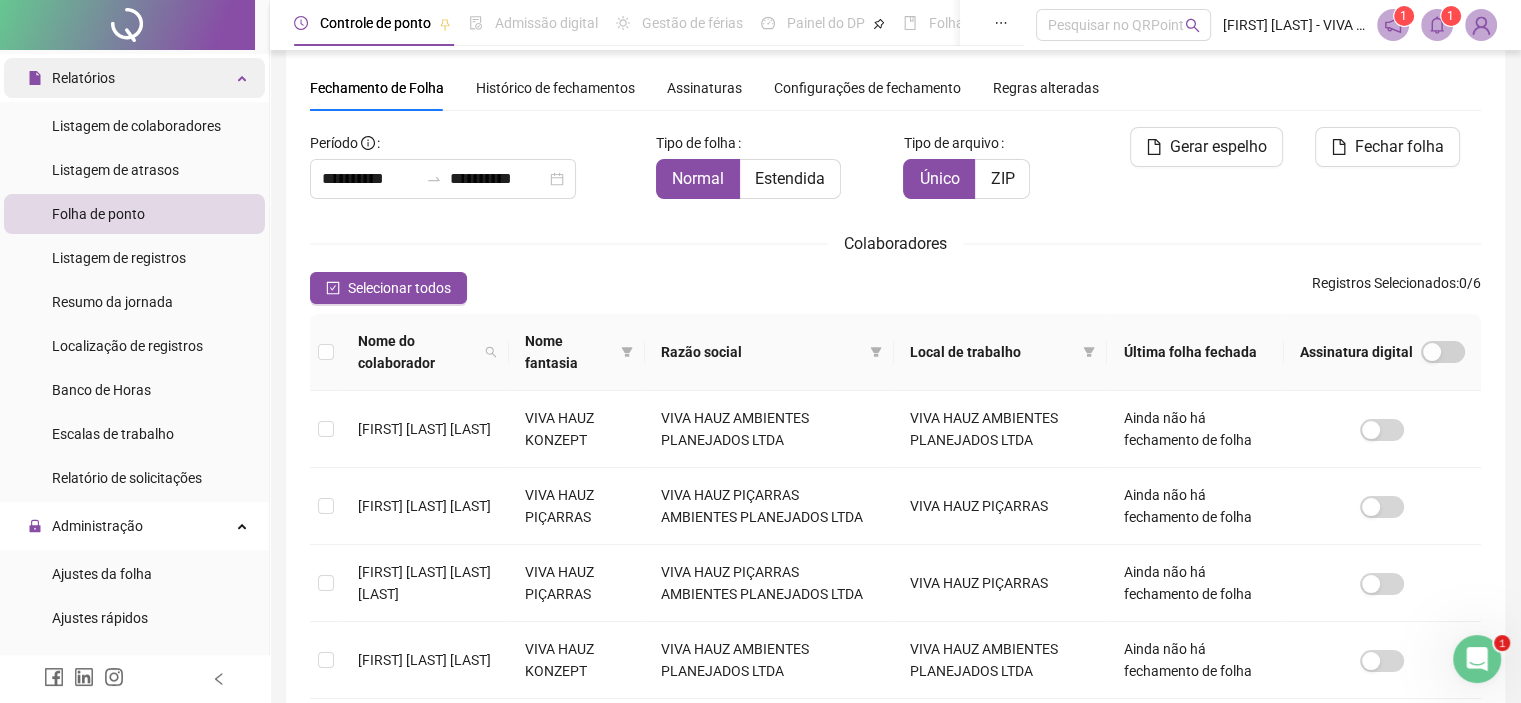 click on "Relatórios" at bounding box center (83, 78) 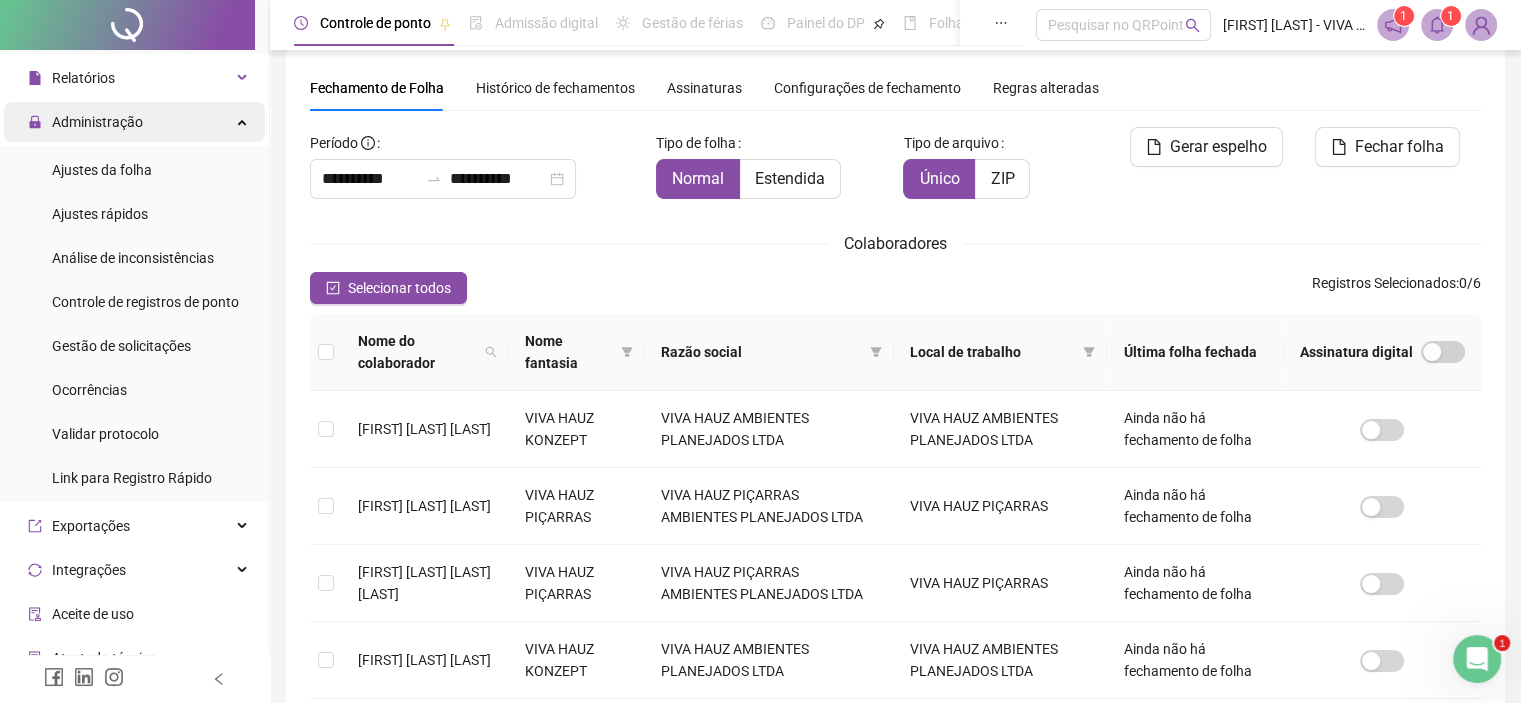 click on "Administração" at bounding box center (97, 122) 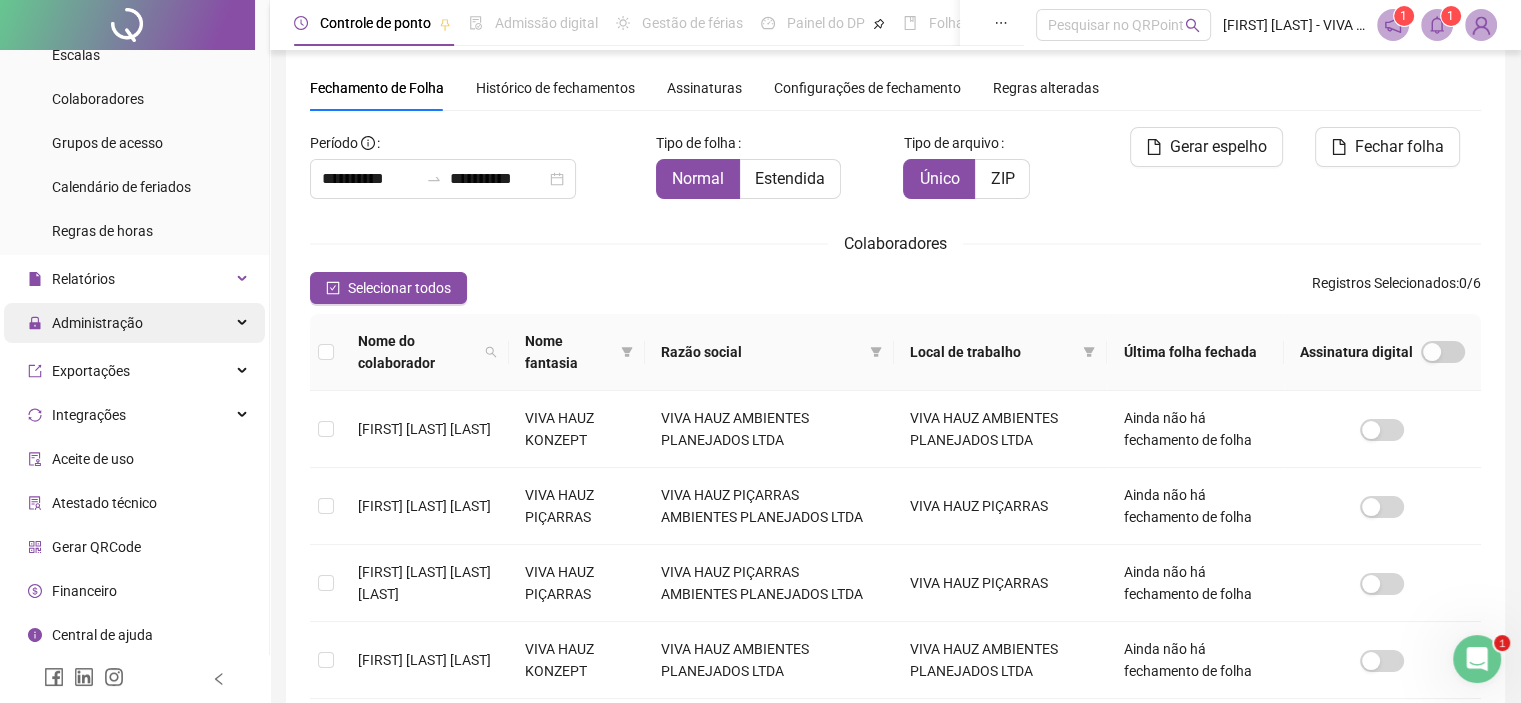 scroll, scrollTop: 195, scrollLeft: 0, axis: vertical 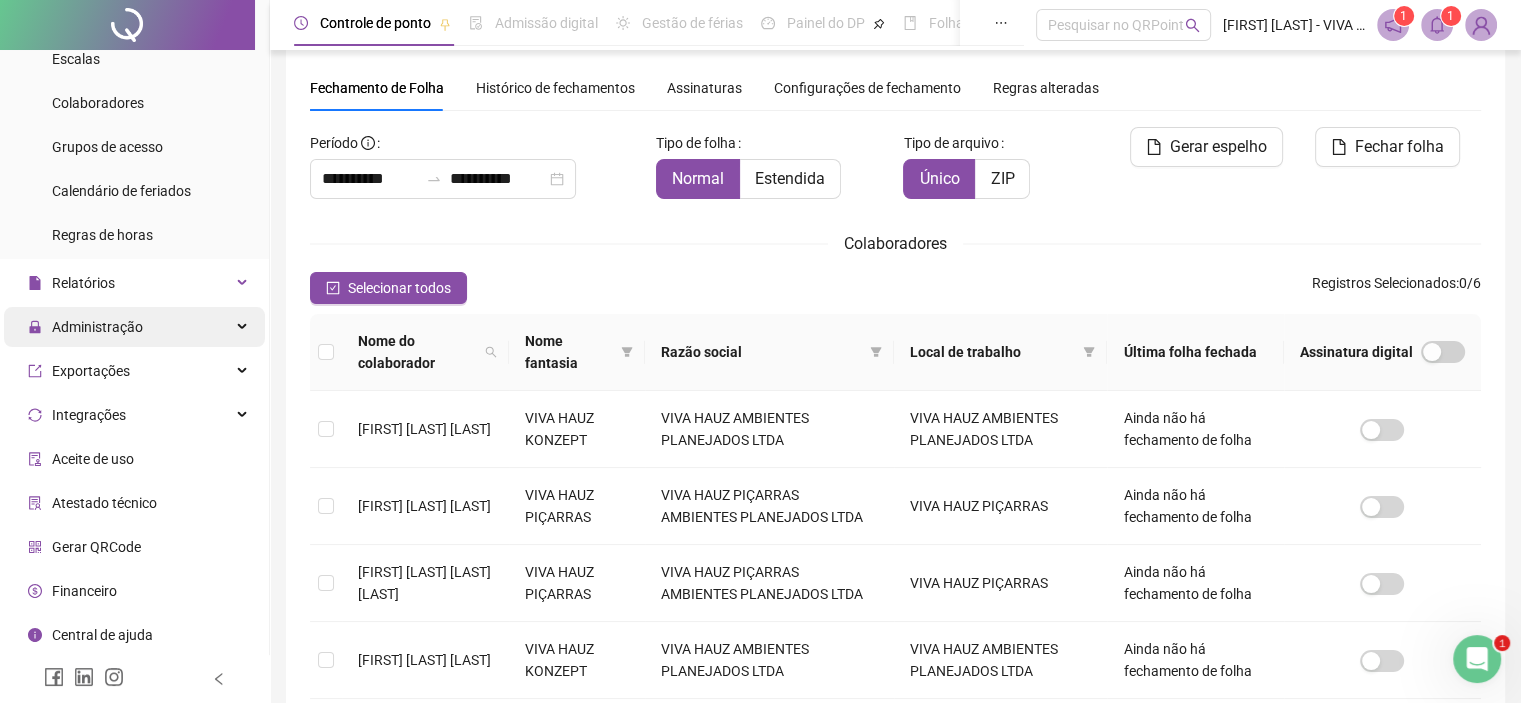 click on "Administração" at bounding box center (97, 327) 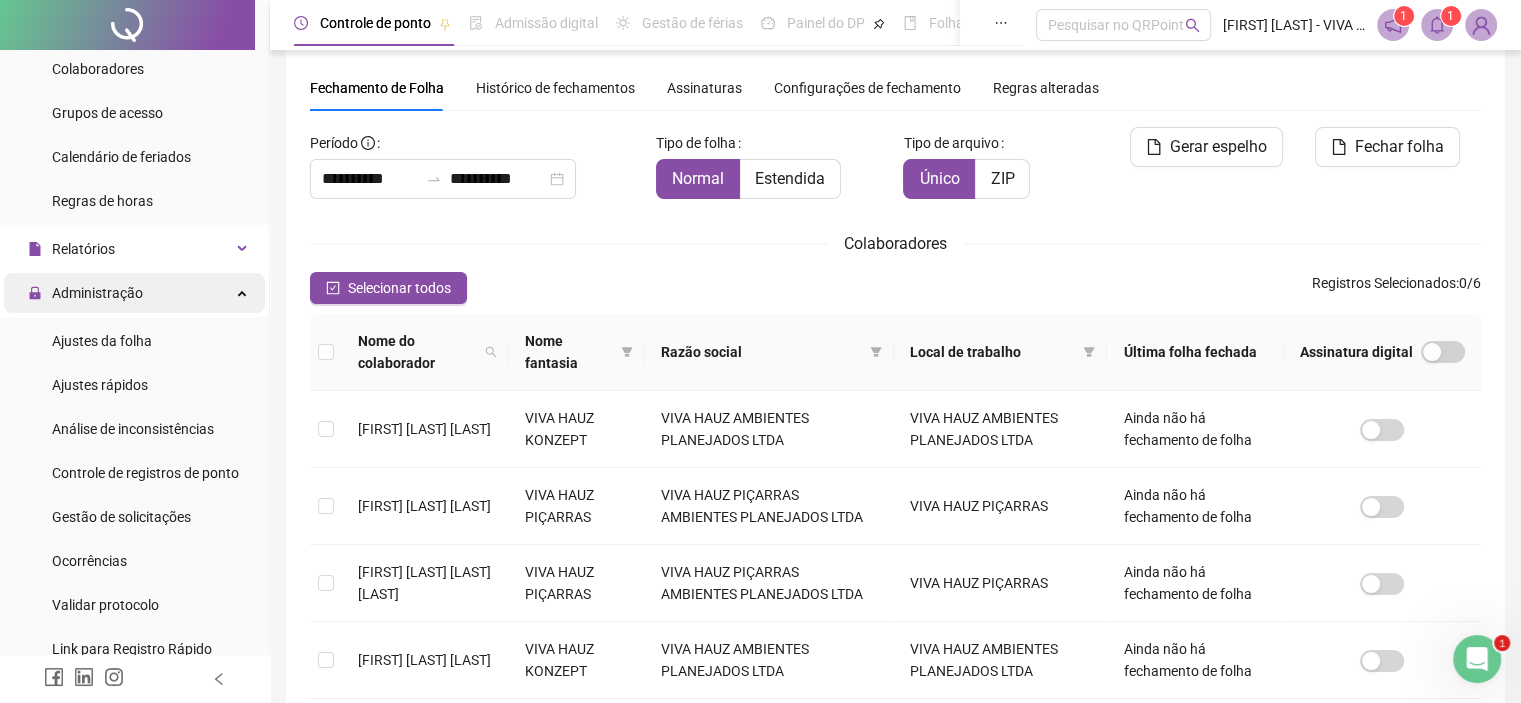 scroll, scrollTop: 400, scrollLeft: 0, axis: vertical 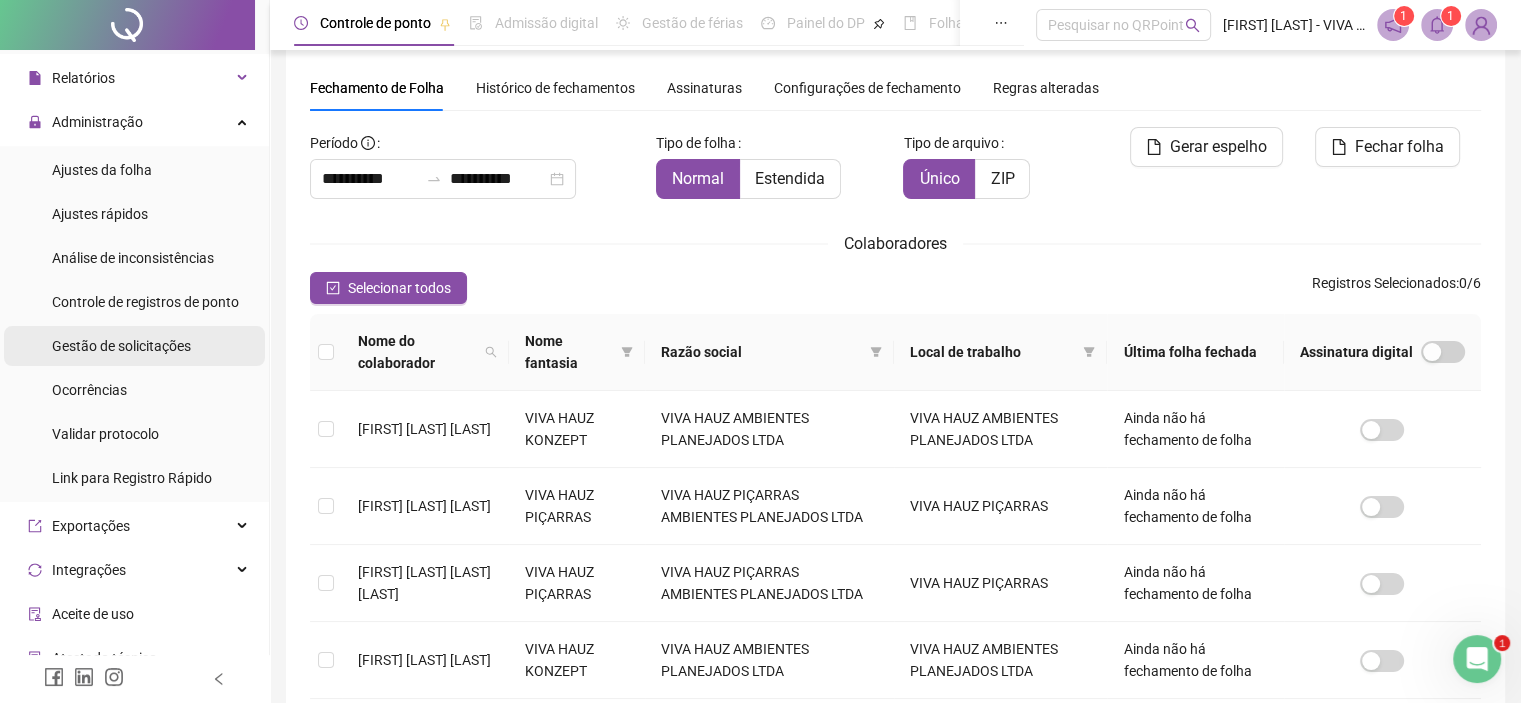 click on "Gestão de solicitações" at bounding box center (121, 346) 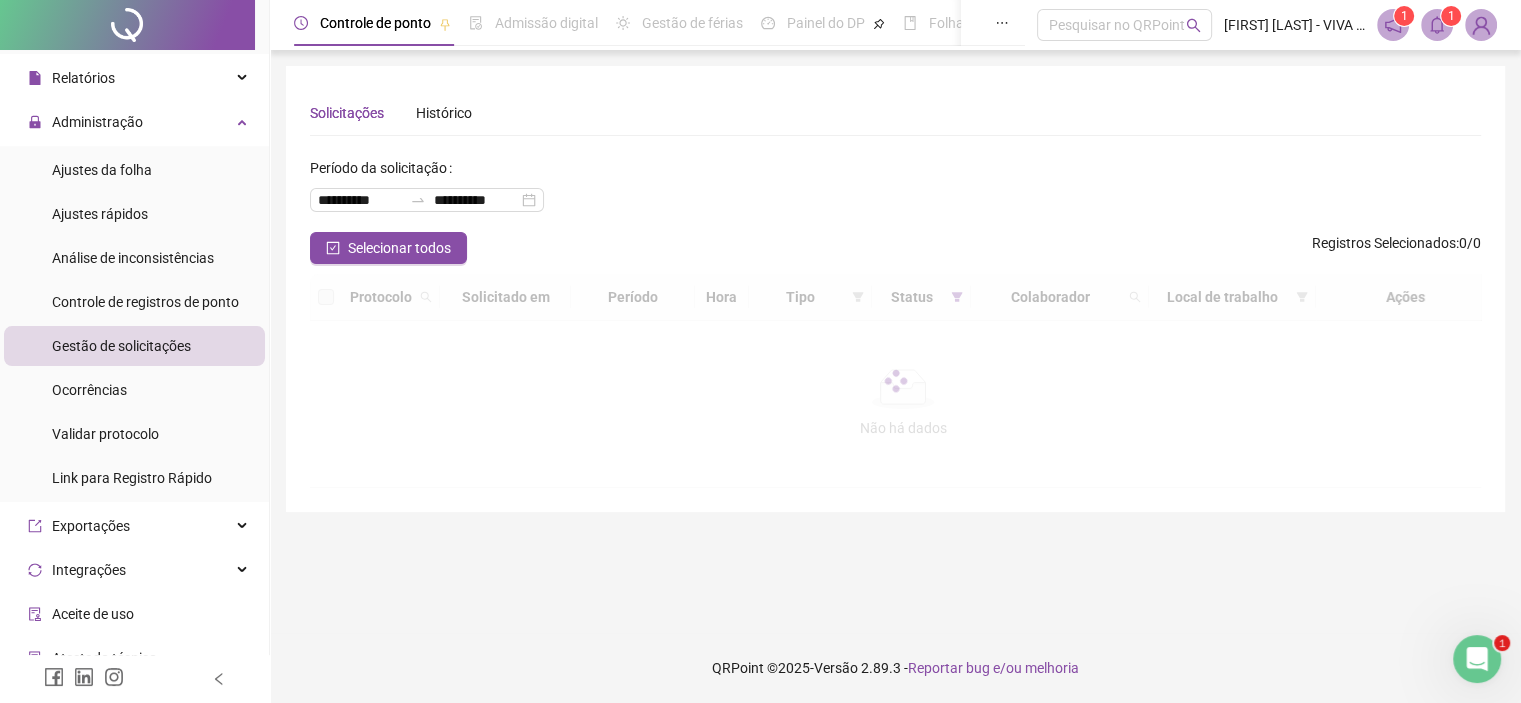 scroll, scrollTop: 0, scrollLeft: 0, axis: both 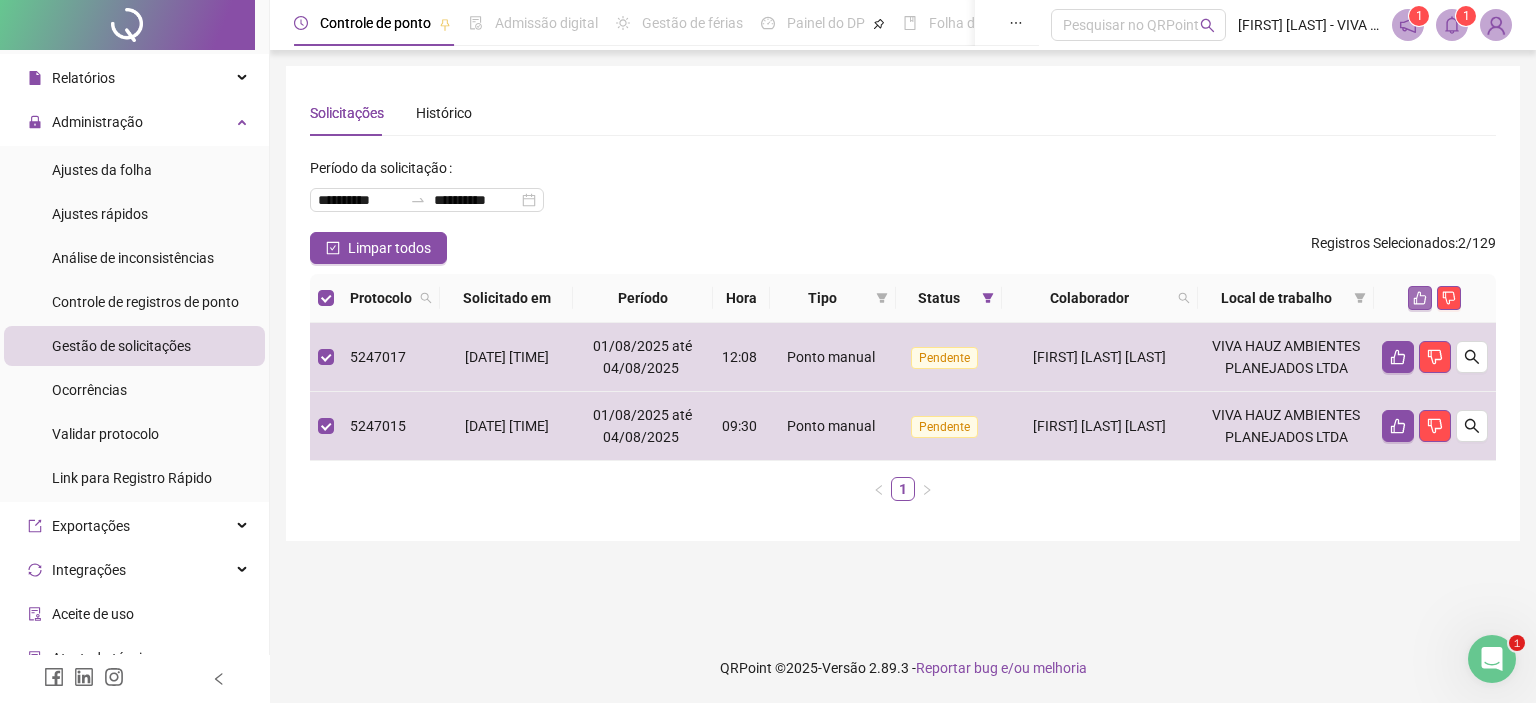 click 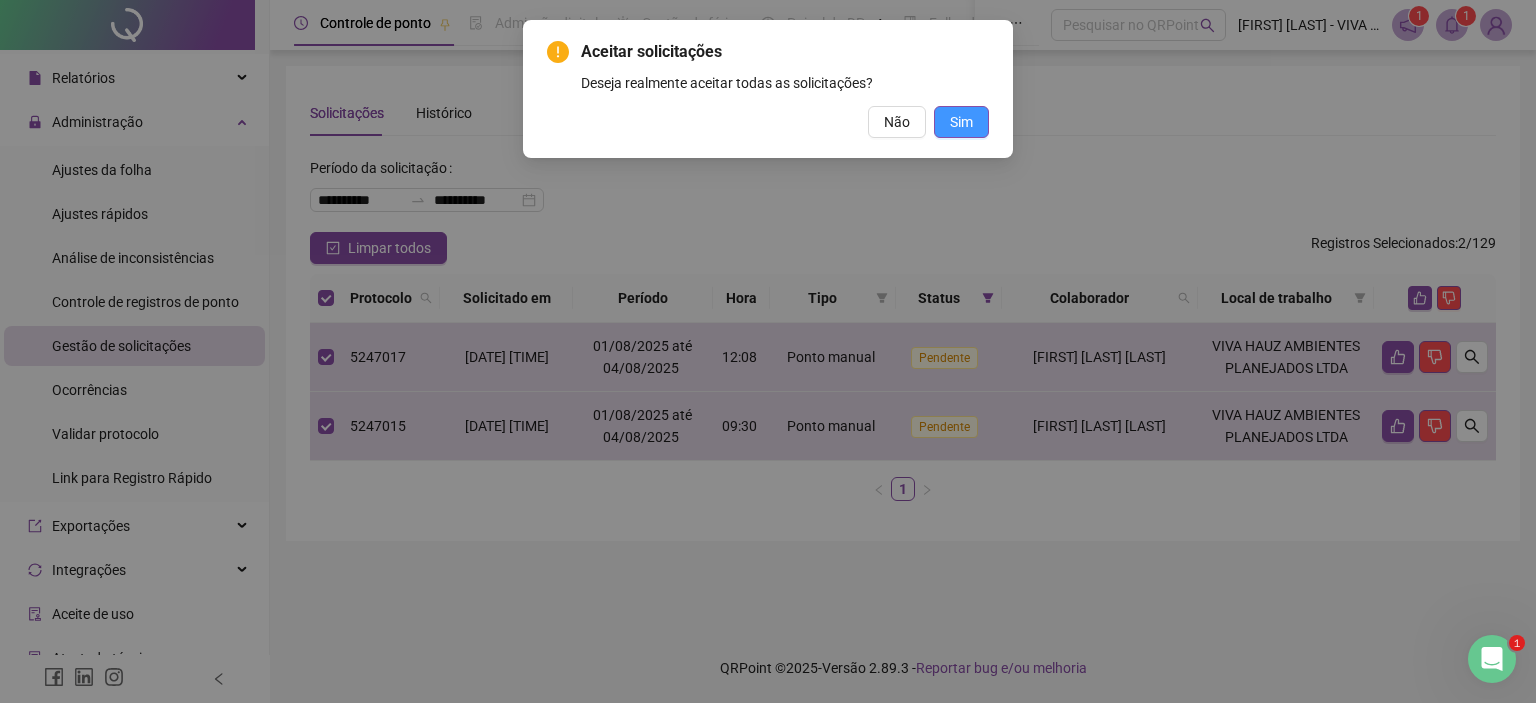 click on "Sim" at bounding box center [961, 122] 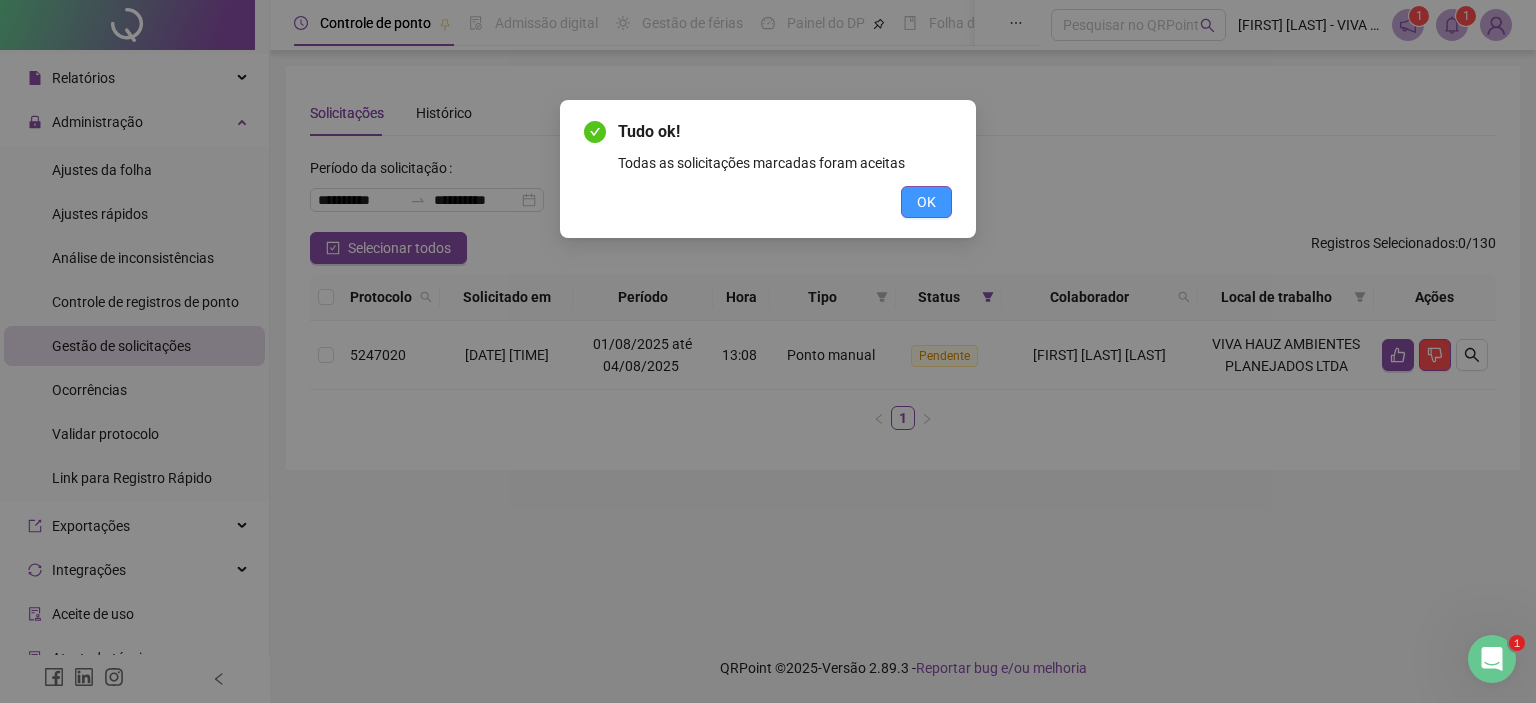 click on "OK" at bounding box center (926, 202) 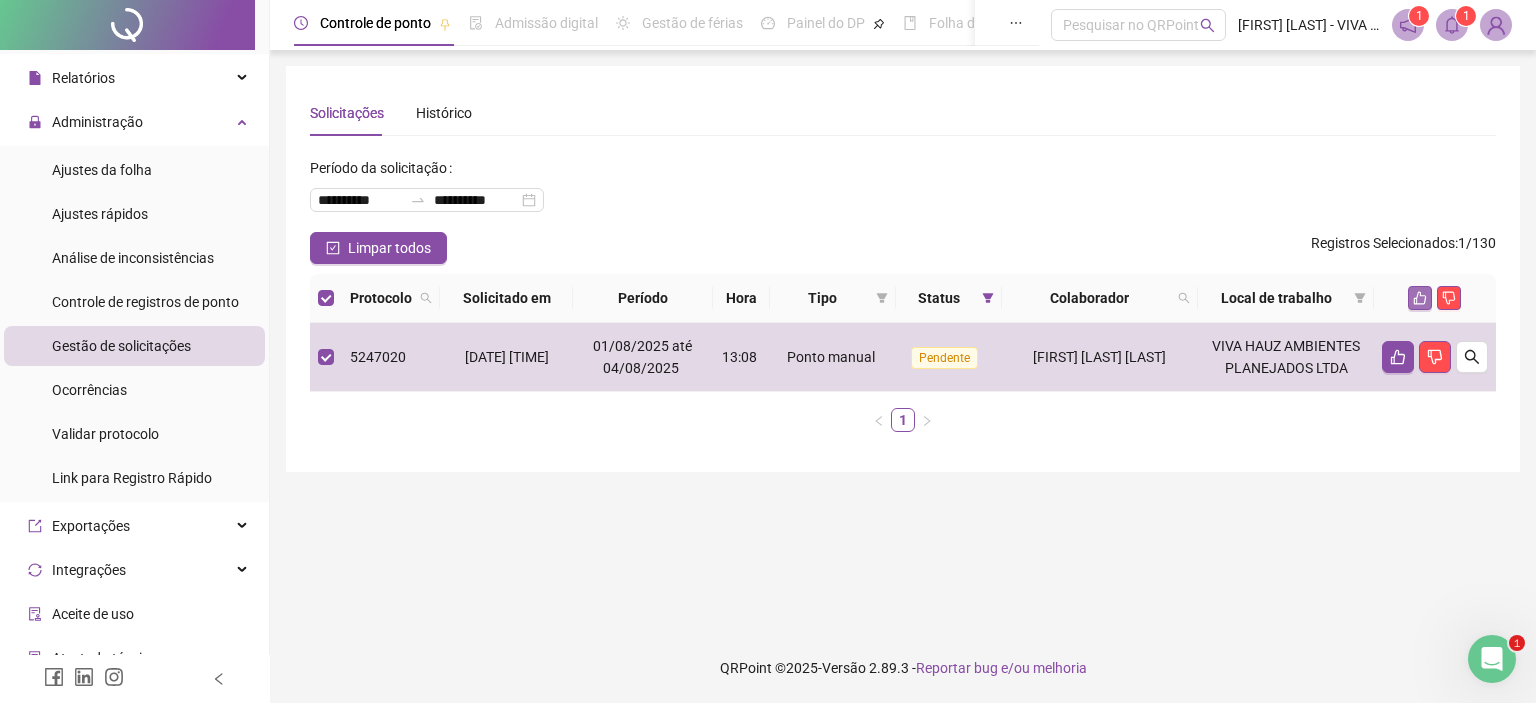 click 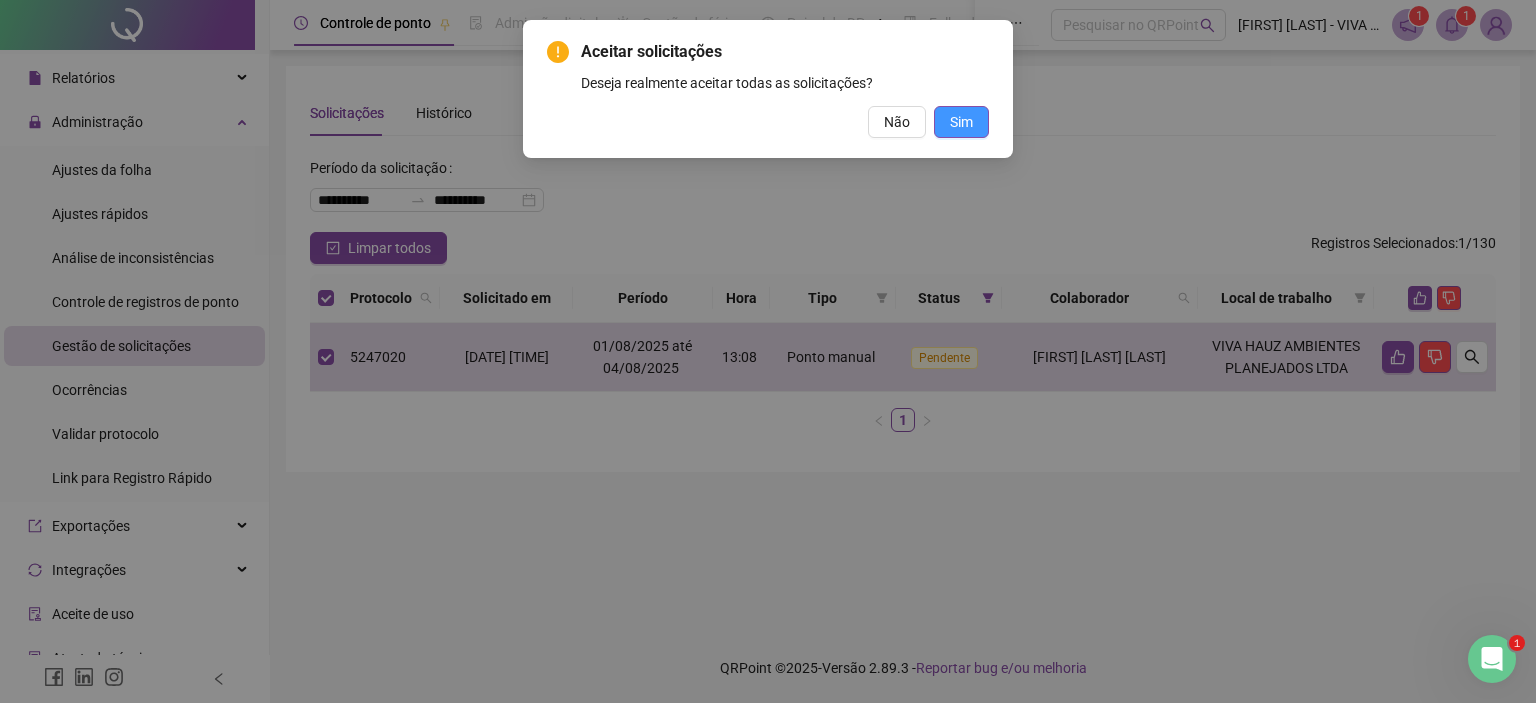 click on "Sim" at bounding box center [961, 122] 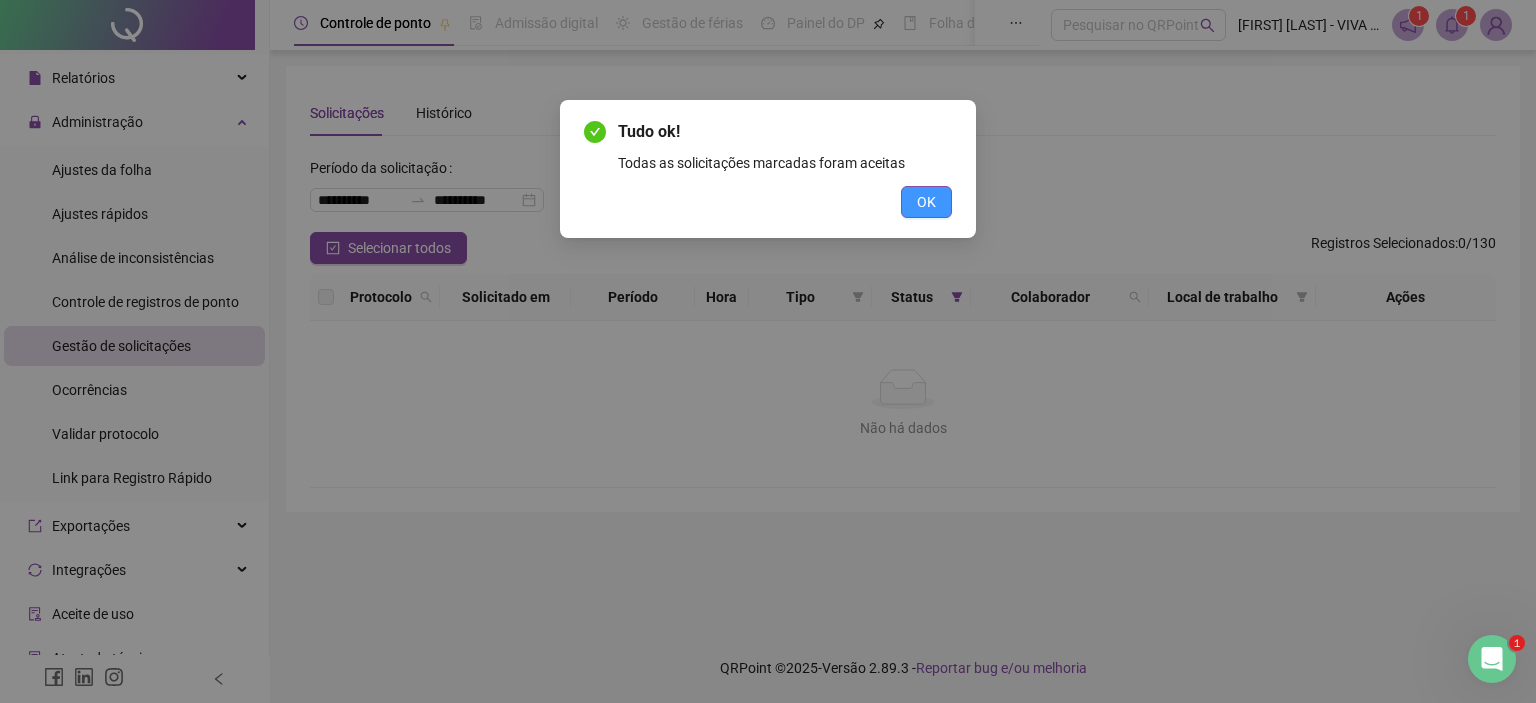 click on "OK" at bounding box center (926, 202) 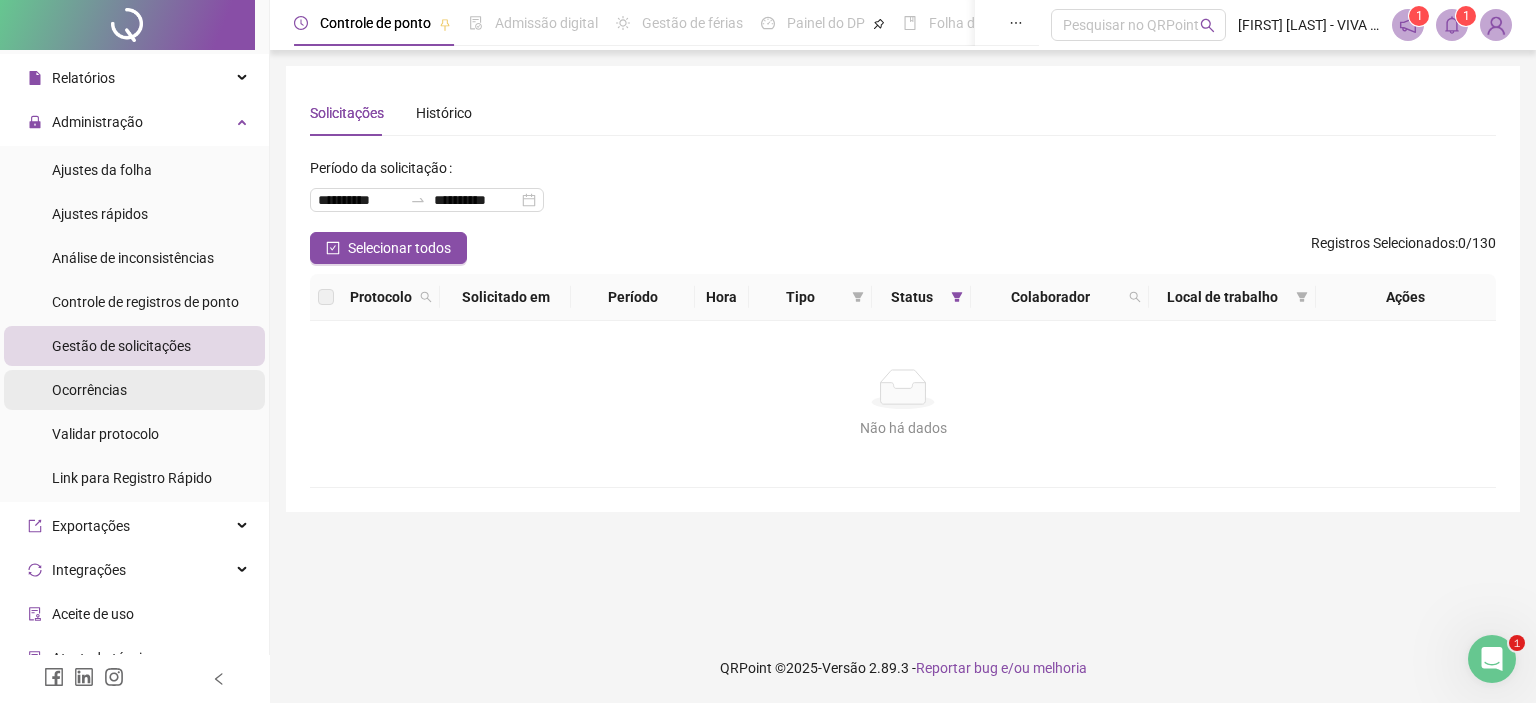 click on "Ocorrências" at bounding box center (89, 390) 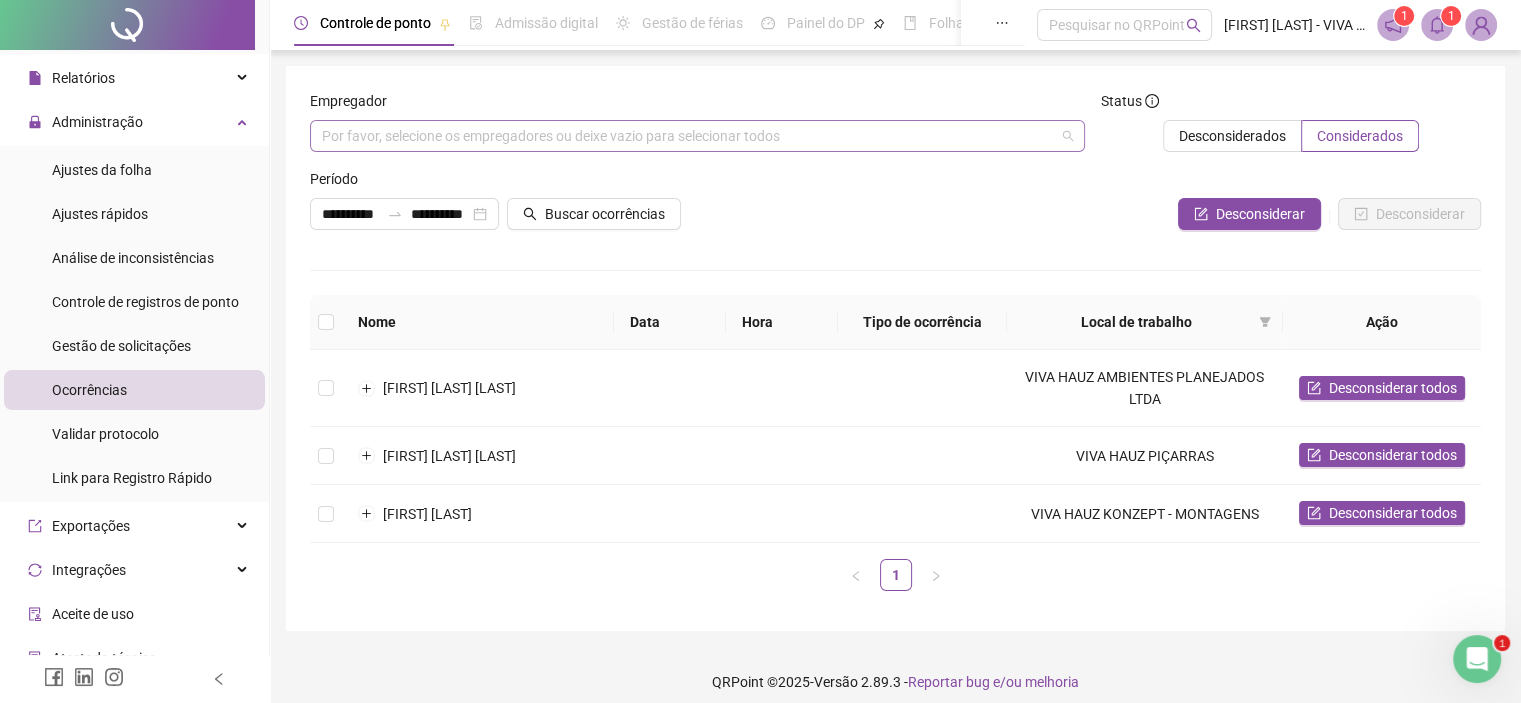 click on "Por favor, selecione os empregadores ou deixe vazio para selecionar todos" at bounding box center (697, 136) 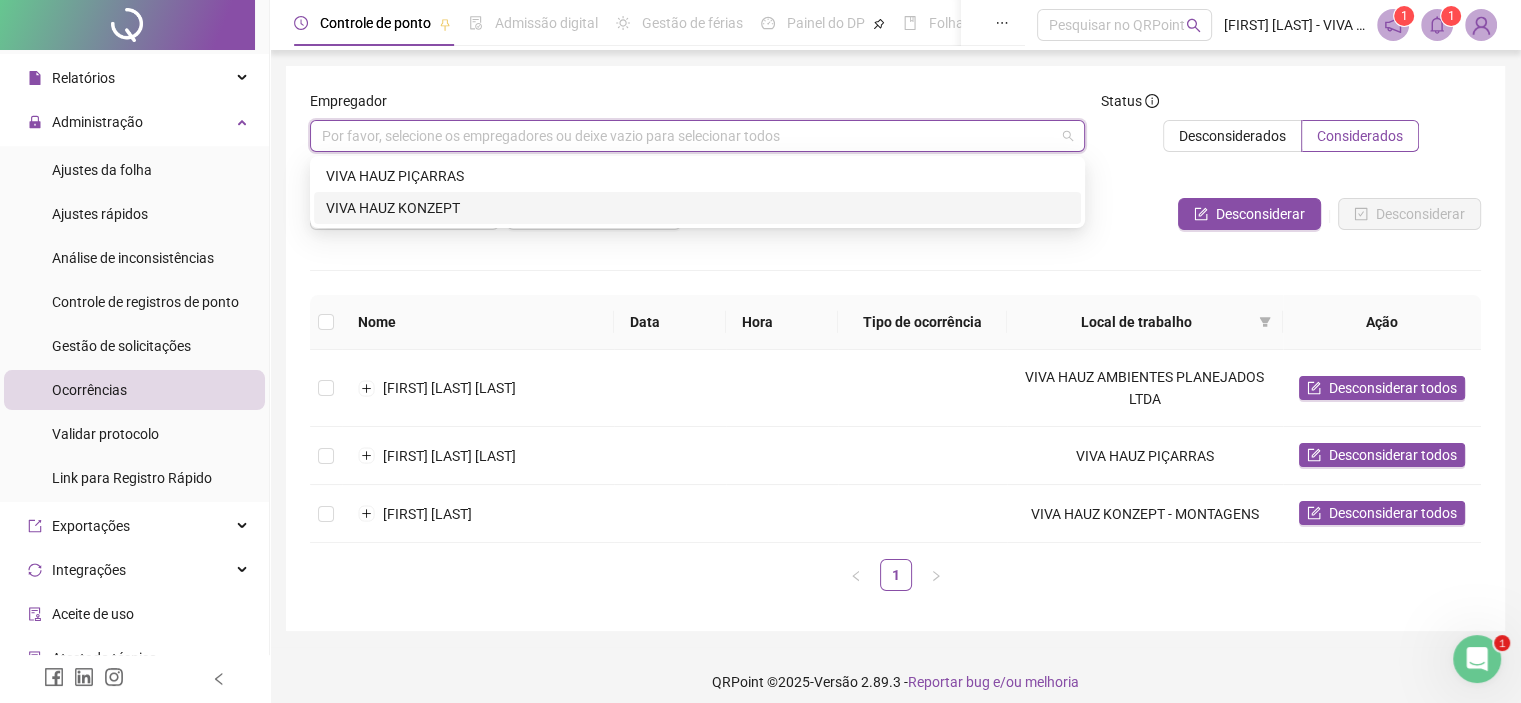 click on "VIVA HAUZ KONZEPT" at bounding box center (697, 208) 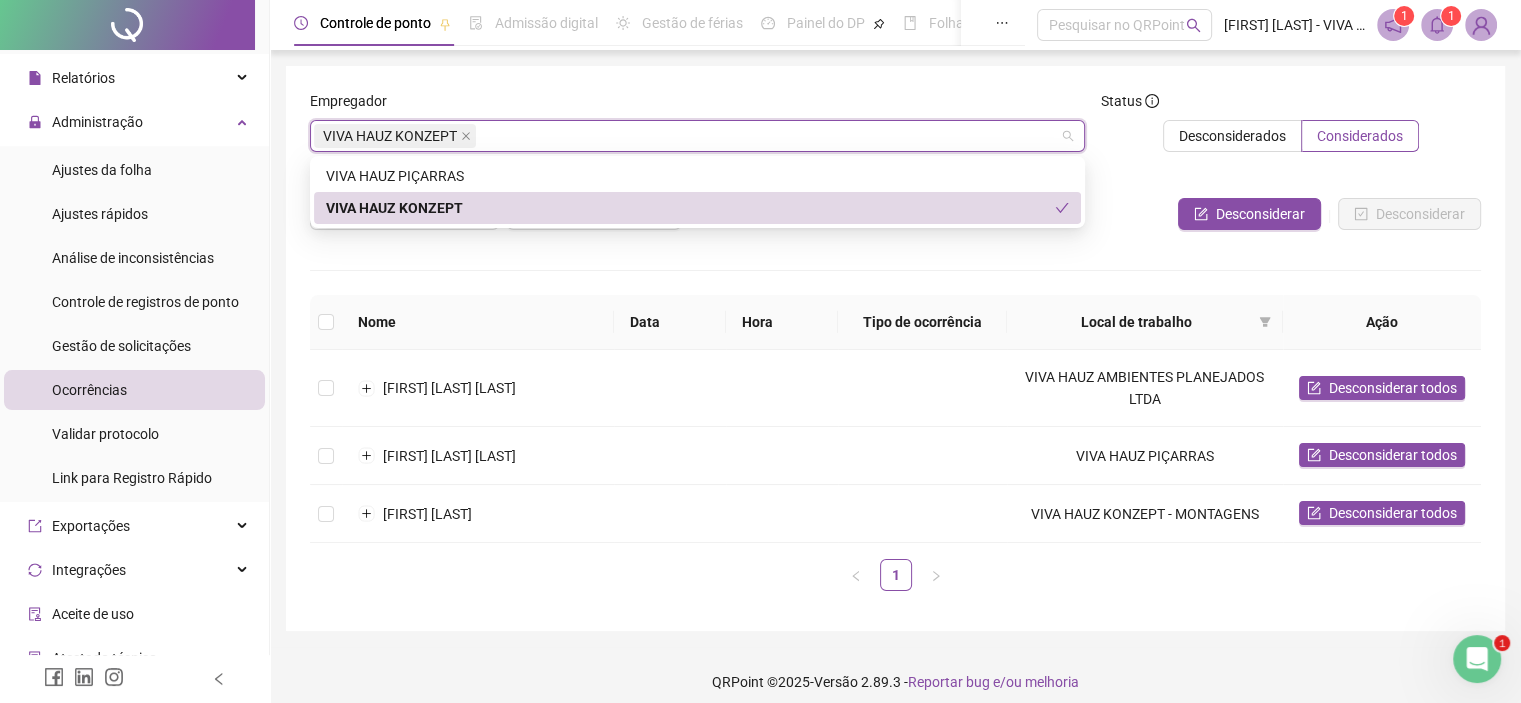 click on "VIVA HAUZ KONZEPT" at bounding box center [690, 208] 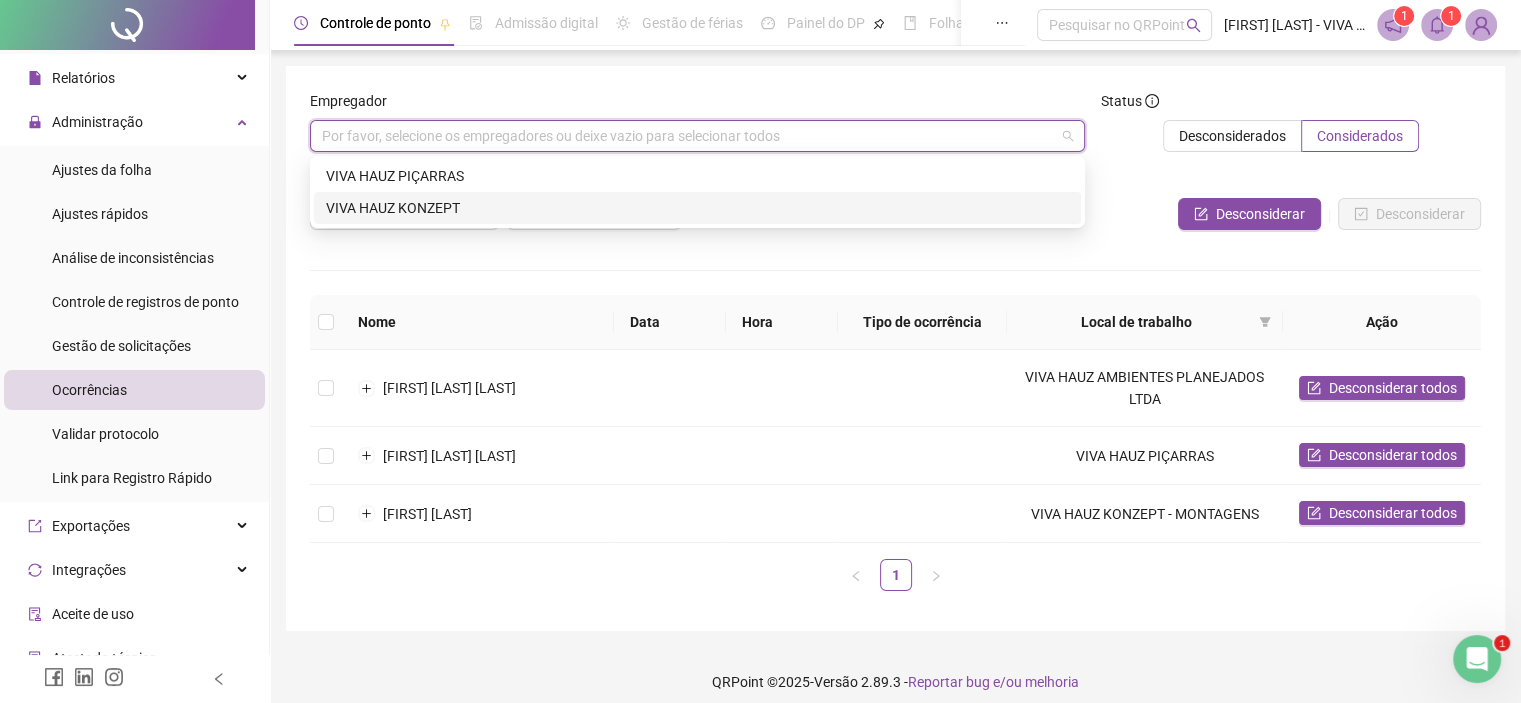 click on "VIVA HAUZ KONZEPT" at bounding box center [697, 208] 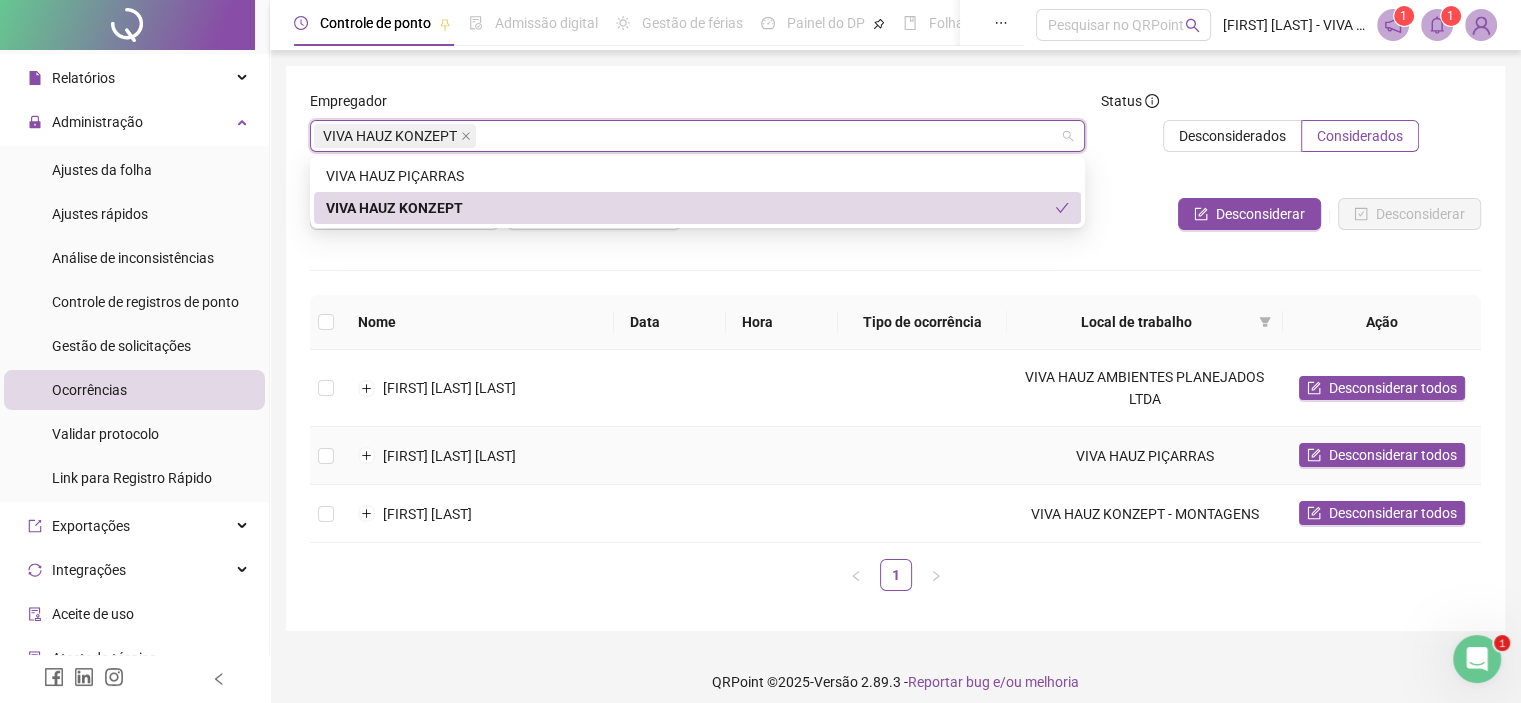 scroll, scrollTop: 11, scrollLeft: 0, axis: vertical 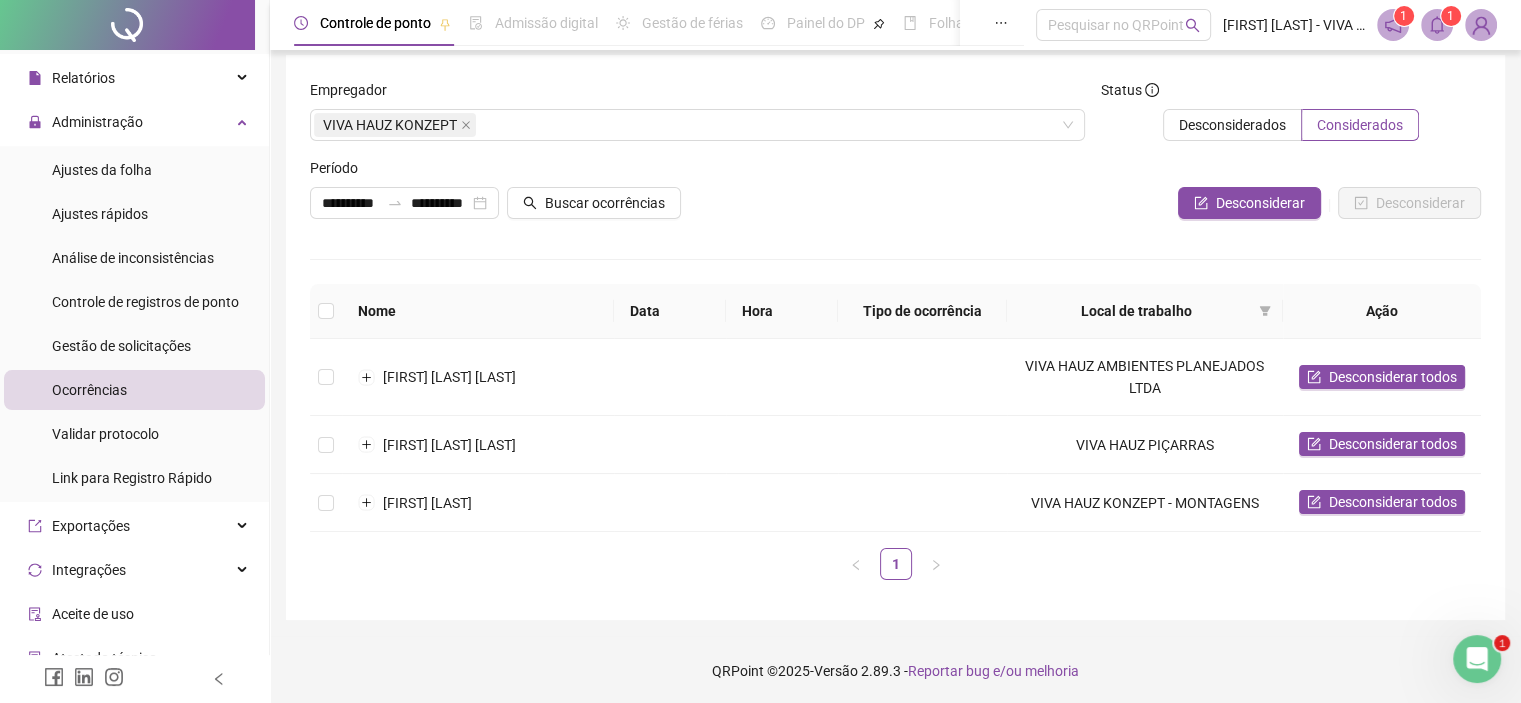 click on "Ocorrências" at bounding box center [89, 390] 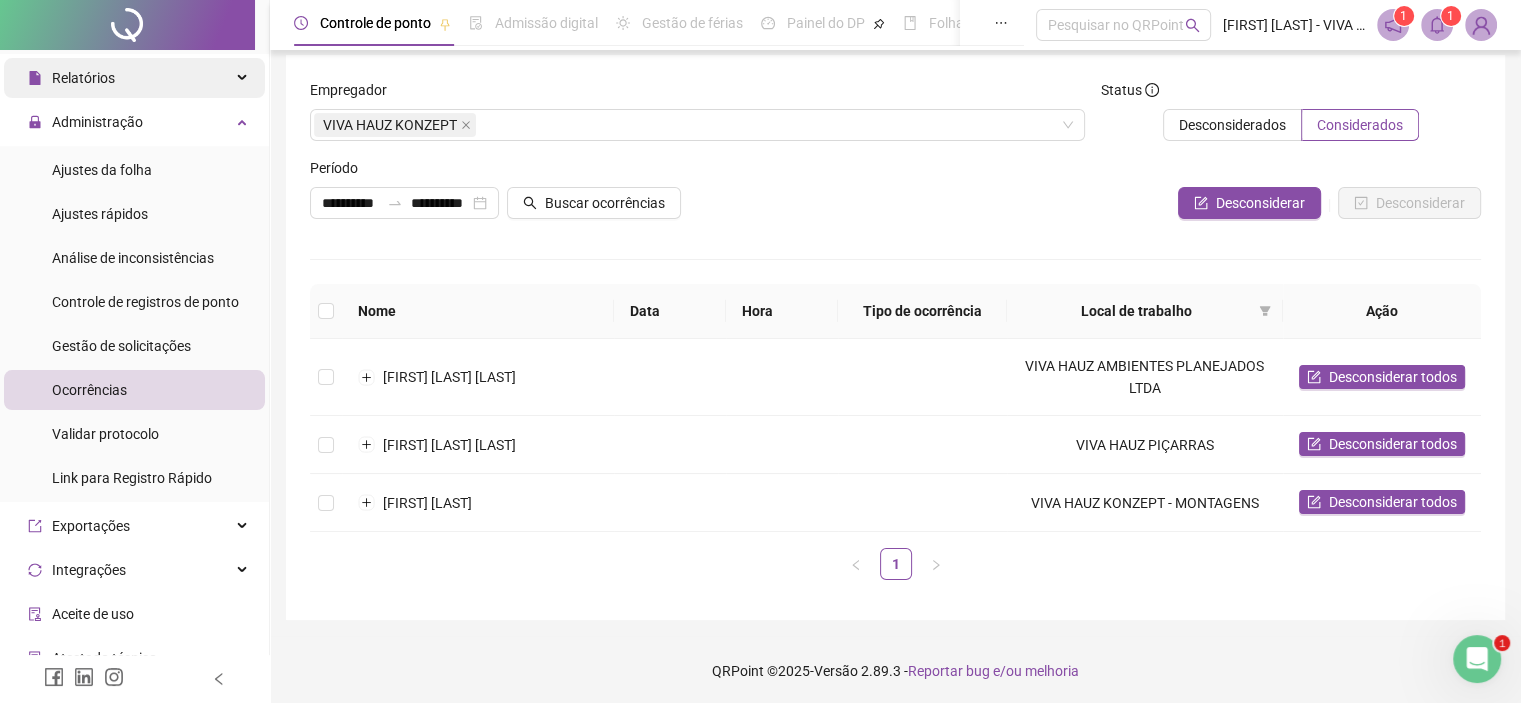 click on "Relatórios" at bounding box center [83, 78] 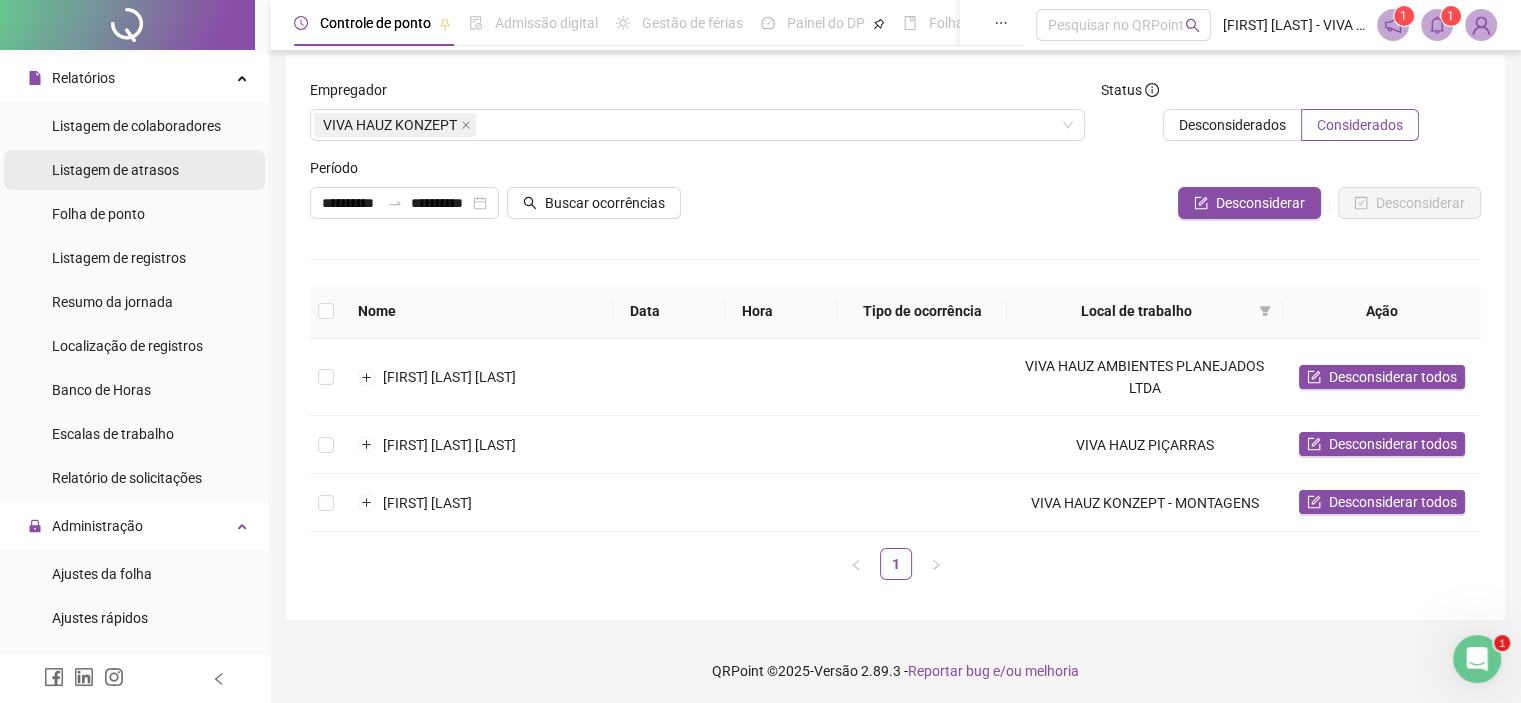 scroll, scrollTop: 0, scrollLeft: 0, axis: both 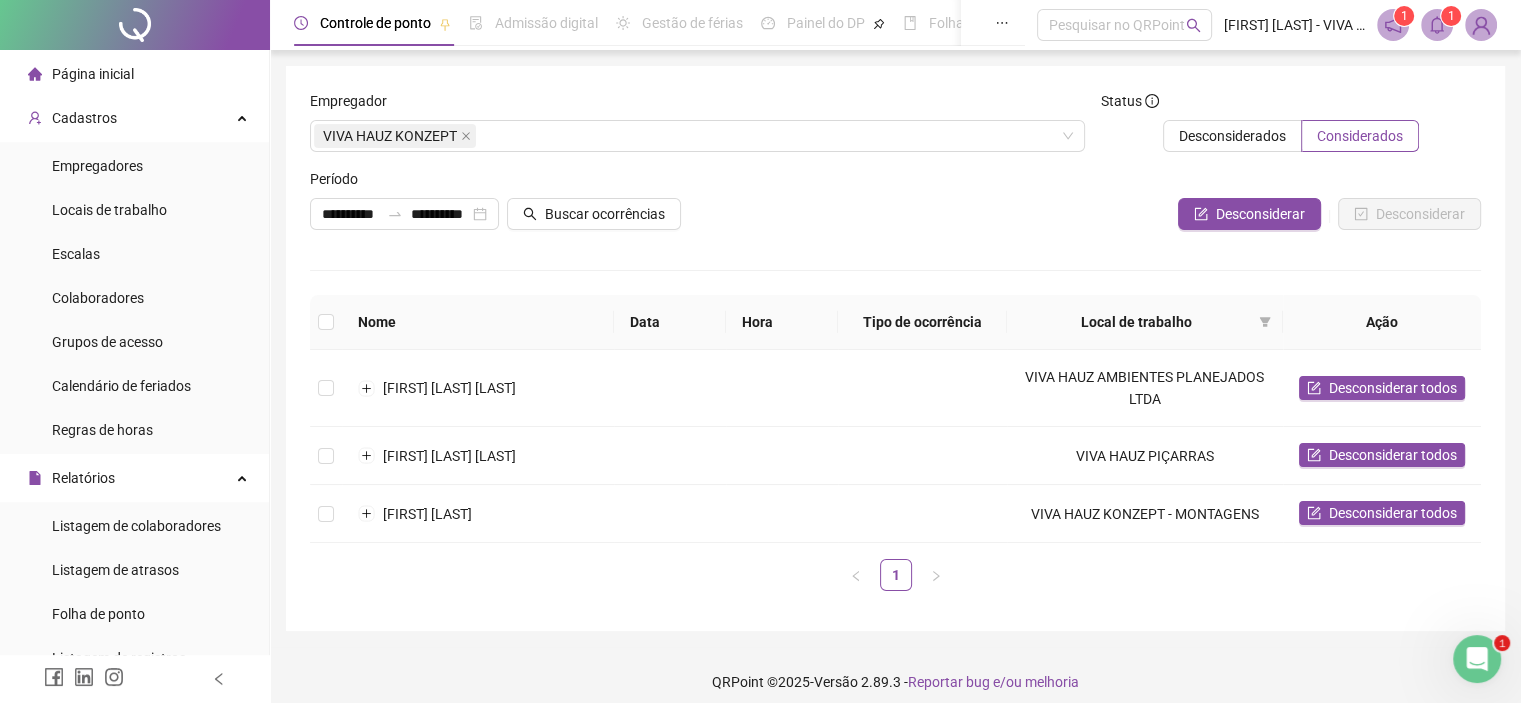 click on "Página inicial" at bounding box center [93, 74] 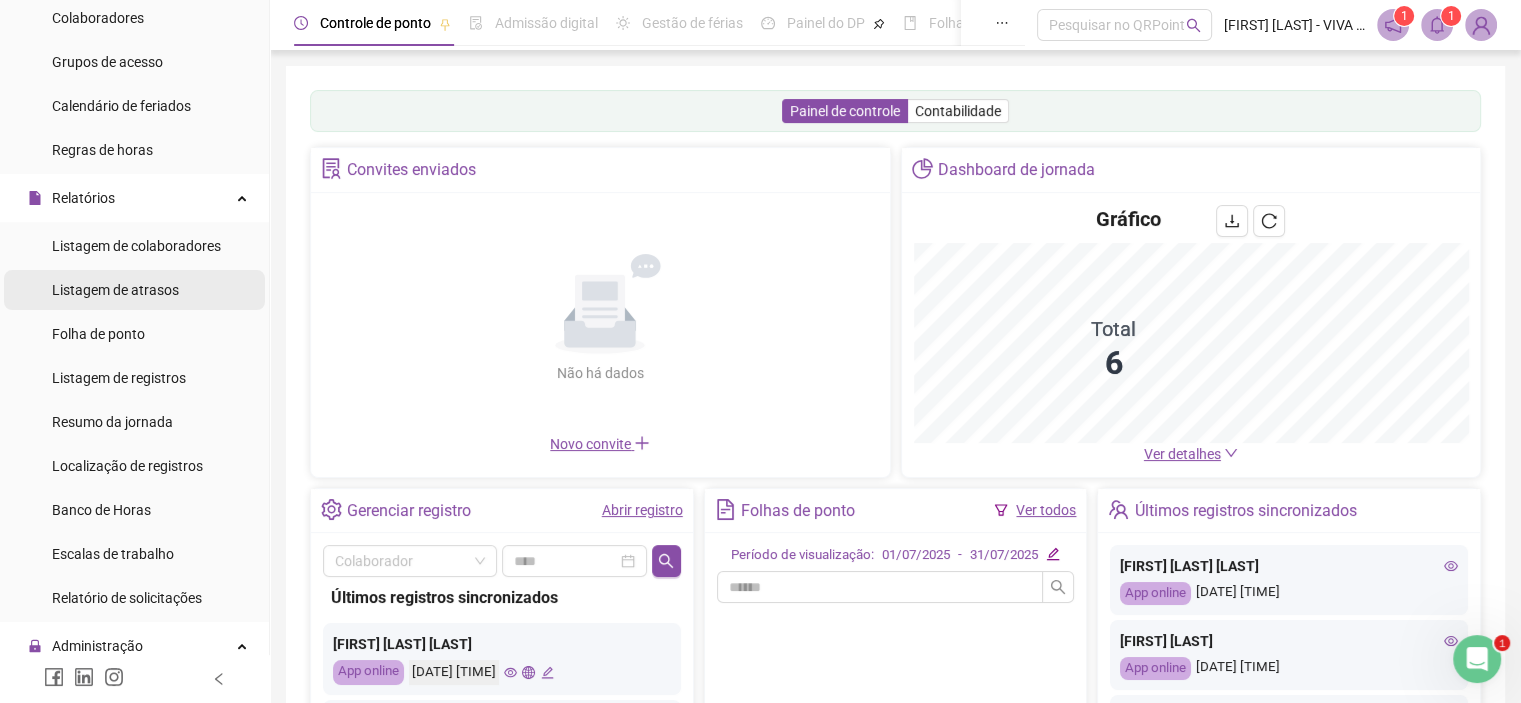 scroll, scrollTop: 300, scrollLeft: 0, axis: vertical 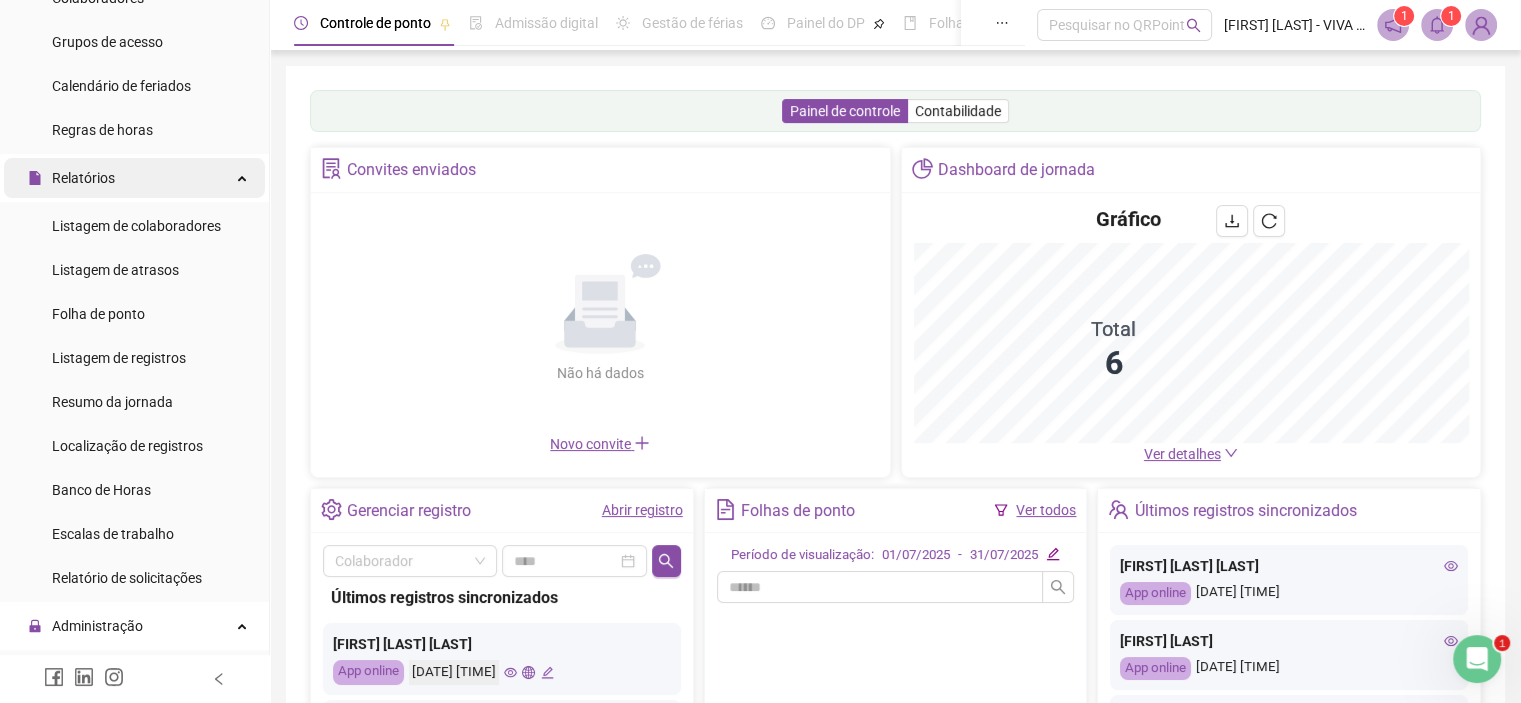 click on "Relatórios" at bounding box center (83, 178) 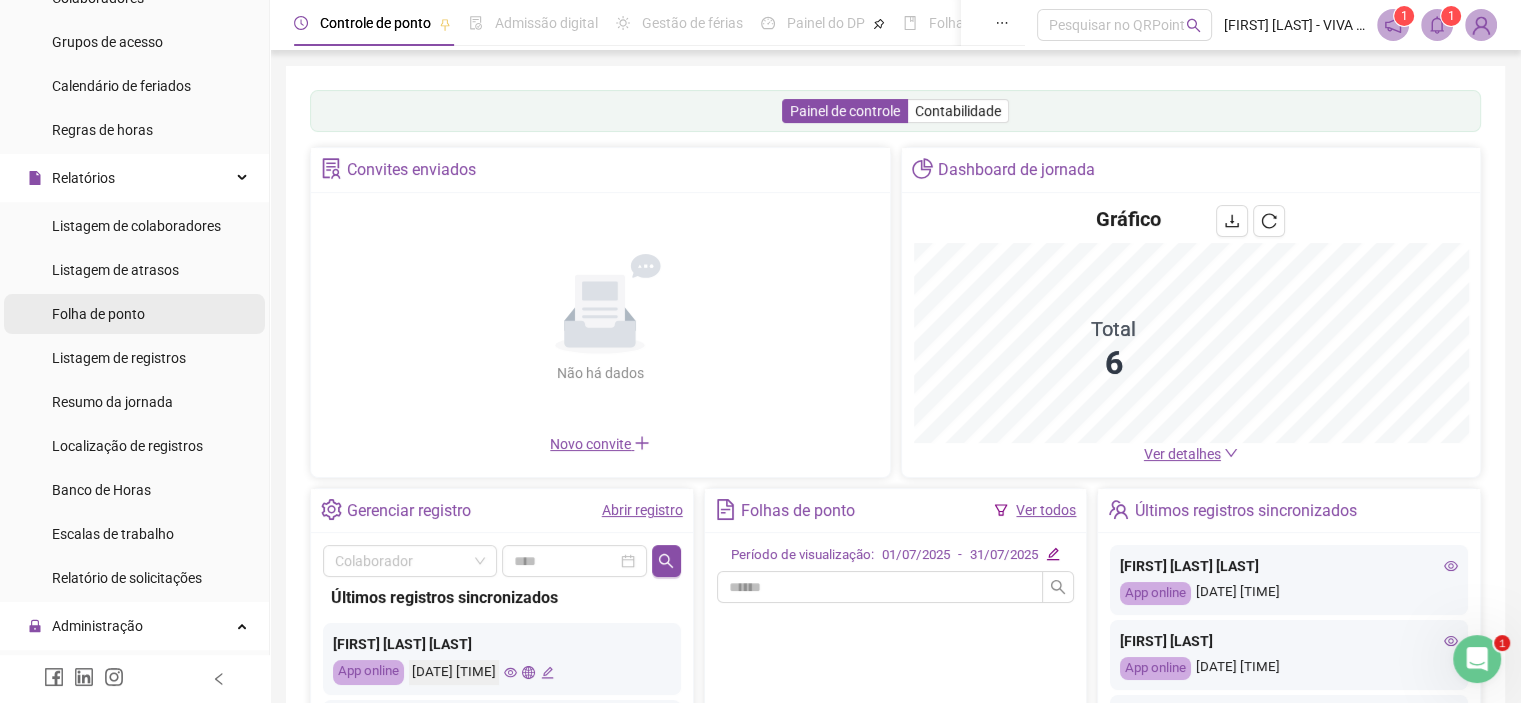 click on "Folha de ponto" at bounding box center (98, 314) 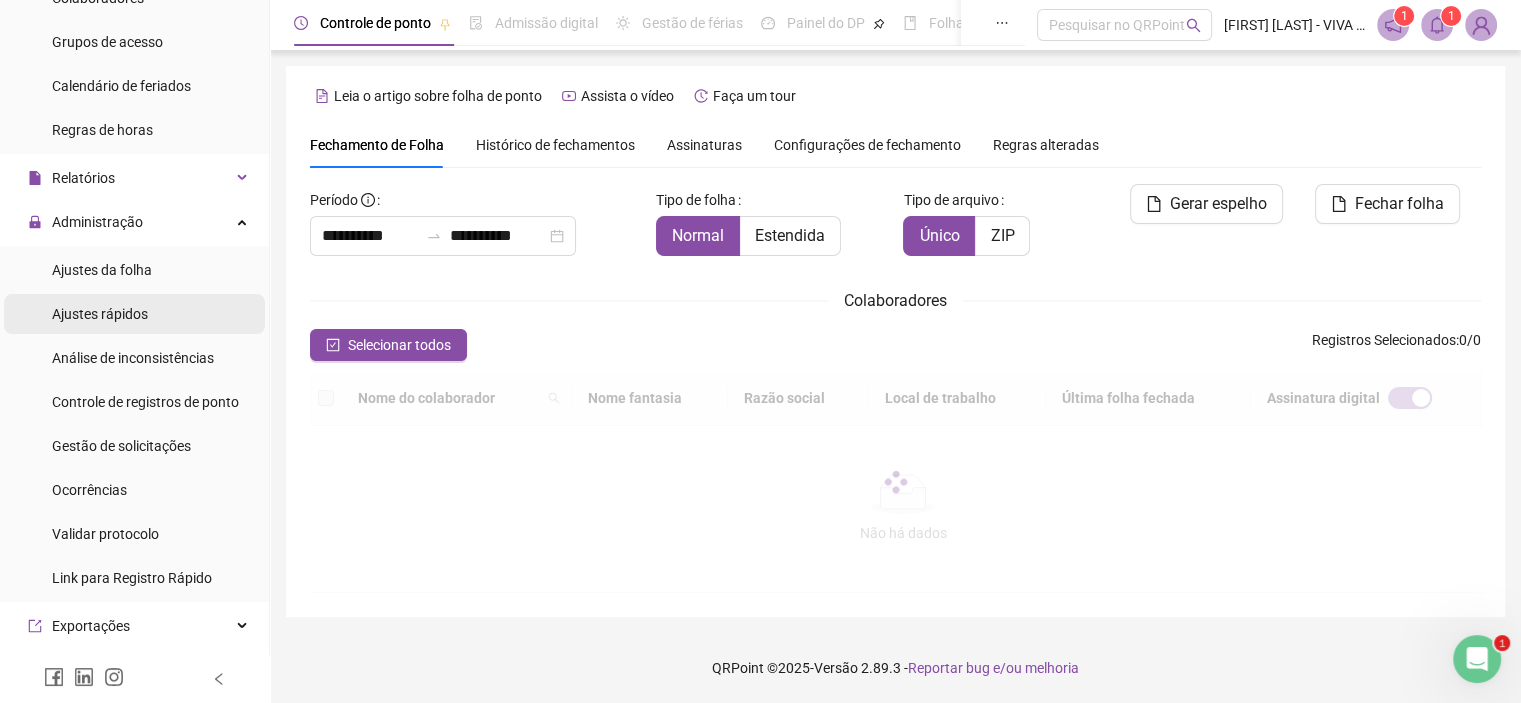 scroll, scrollTop: 47, scrollLeft: 0, axis: vertical 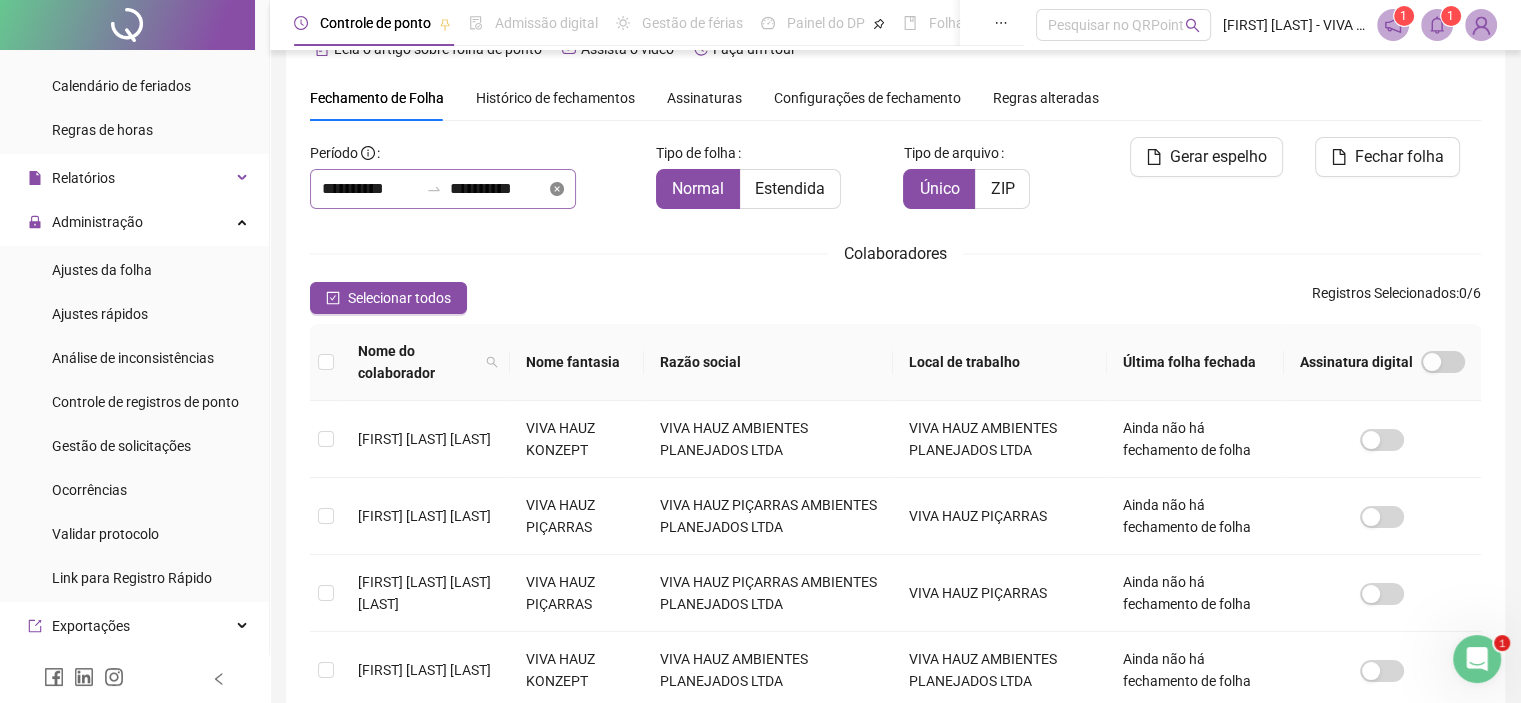 click 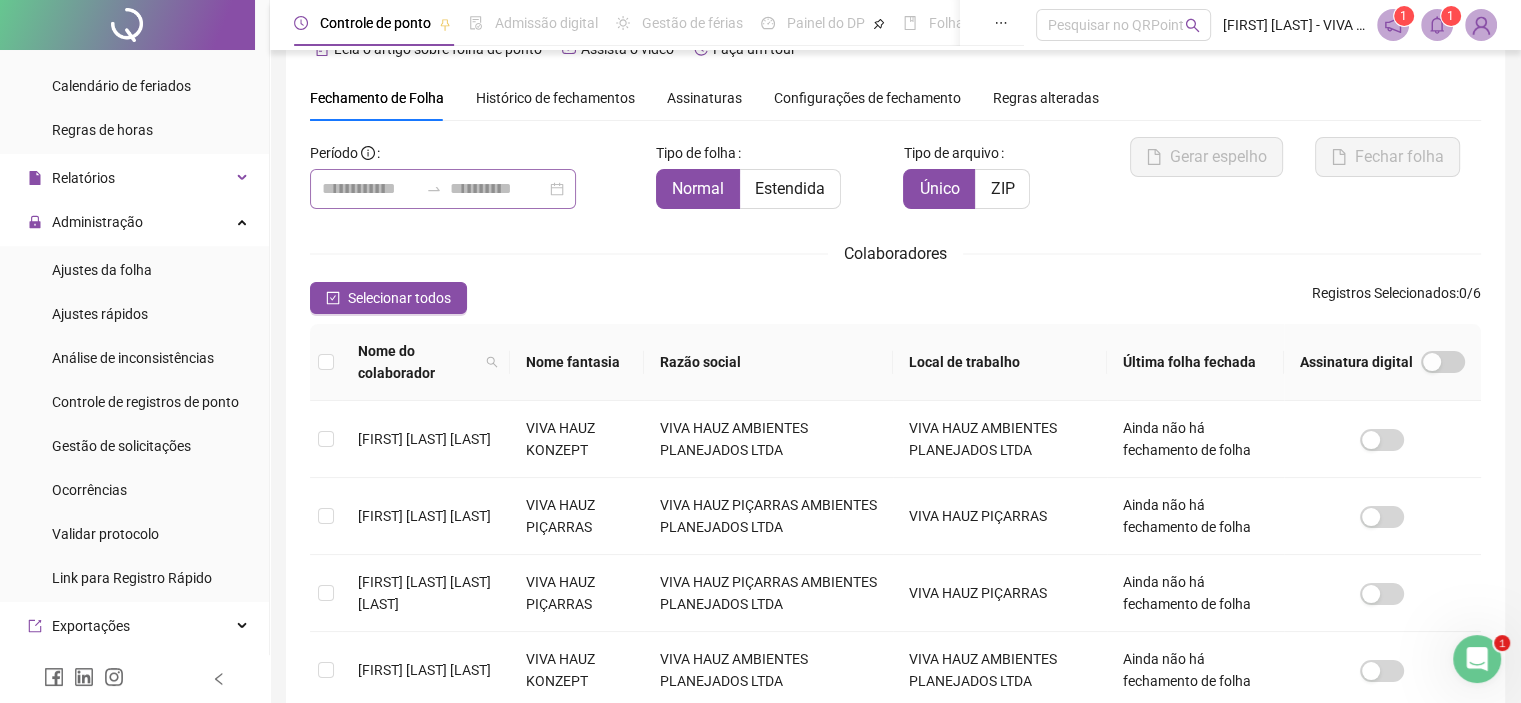 click at bounding box center [443, 189] 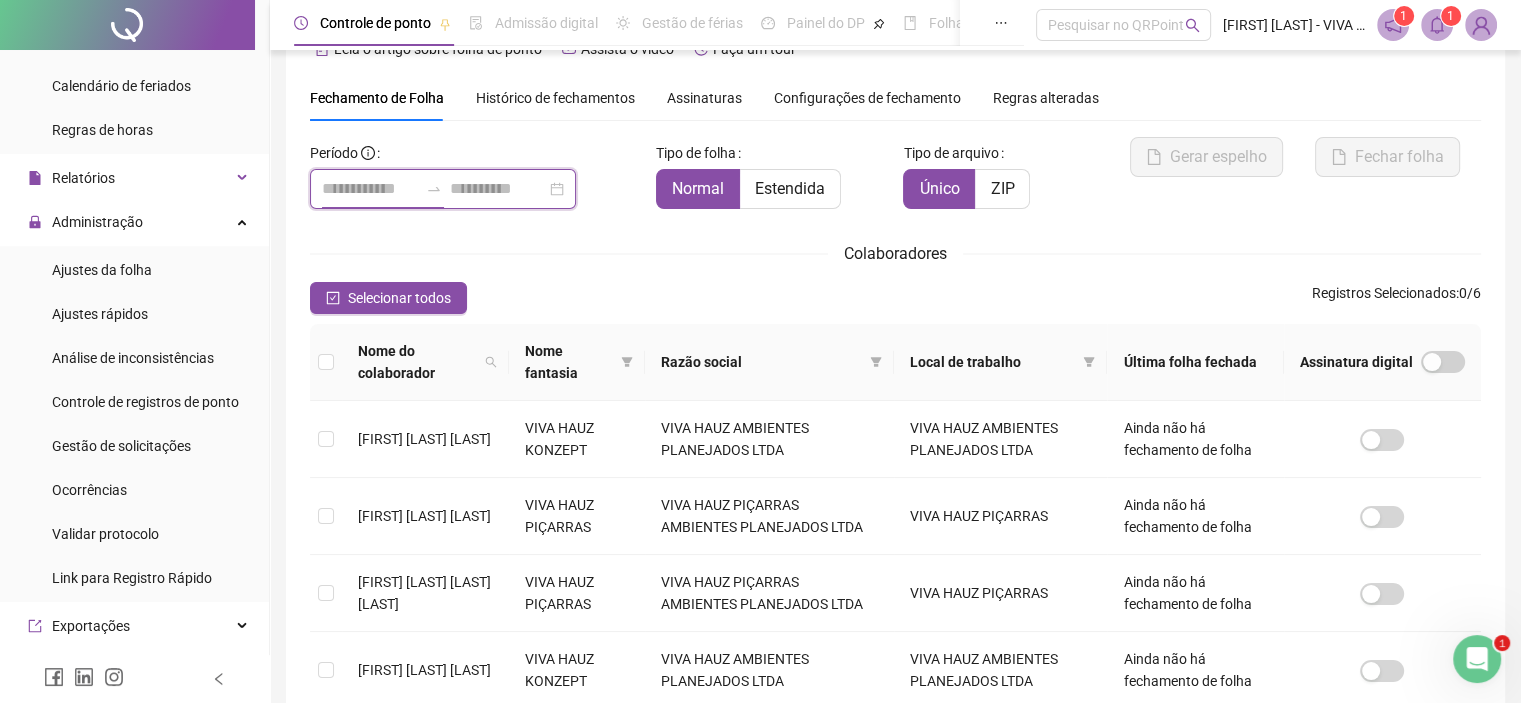 scroll, scrollTop: 57, scrollLeft: 0, axis: vertical 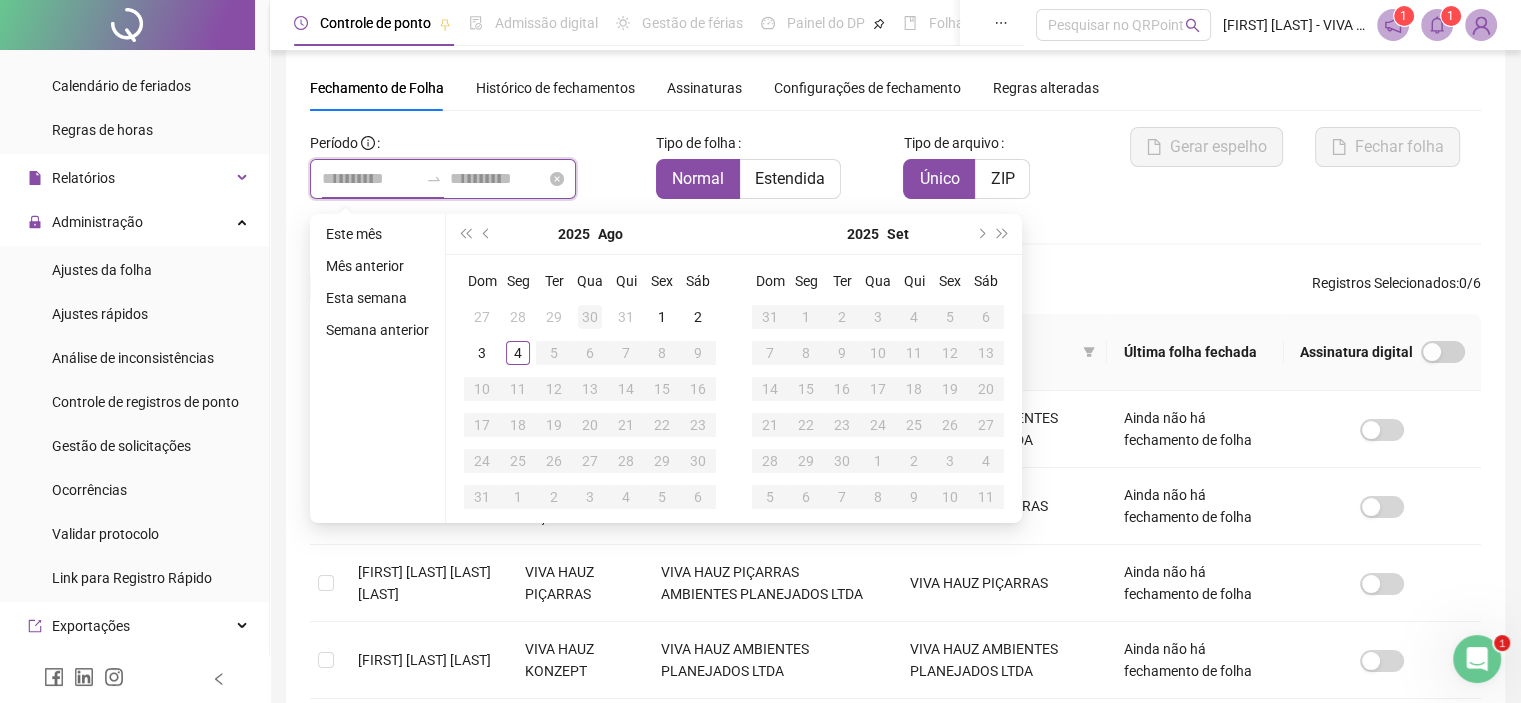 type on "**********" 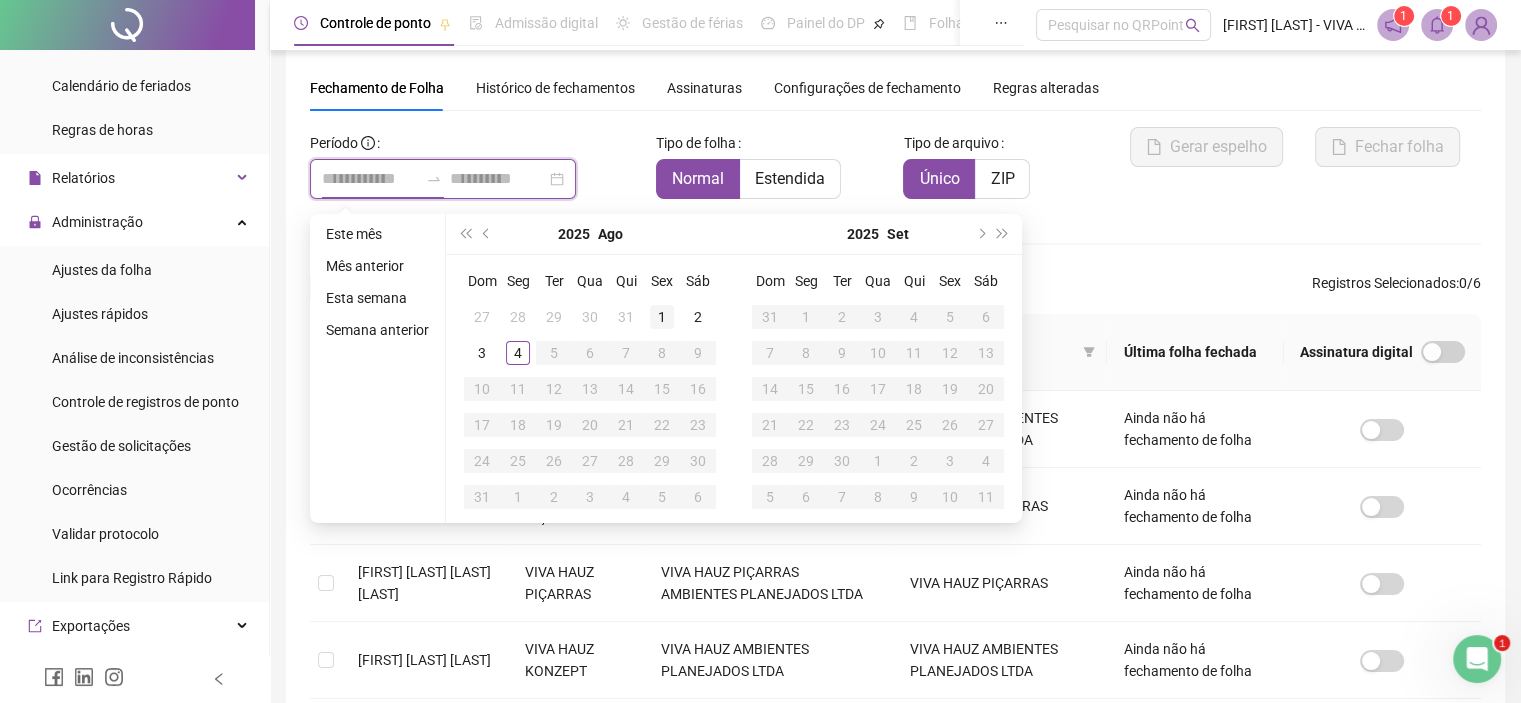 type on "**********" 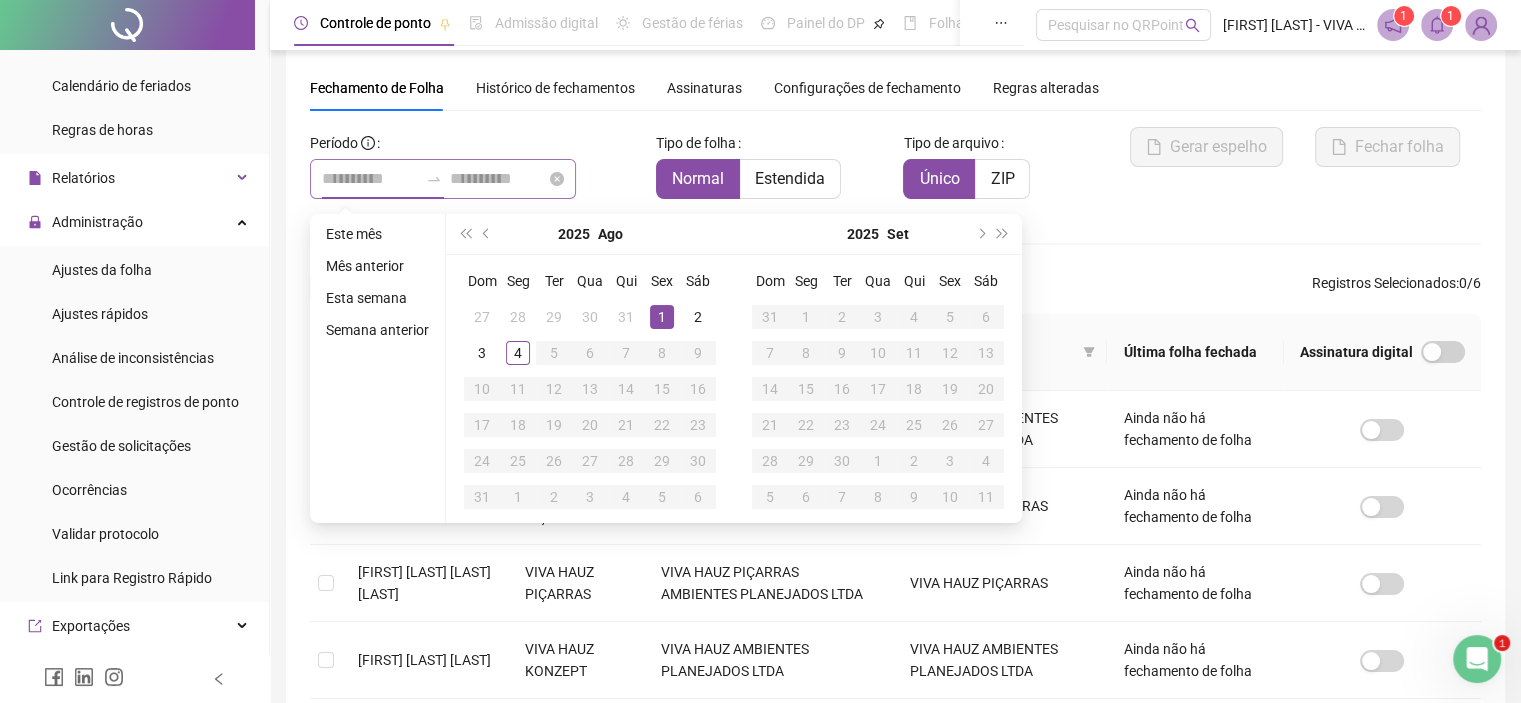 click on "1" at bounding box center (662, 317) 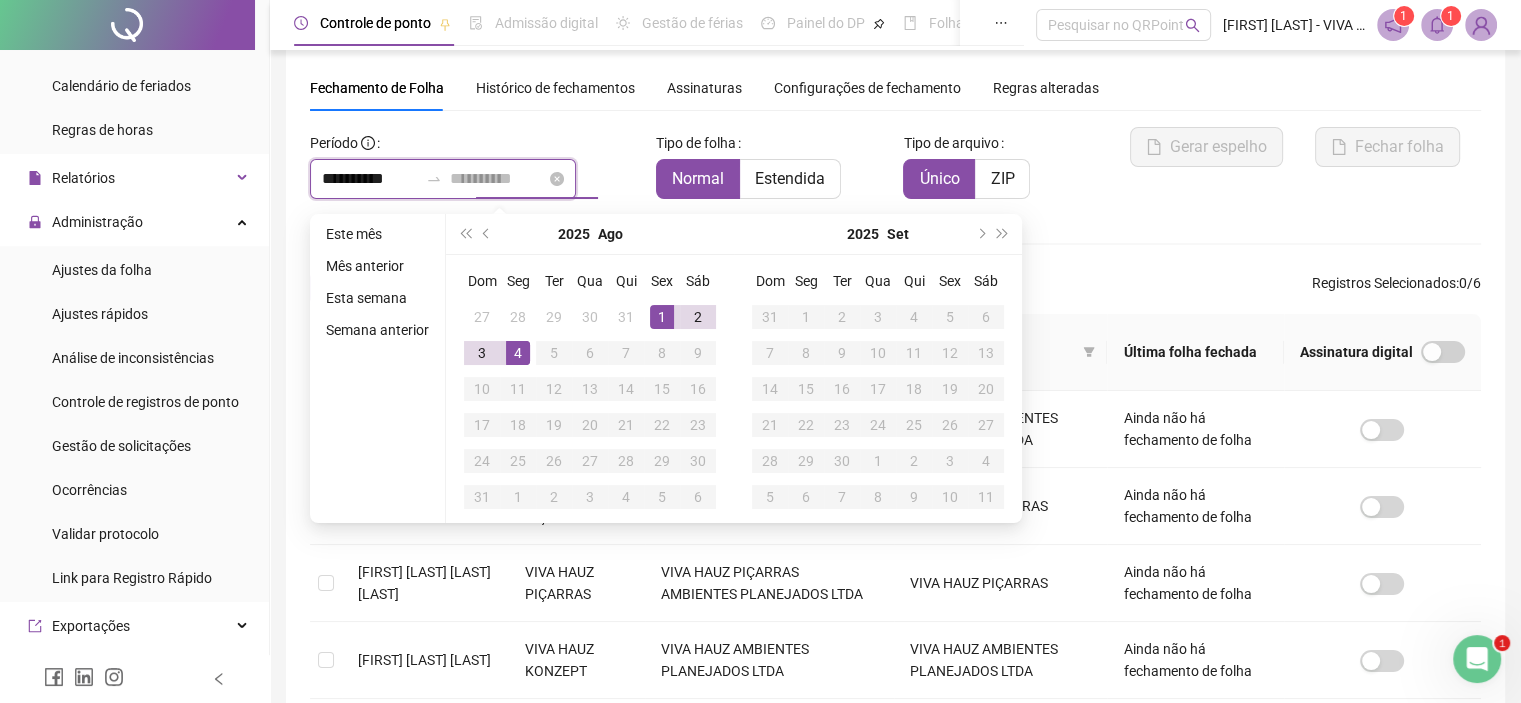 type on "**********" 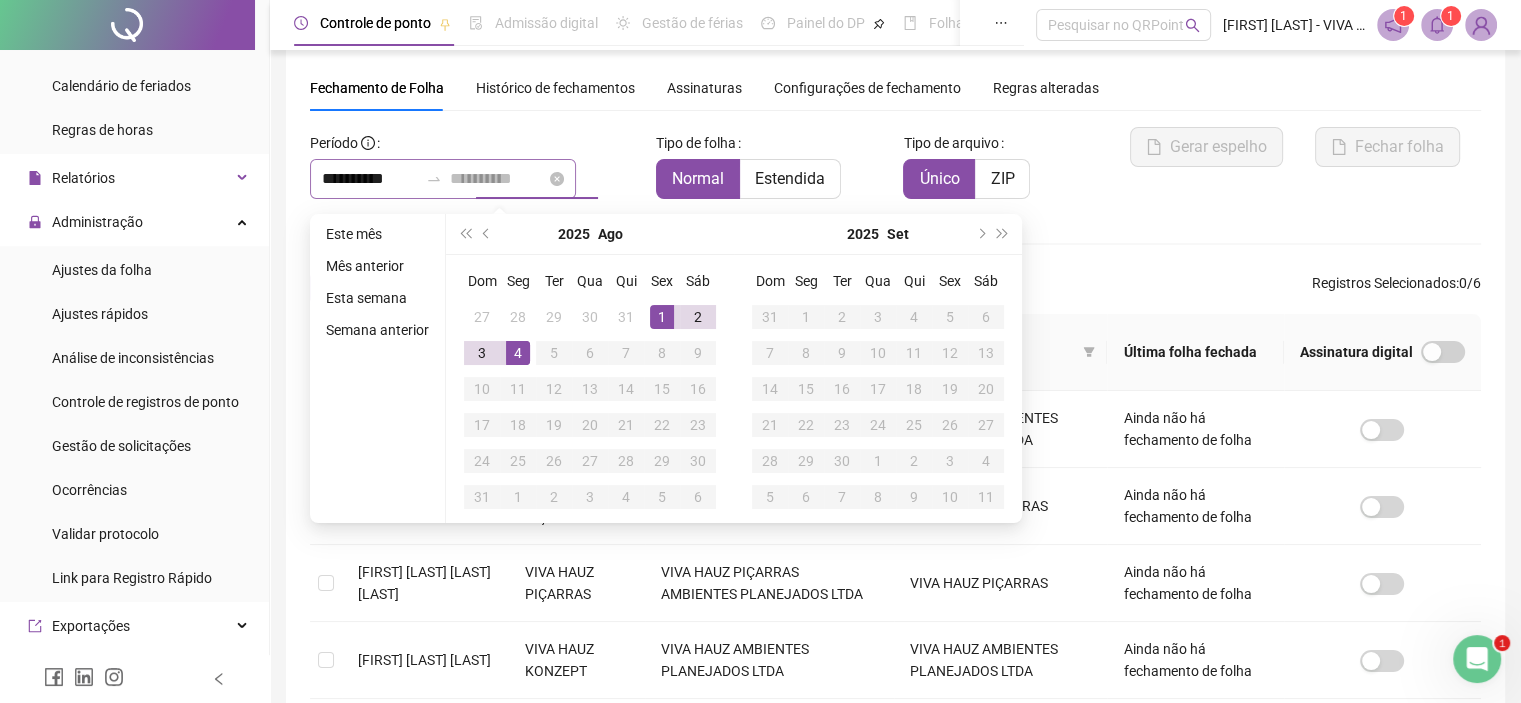 click on "4" at bounding box center [518, 353] 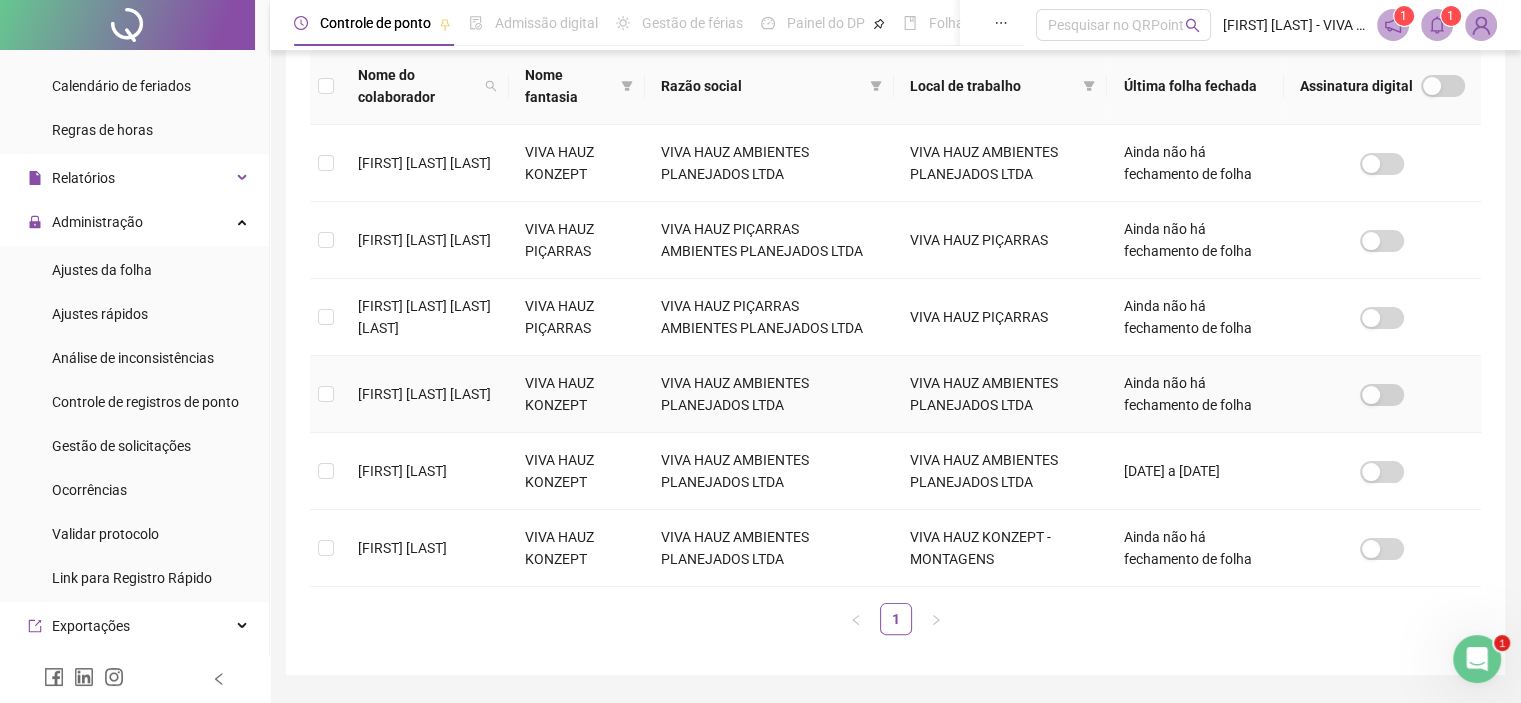 scroll, scrollTop: 357, scrollLeft: 0, axis: vertical 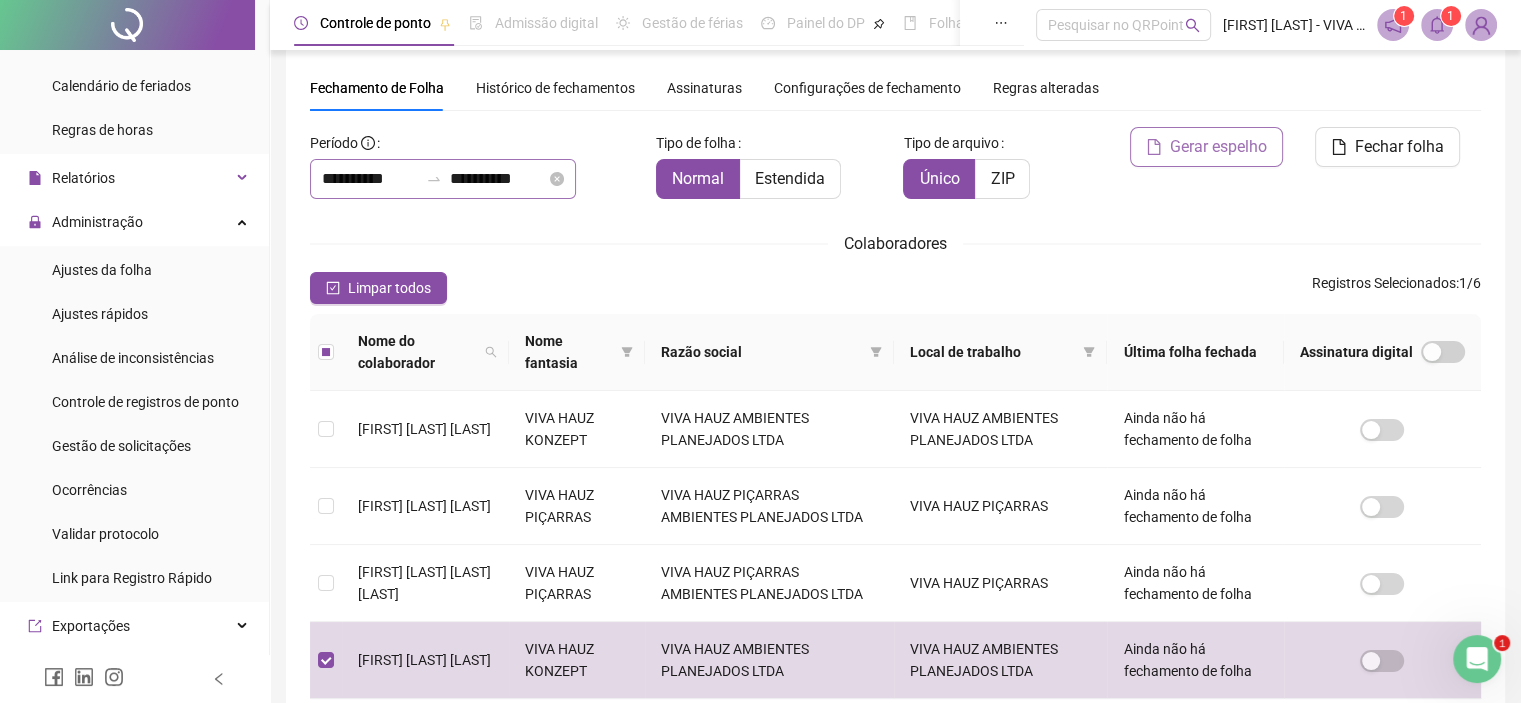 click on "Gerar espelho" at bounding box center [1218, 147] 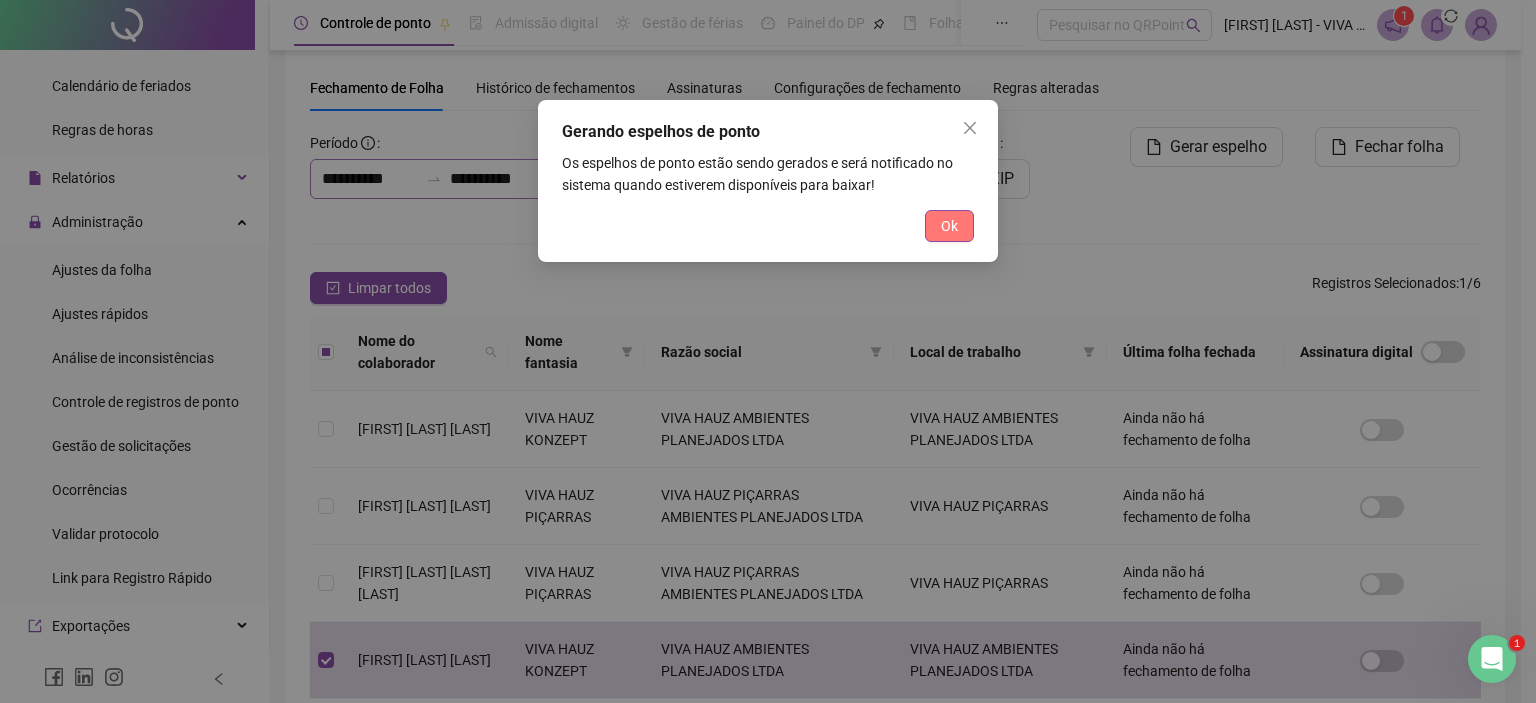 click on "Ok" at bounding box center (949, 226) 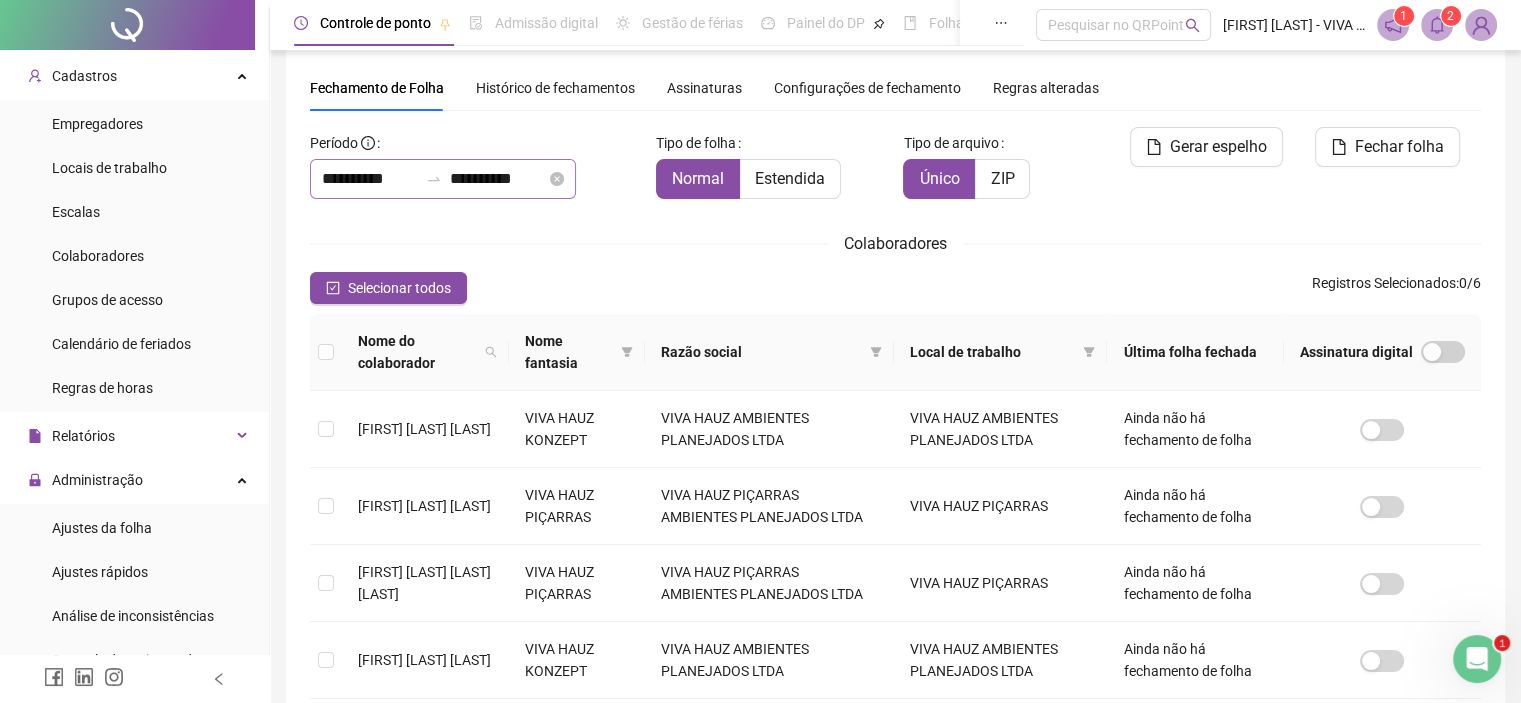 scroll, scrollTop: 0, scrollLeft: 0, axis: both 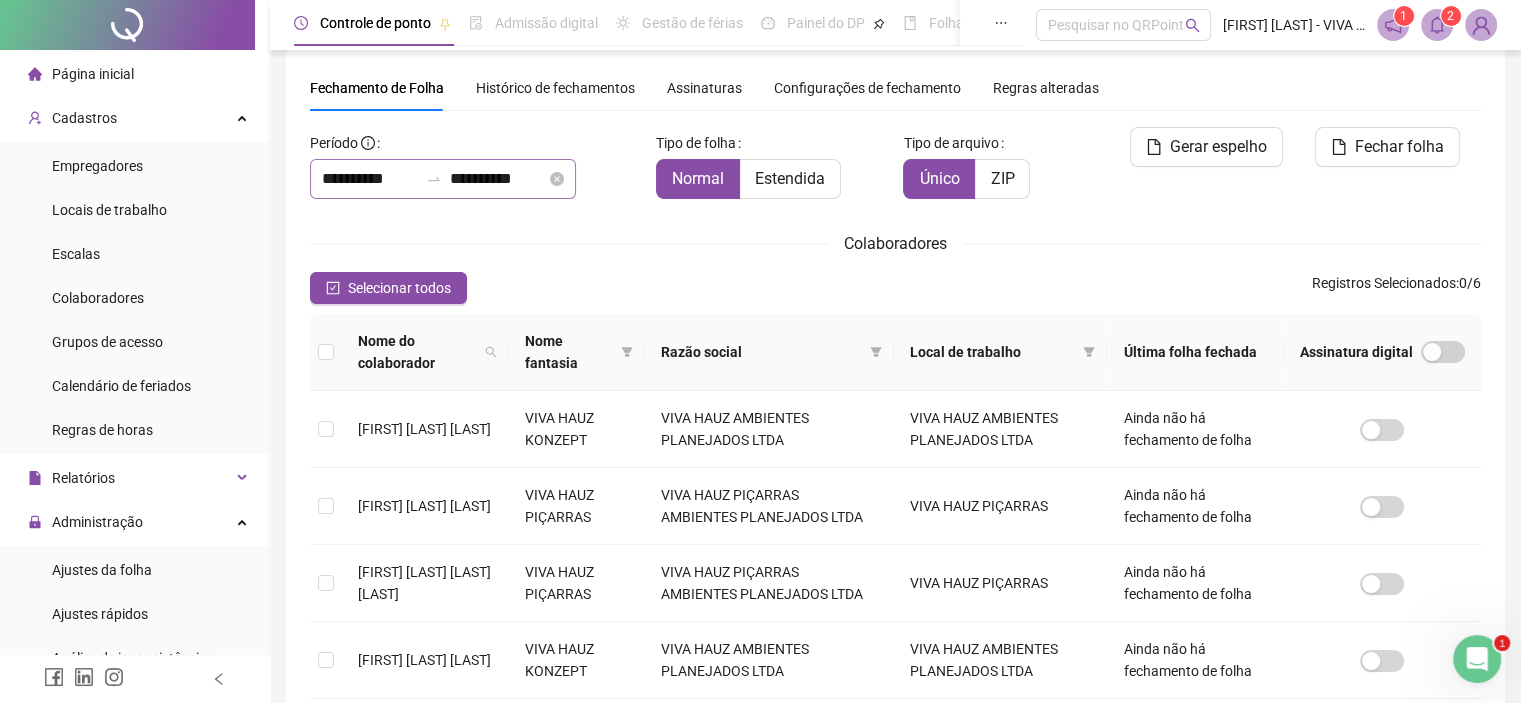 click on "Página inicial" at bounding box center (93, 74) 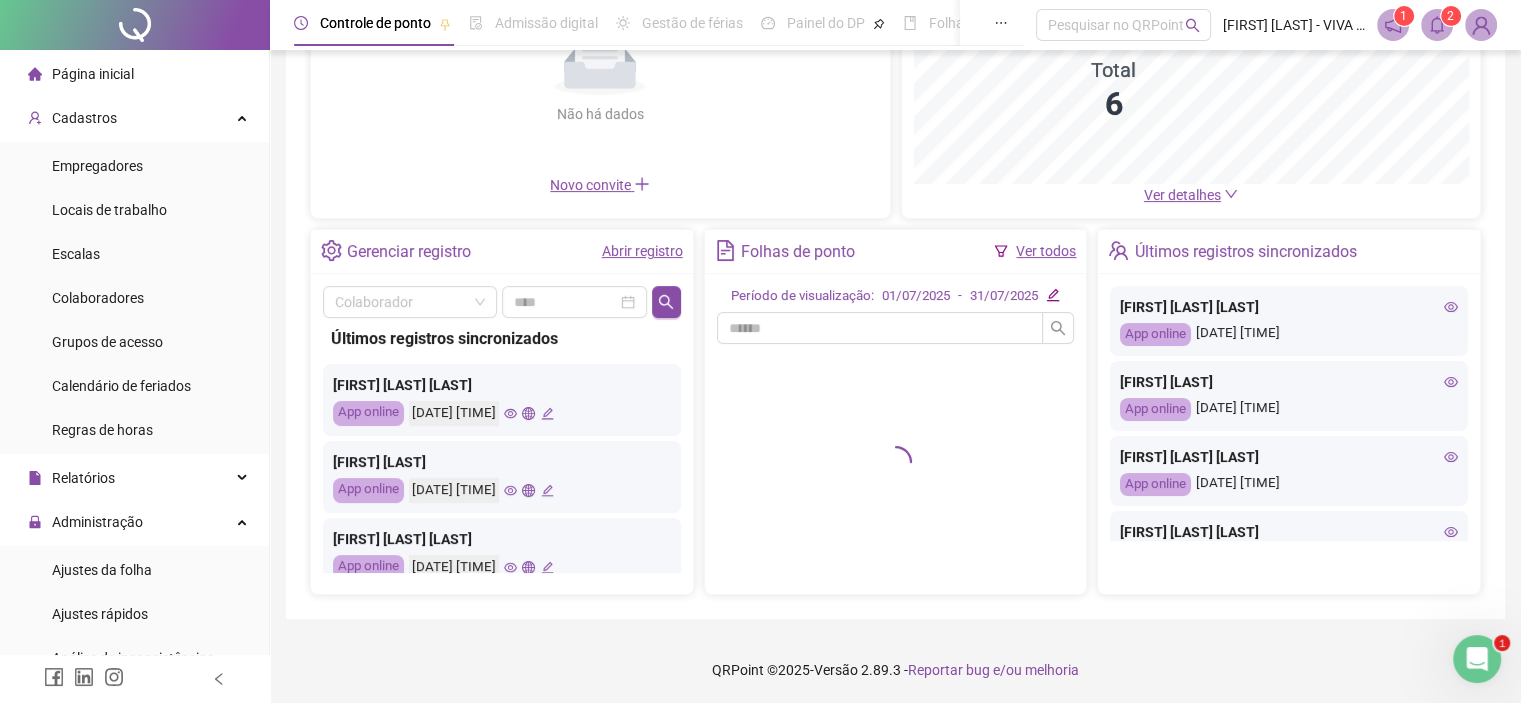 scroll, scrollTop: 0, scrollLeft: 0, axis: both 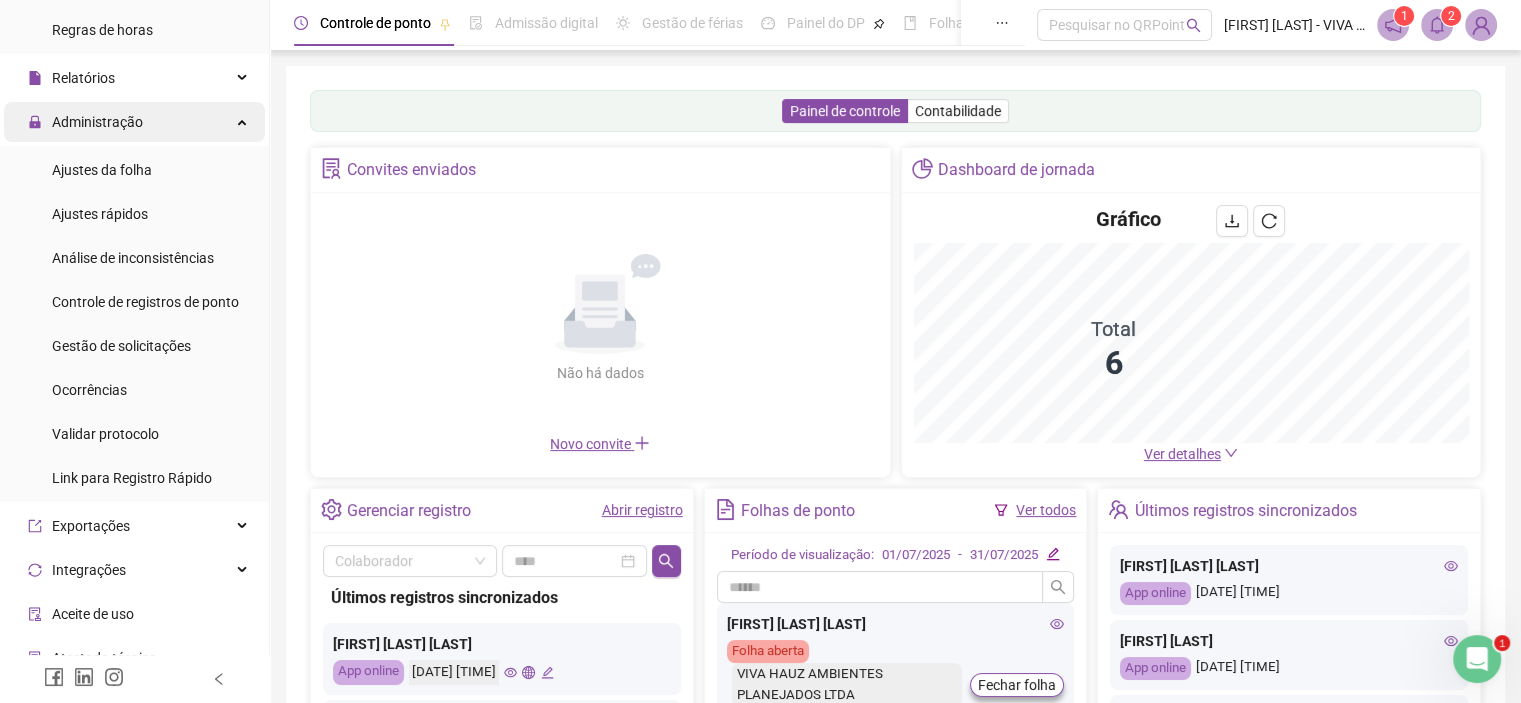 click on "Administração" at bounding box center (97, 122) 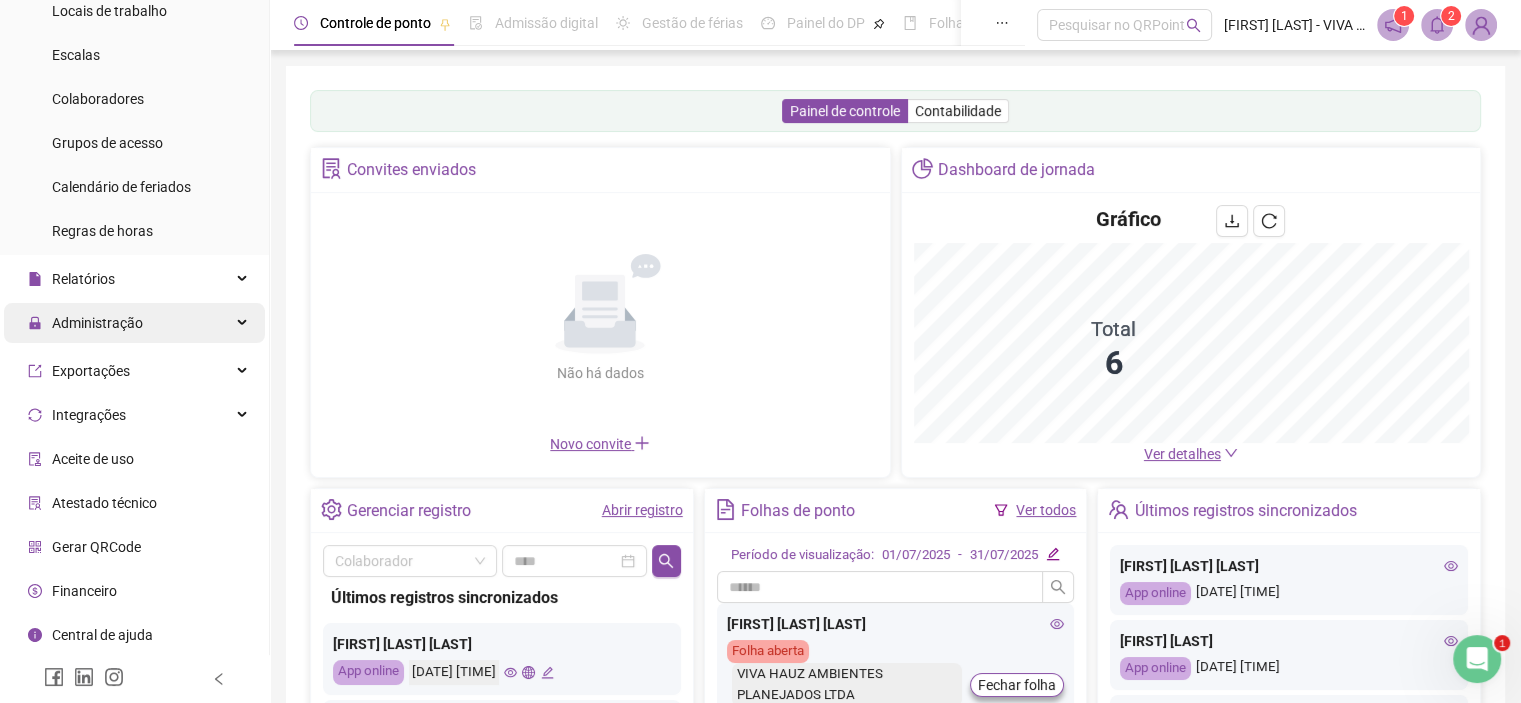 click on "Administração" at bounding box center [97, 323] 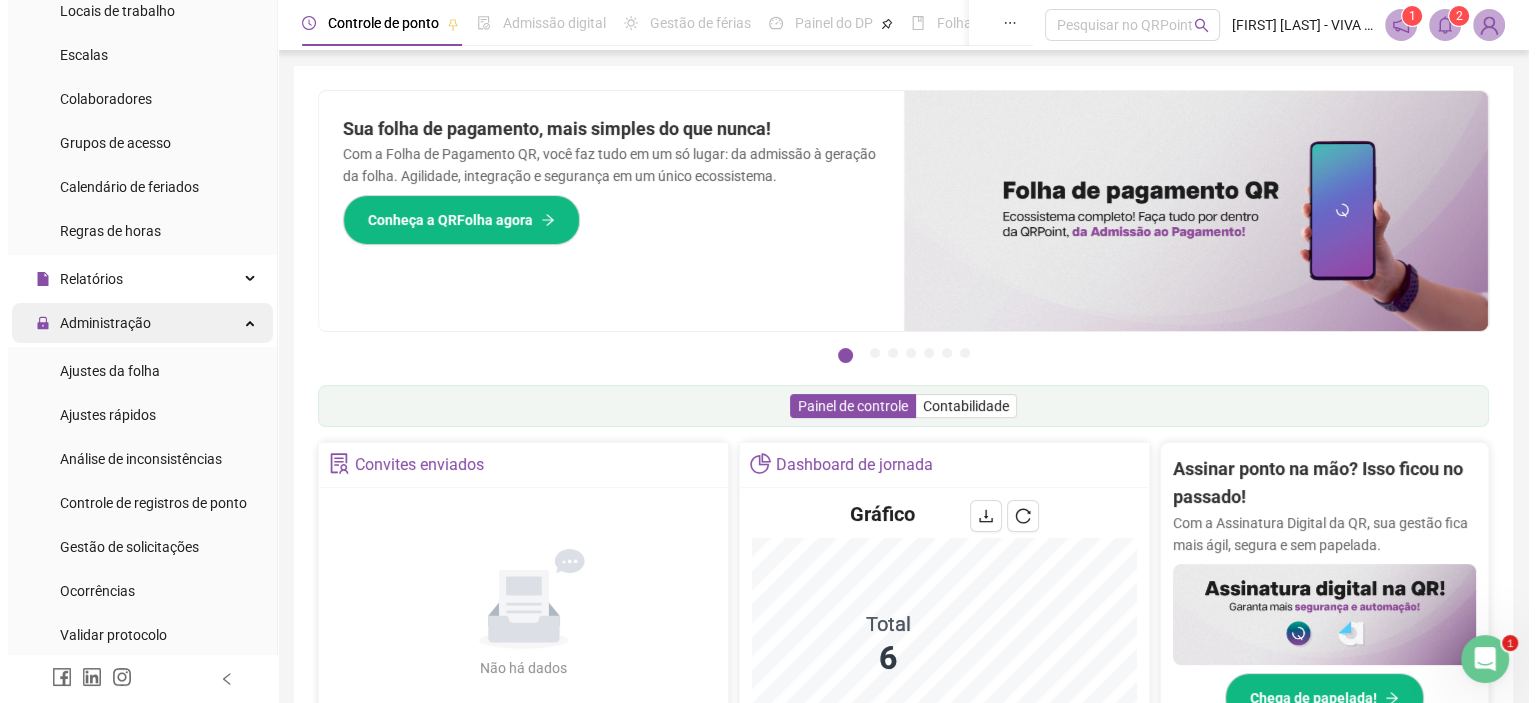 scroll, scrollTop: 400, scrollLeft: 0, axis: vertical 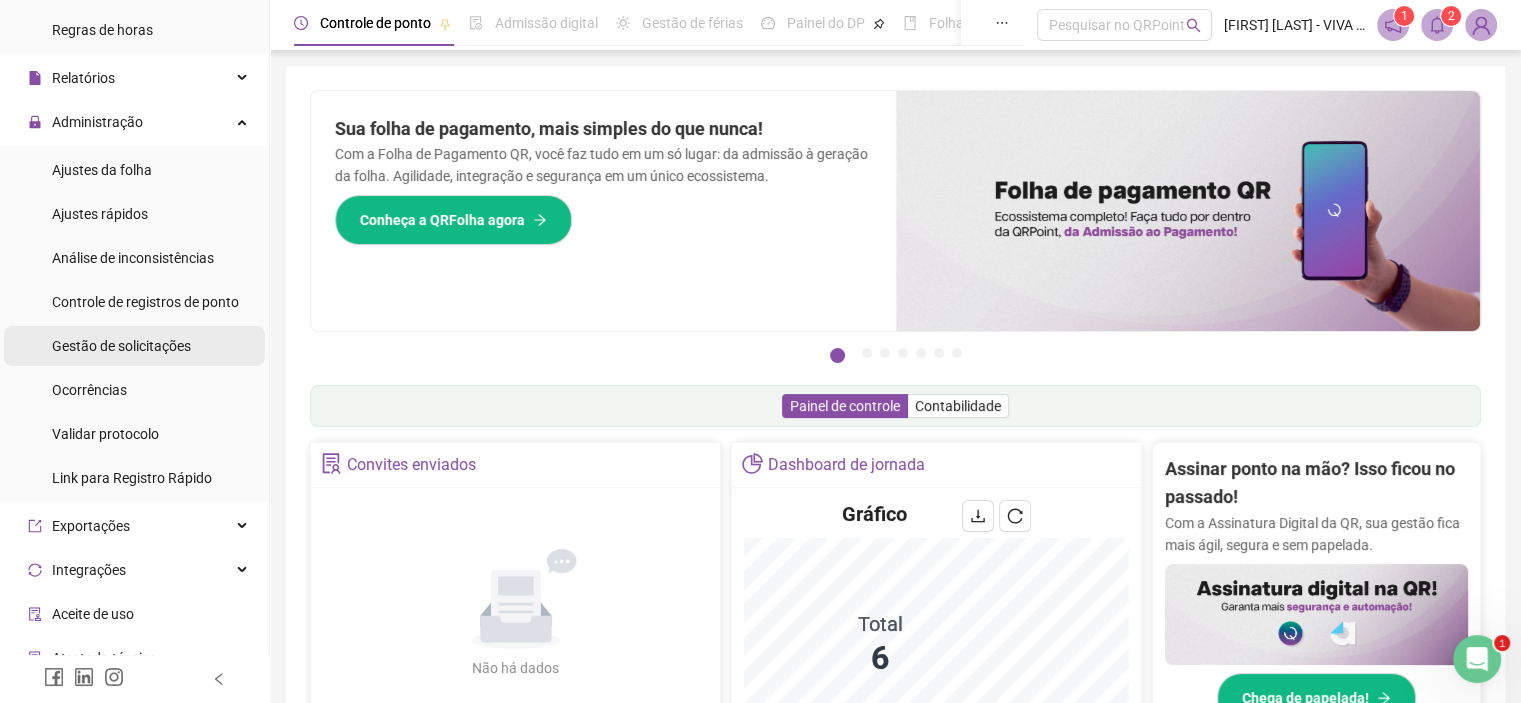 click on "Gestão de solicitações" at bounding box center (121, 346) 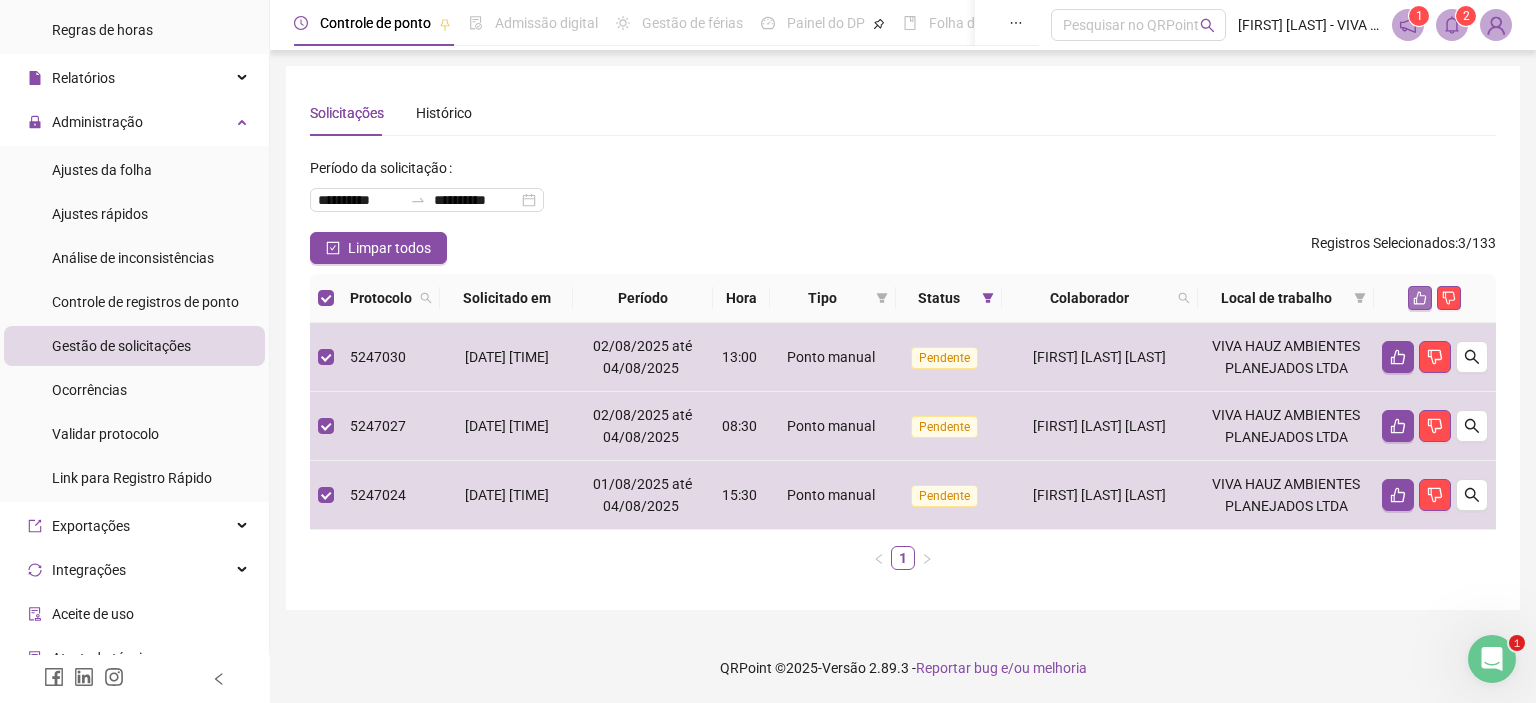 click 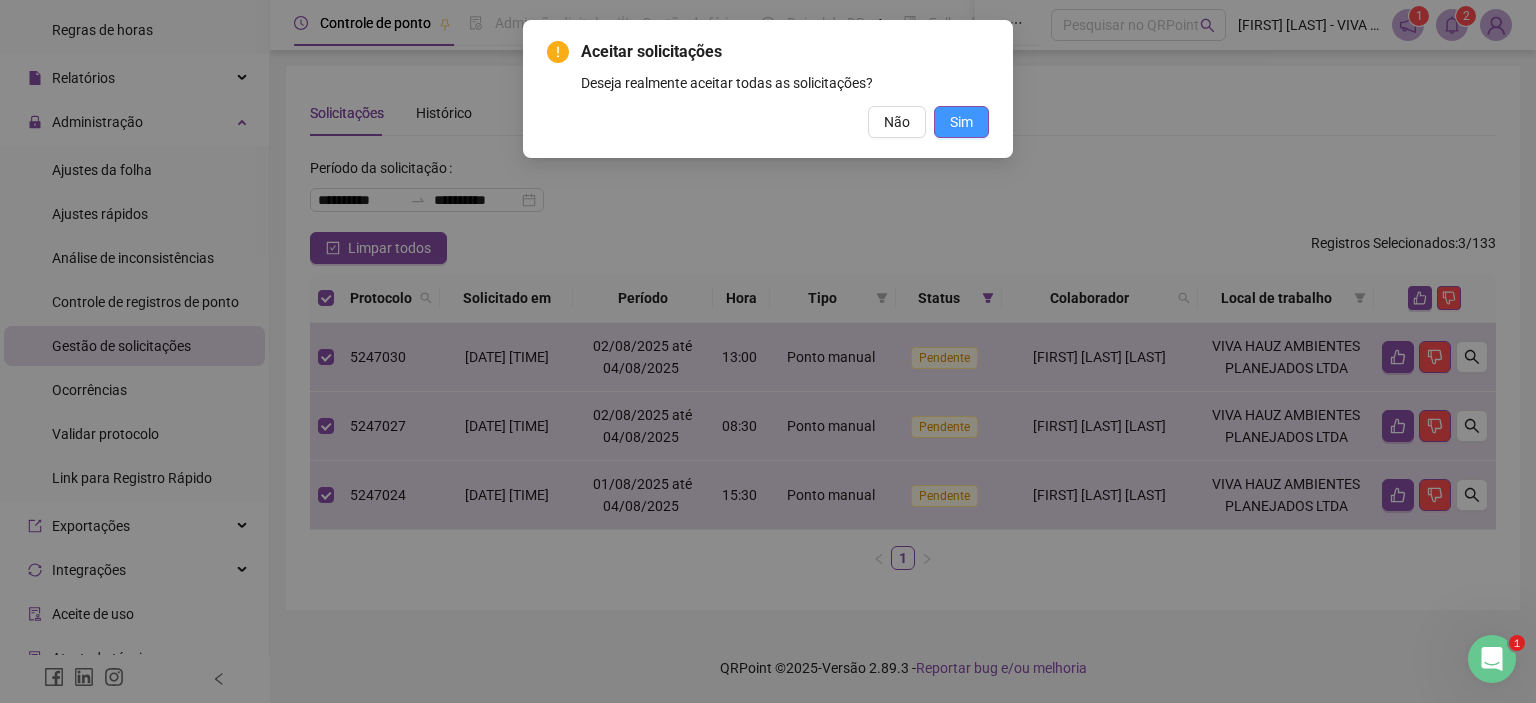 click on "Sim" at bounding box center (961, 122) 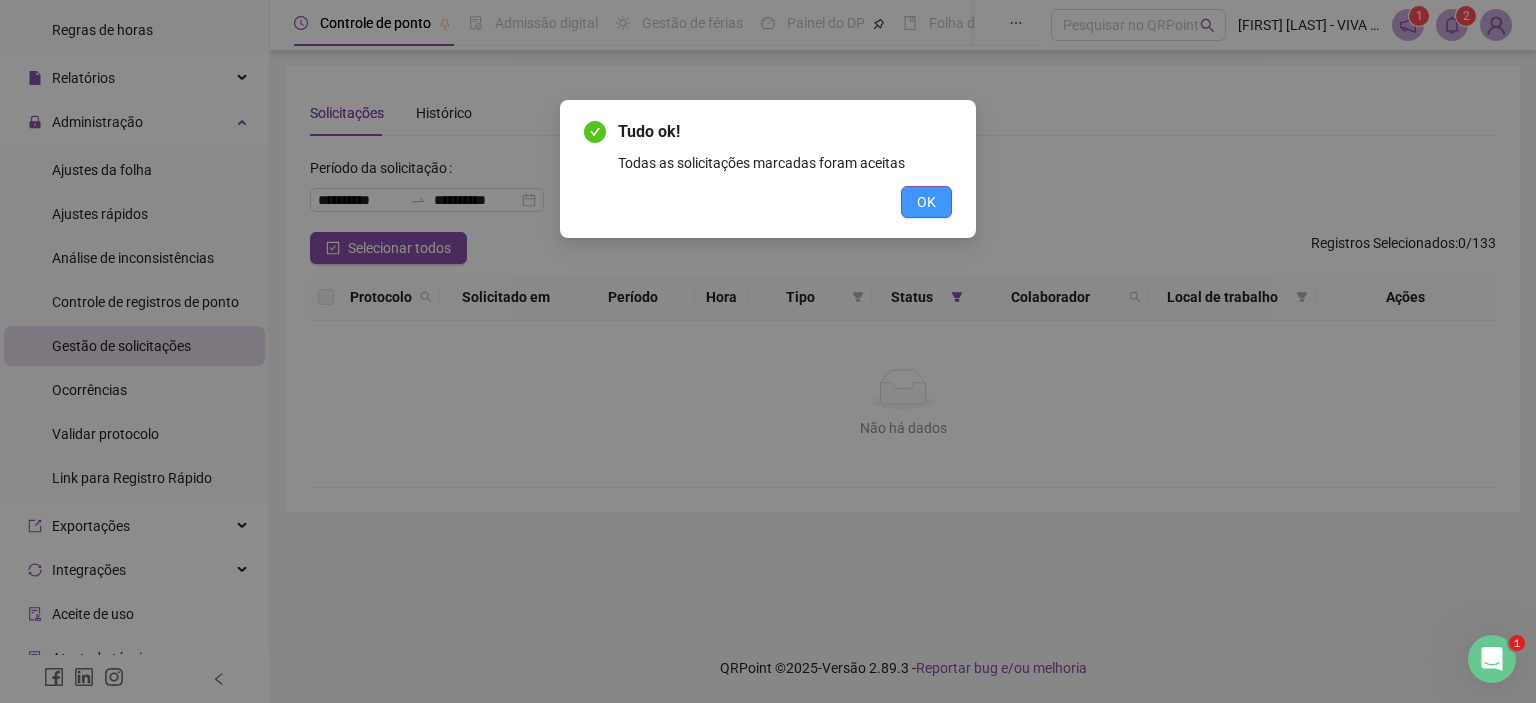 click on "OK" at bounding box center (926, 202) 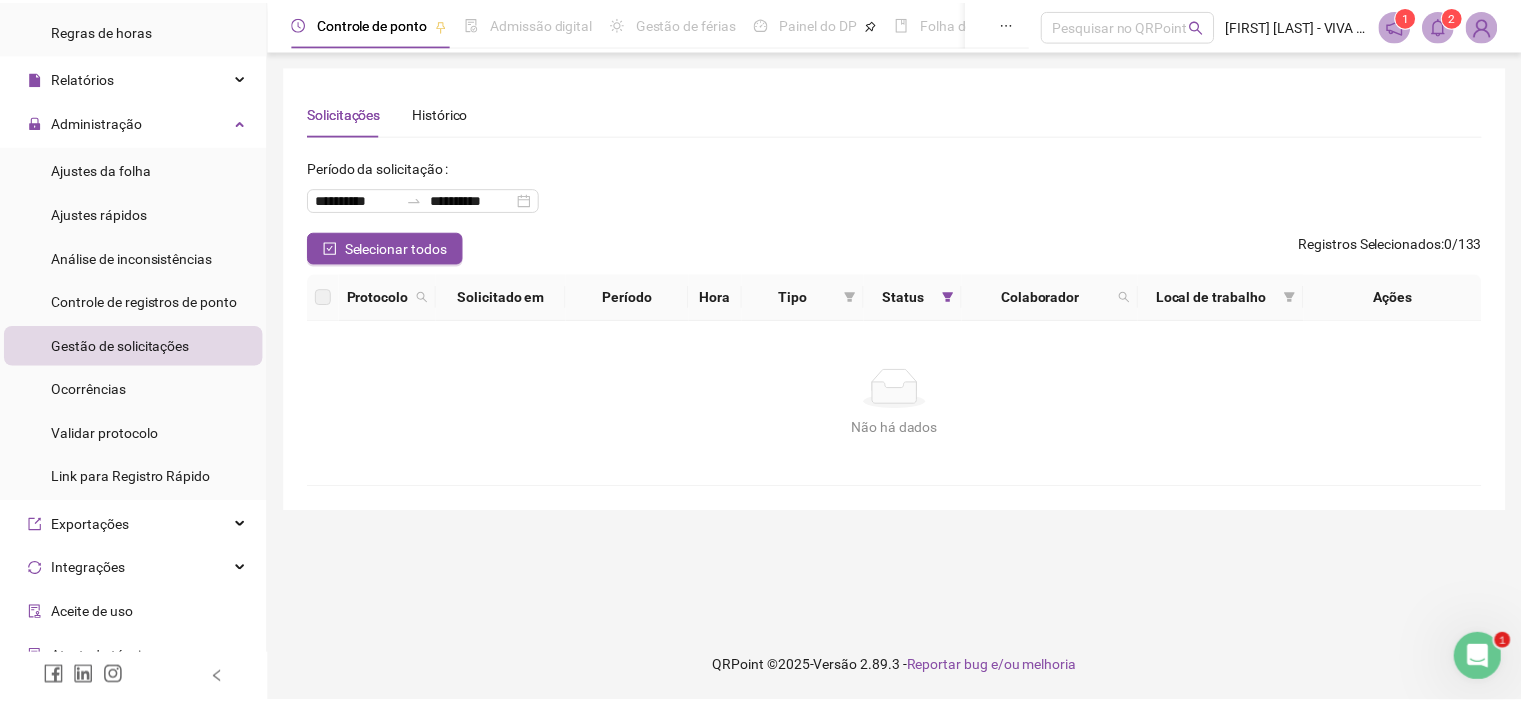 scroll, scrollTop: 0, scrollLeft: 0, axis: both 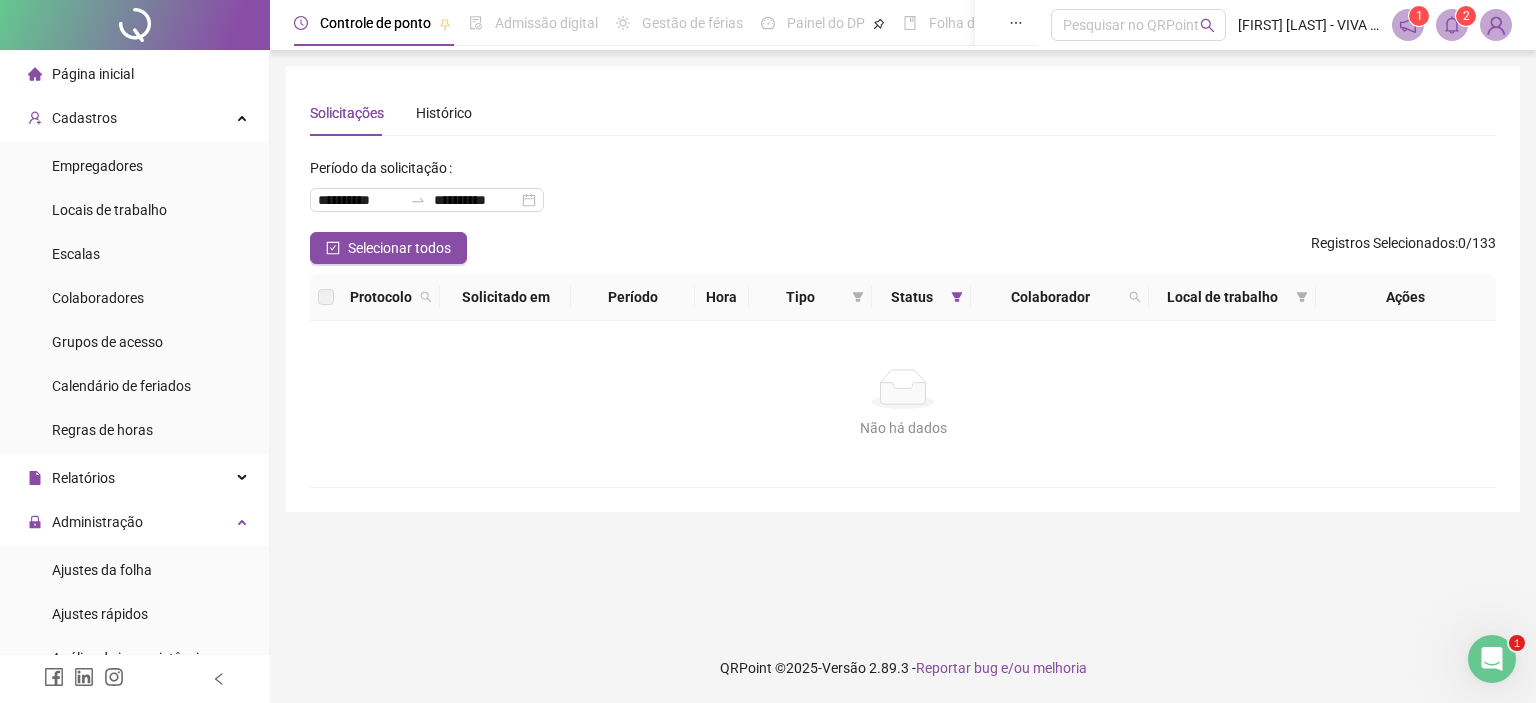 click on "Página inicial" at bounding box center [93, 74] 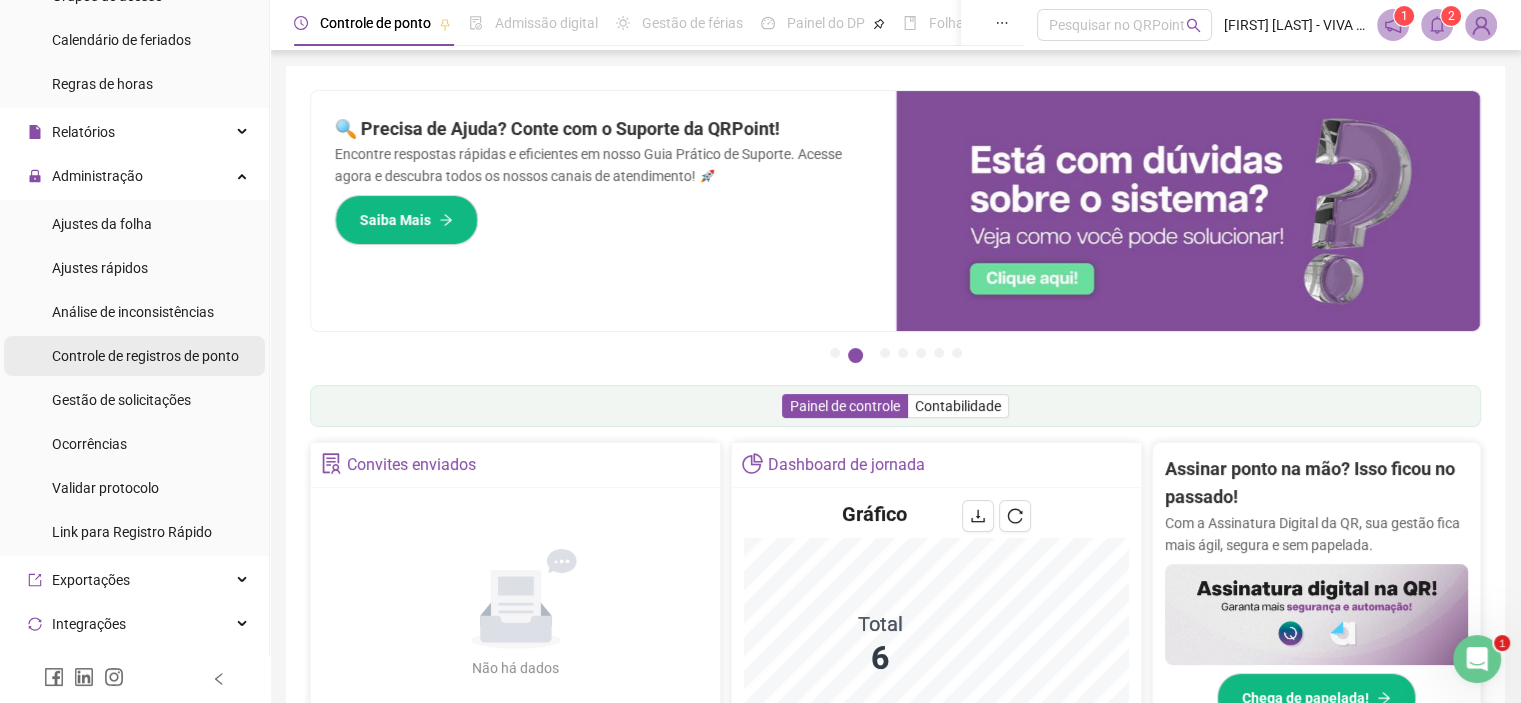 scroll, scrollTop: 500, scrollLeft: 0, axis: vertical 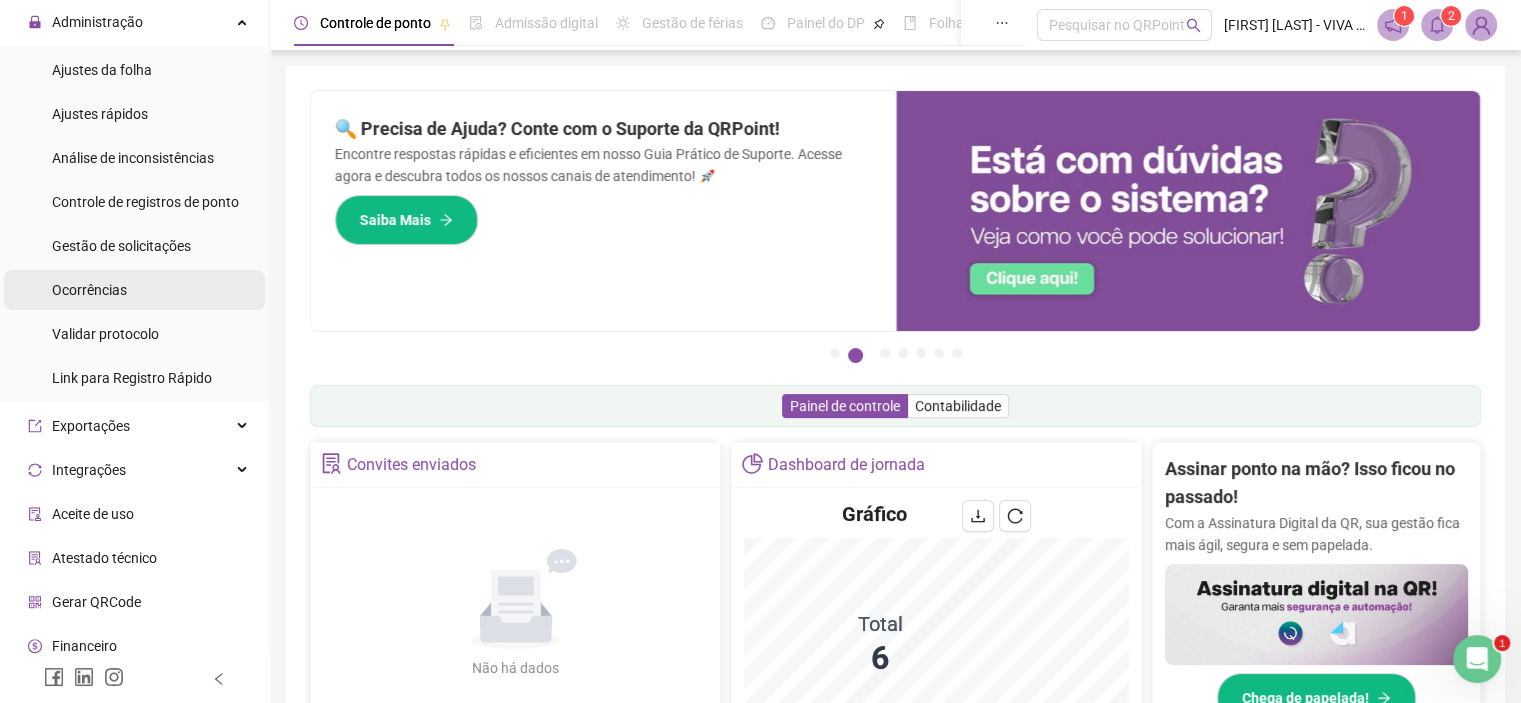 click on "Ocorrências" at bounding box center [89, 290] 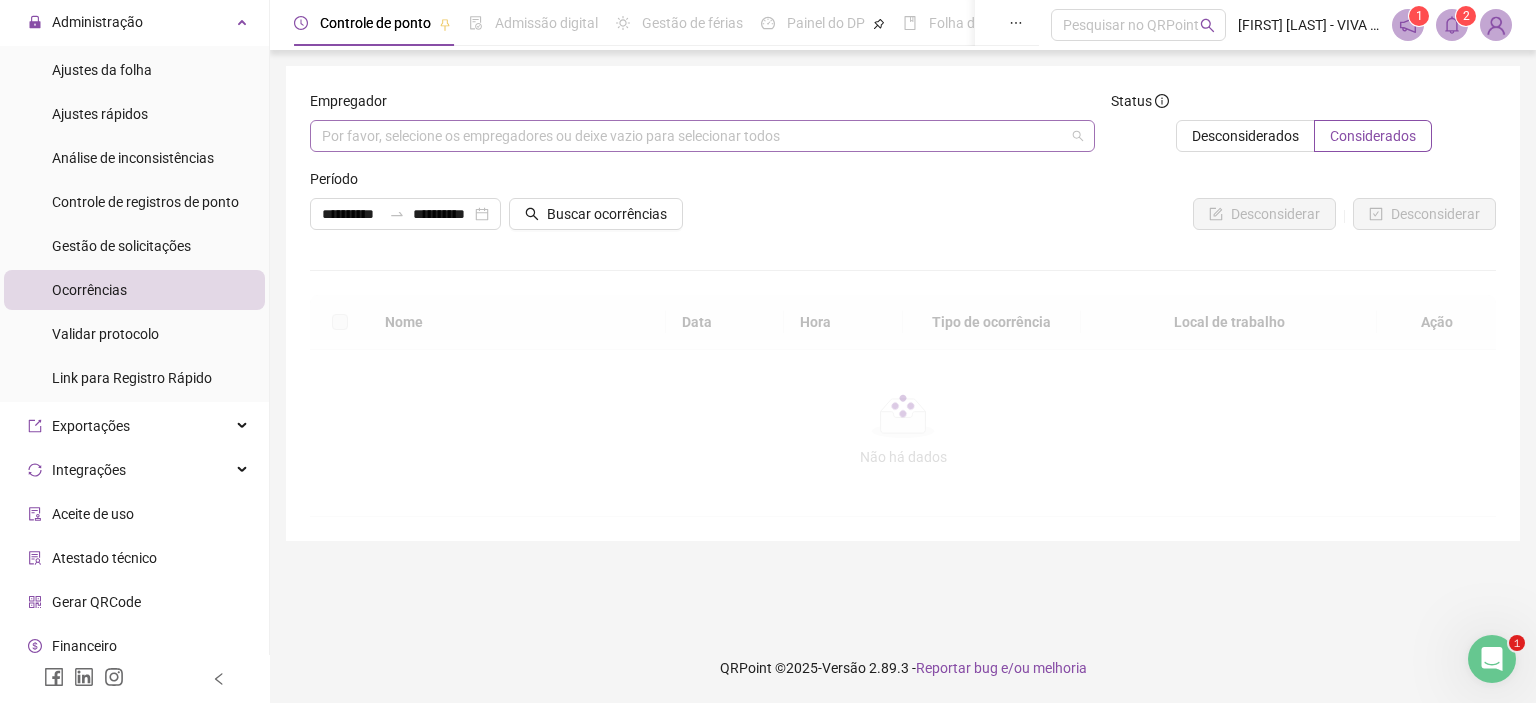 click on "Por favor, selecione os empregadores ou deixe vazio para selecionar todos" at bounding box center (702, 136) 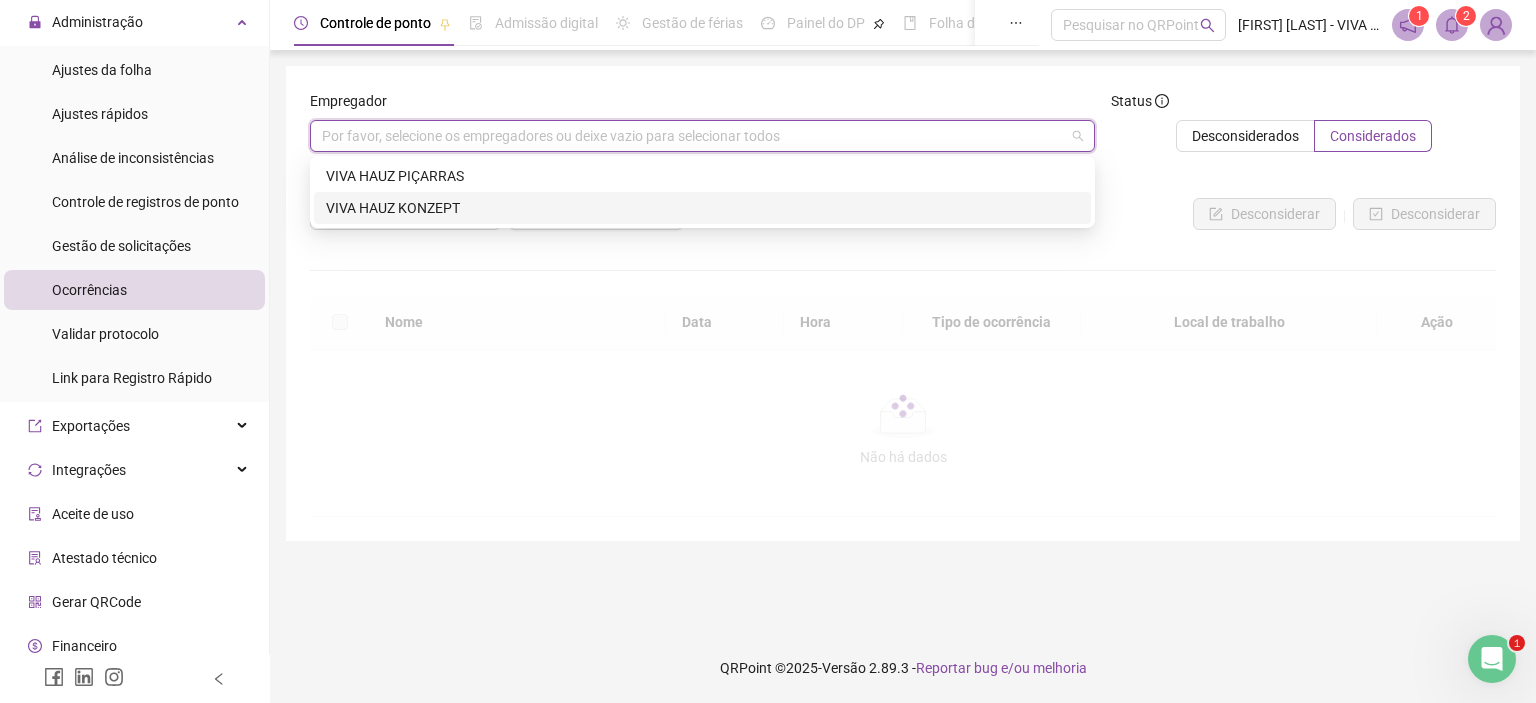 click on "VIVA HAUZ KONZEPT" at bounding box center [702, 208] 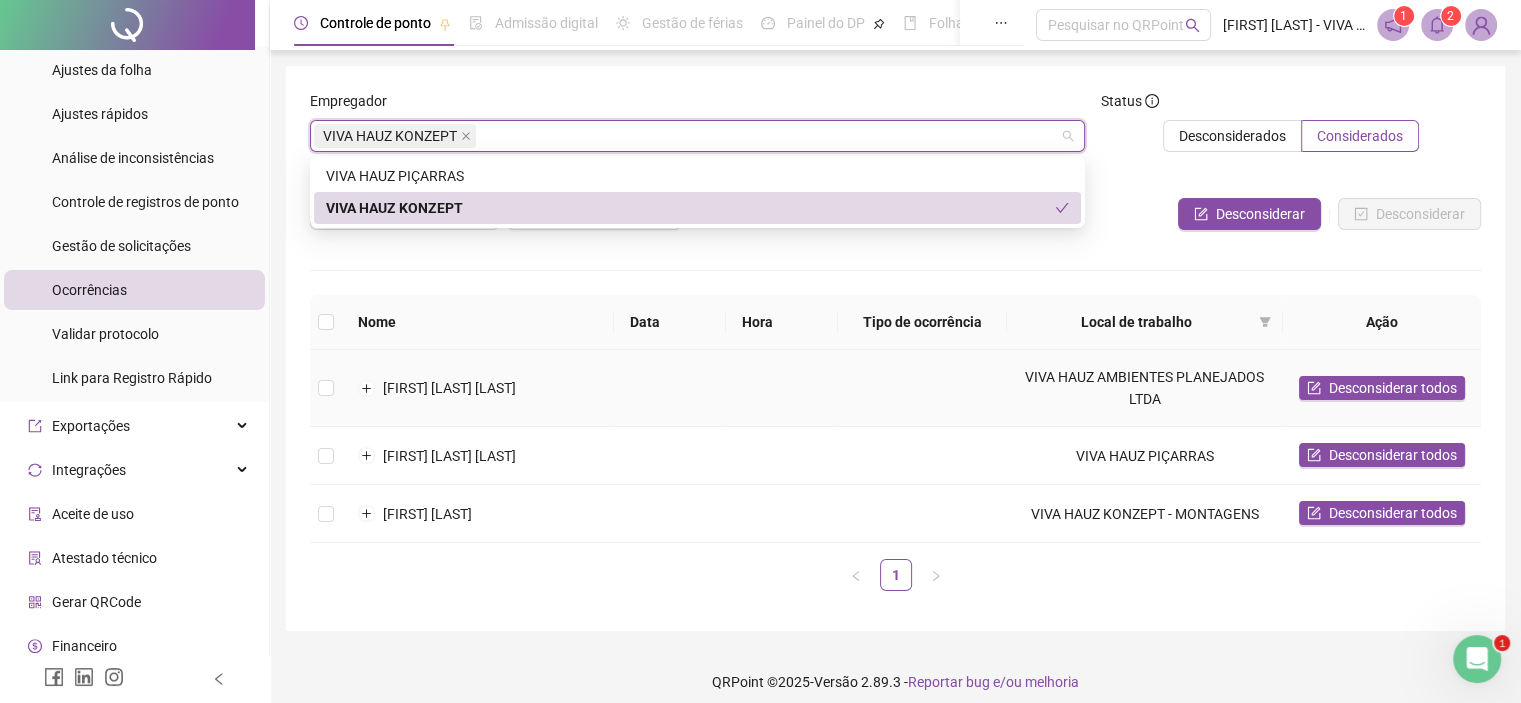 scroll, scrollTop: 11, scrollLeft: 0, axis: vertical 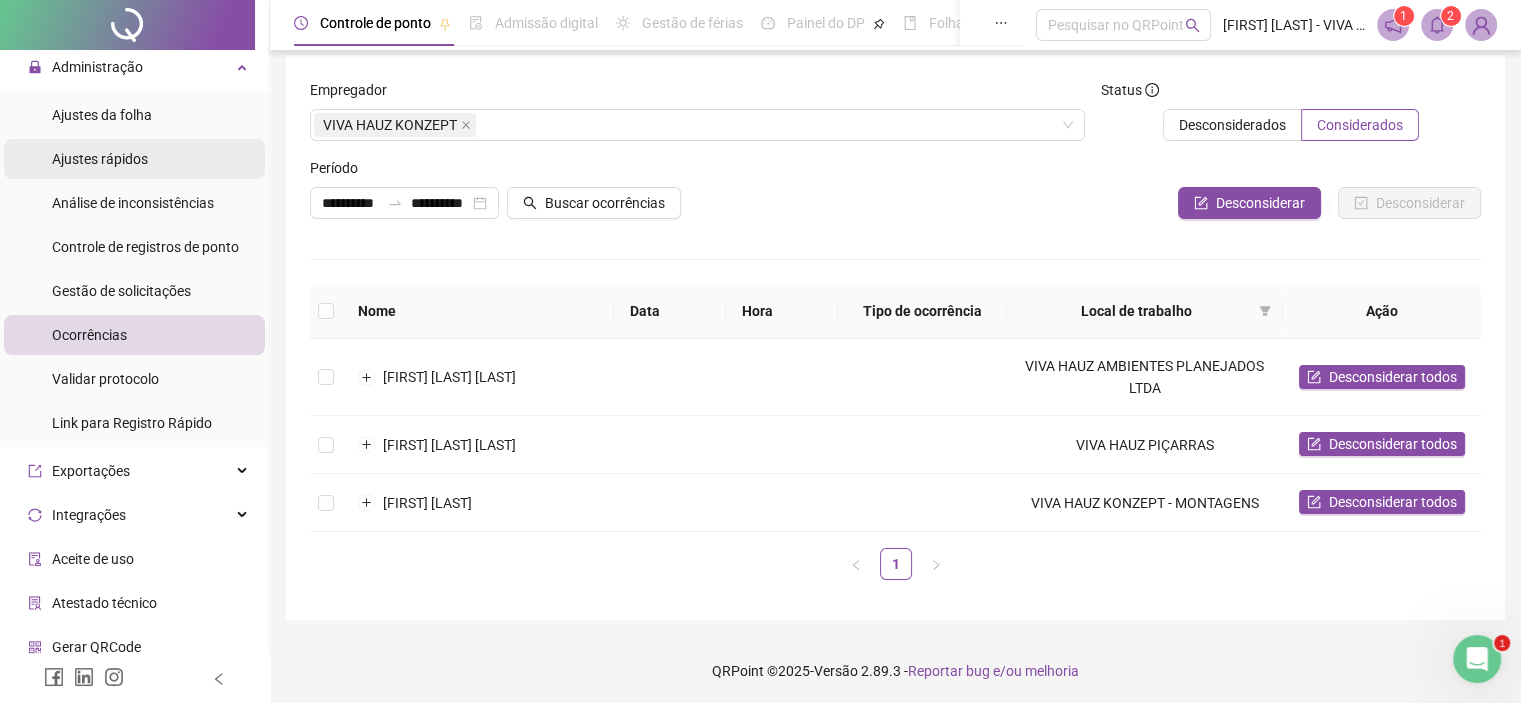 click on "Ajustes rápidos" at bounding box center [100, 159] 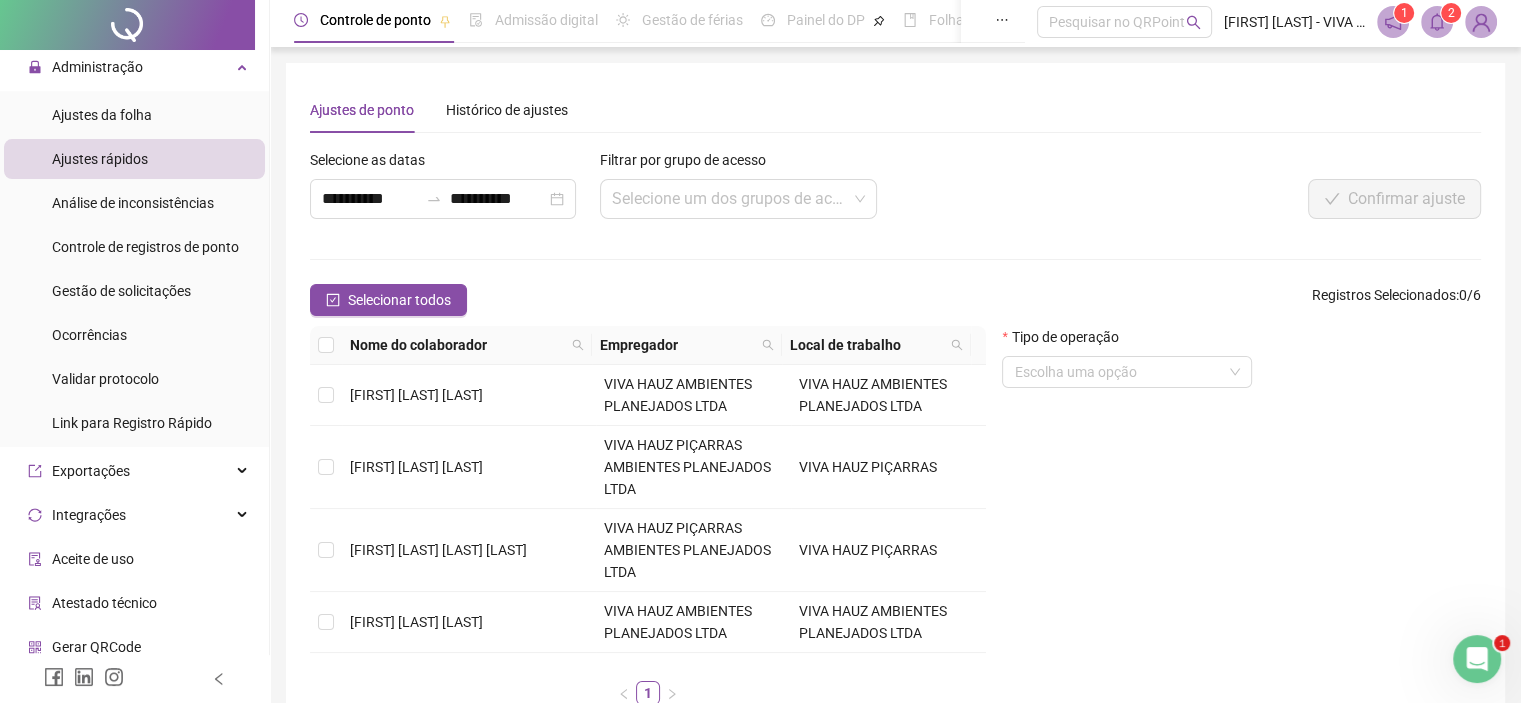 scroll, scrollTop: 0, scrollLeft: 0, axis: both 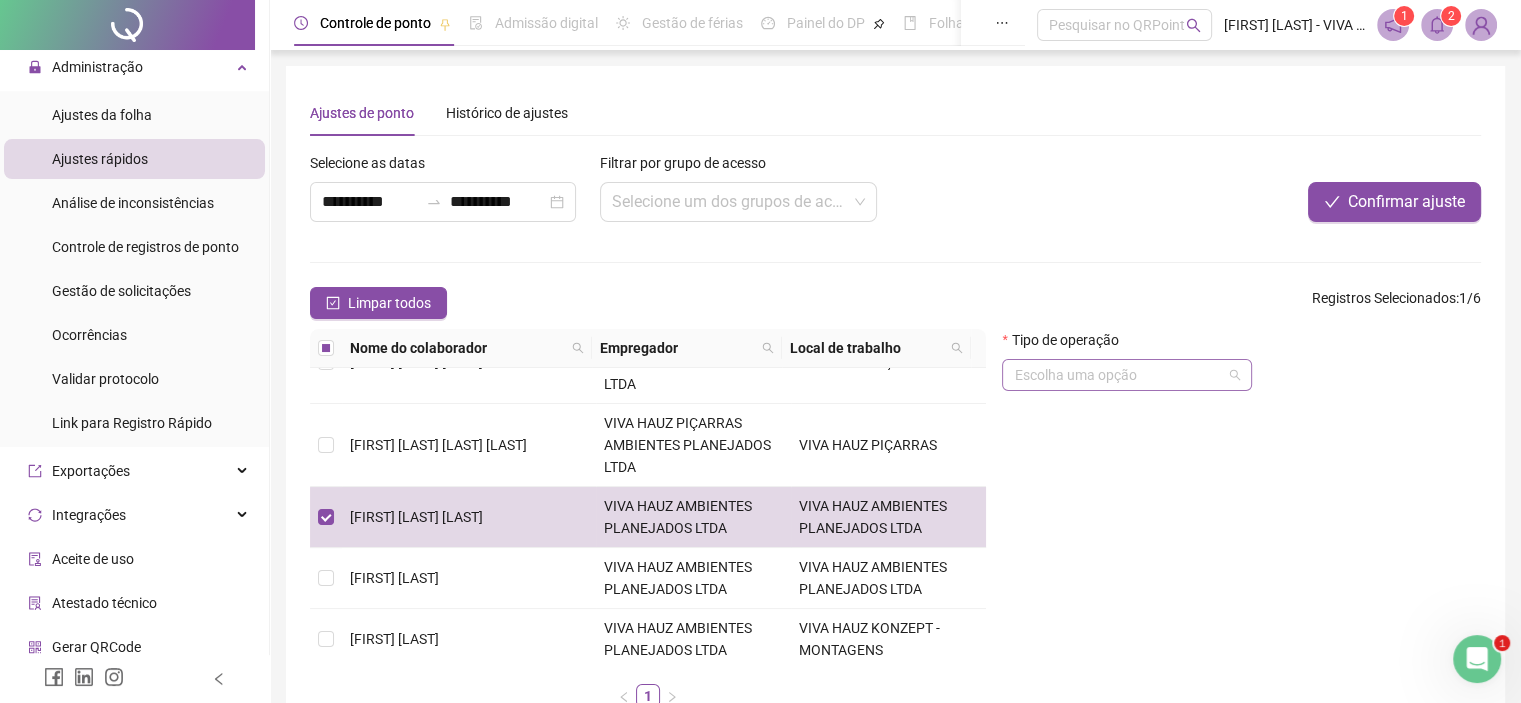 click on "Escolha uma opção" at bounding box center (1127, 375) 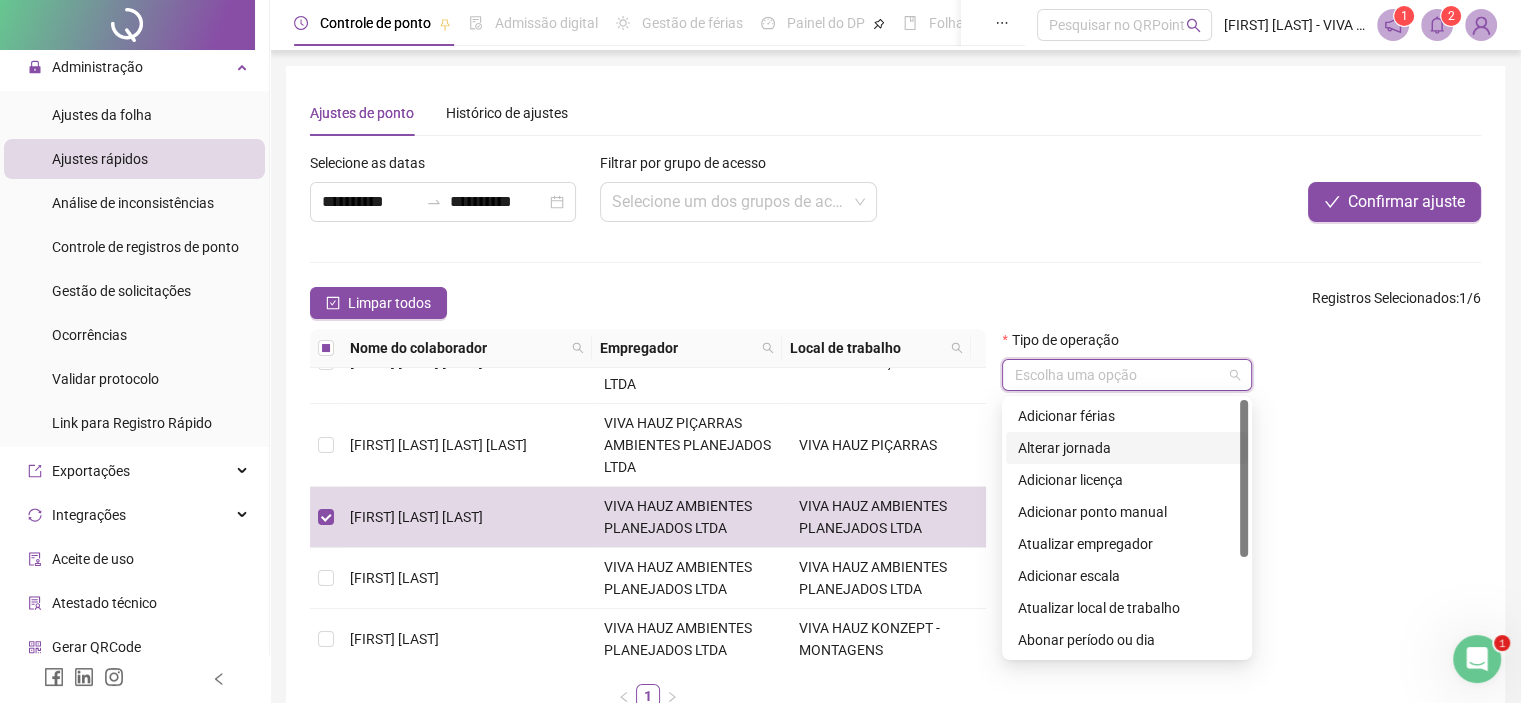 scroll, scrollTop: 160, scrollLeft: 0, axis: vertical 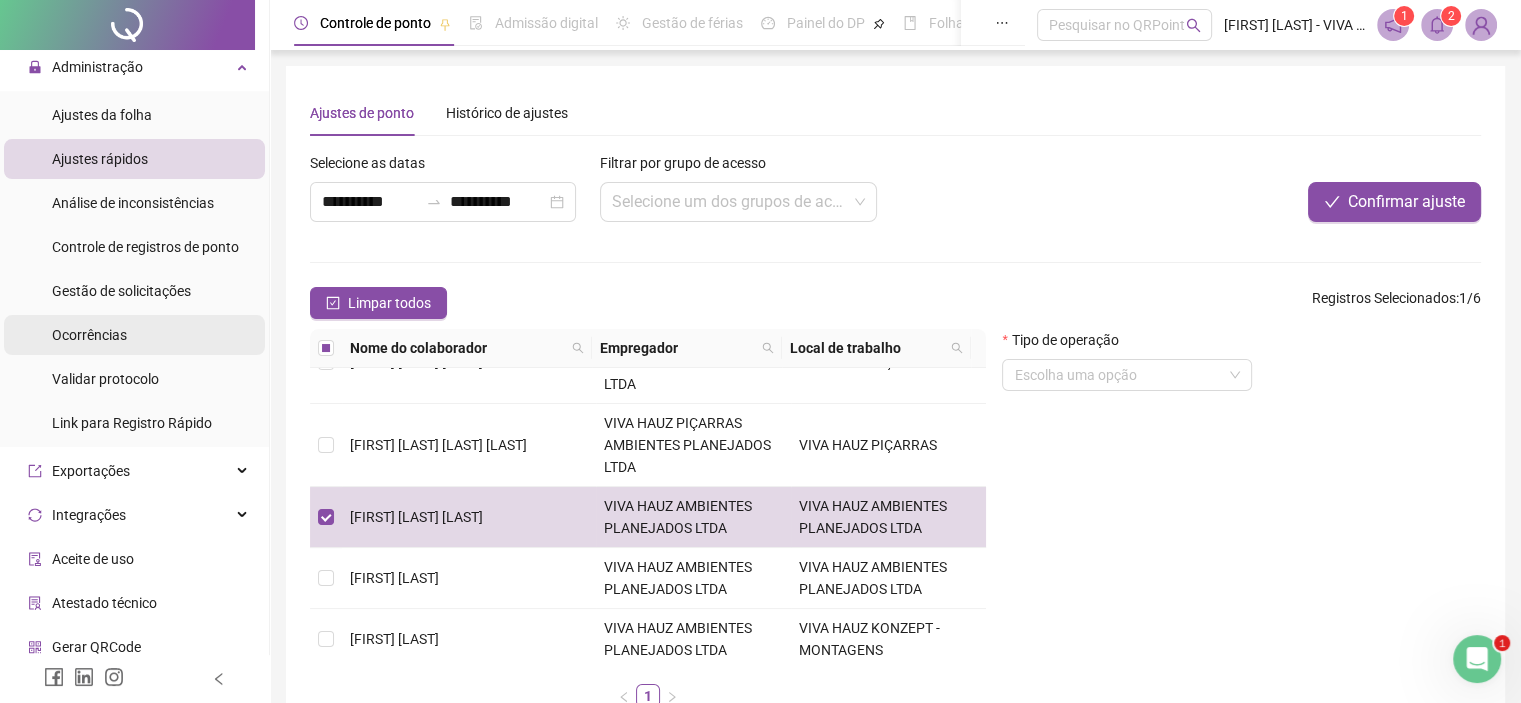 click on "Ocorrências" at bounding box center [89, 335] 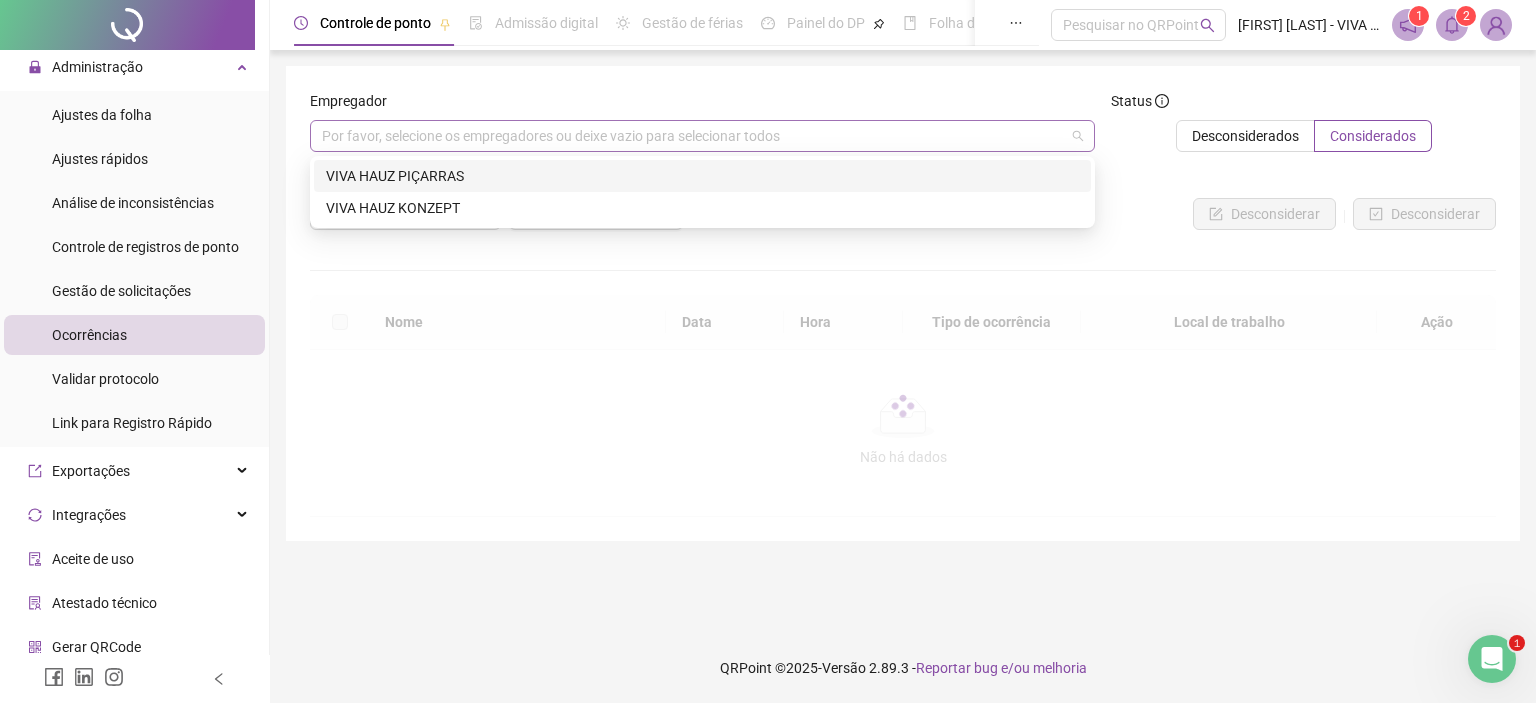 click on "Por favor, selecione os empregadores ou deixe vazio para selecionar todos" at bounding box center [702, 136] 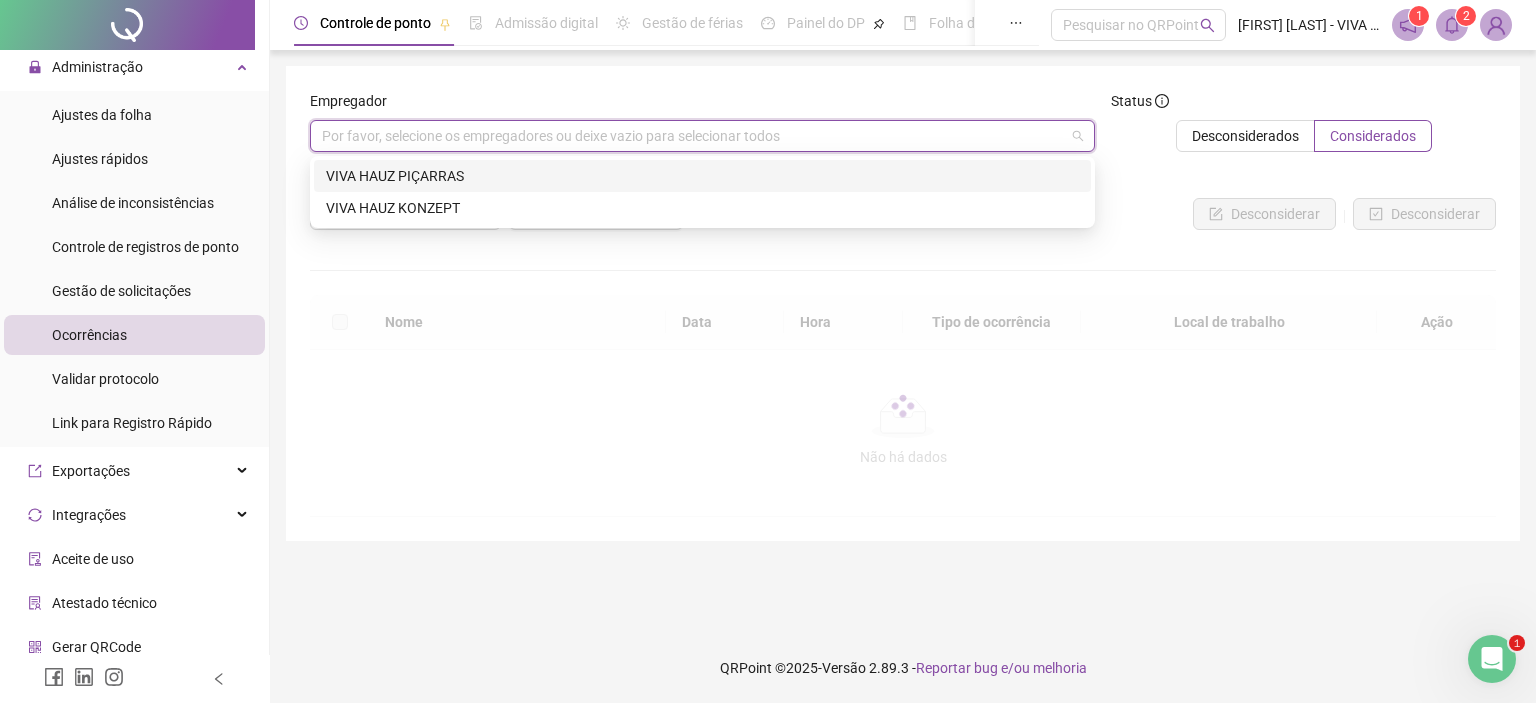 click on "VIVA HAUZ PIÇARRAS" at bounding box center (702, 176) 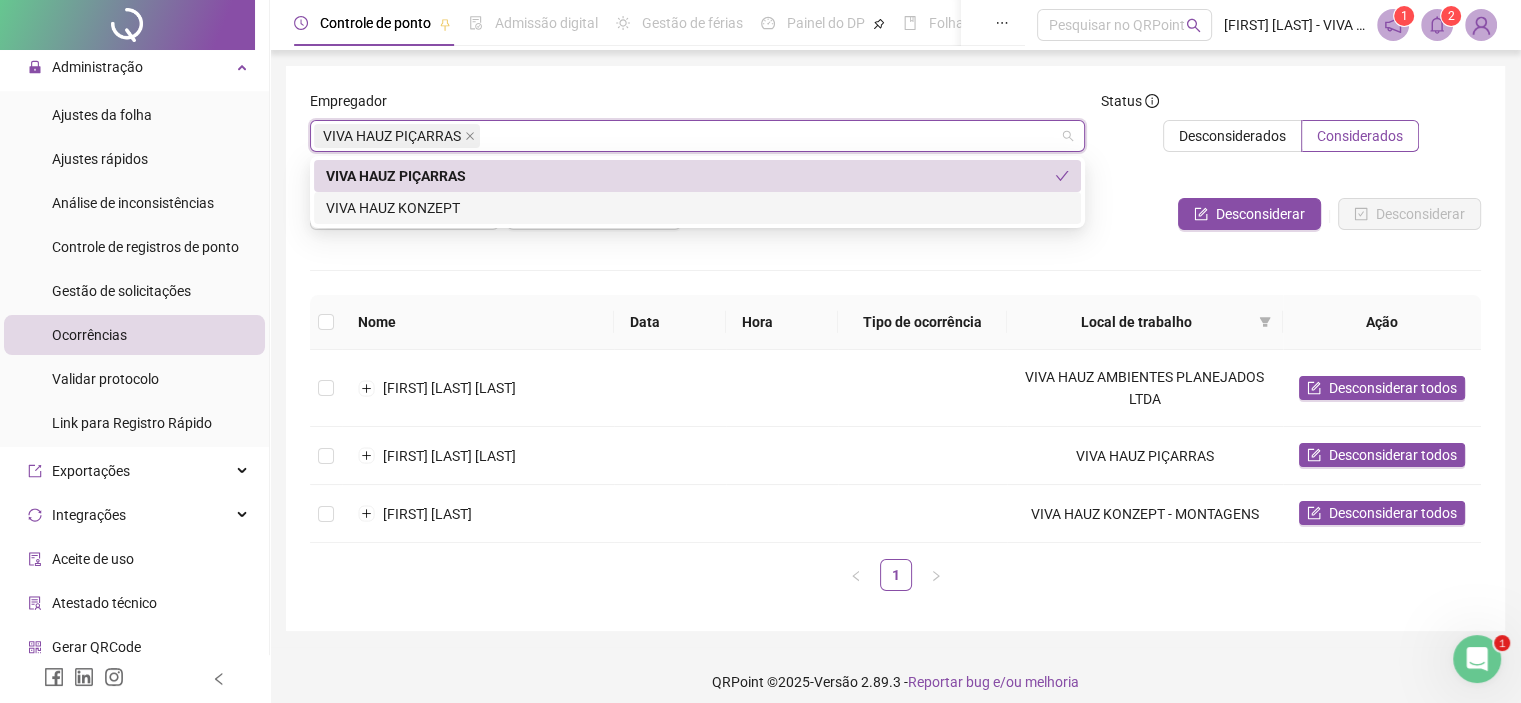 click on "VIVA HAUZ KONZEPT" at bounding box center [697, 208] 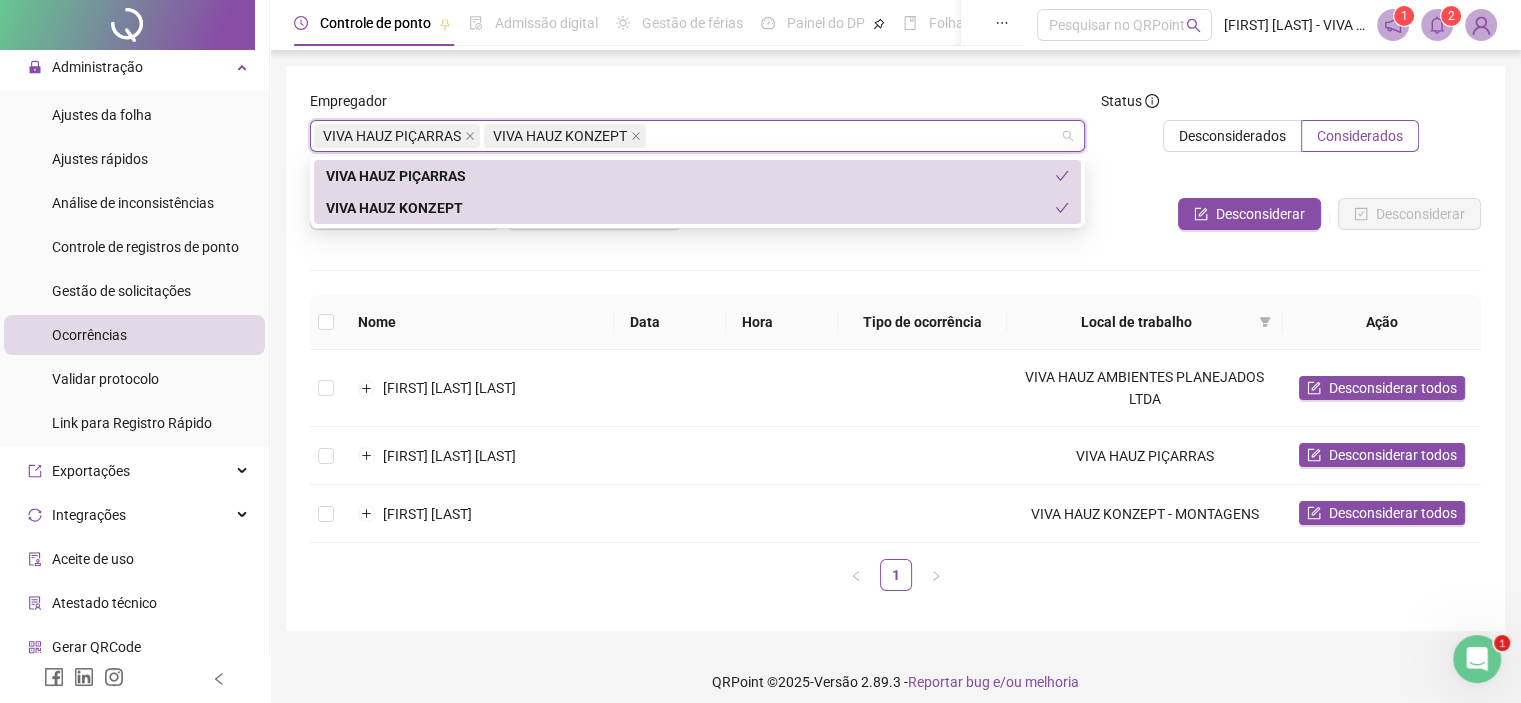 click on "VIVA HAUZ KONZEPT" at bounding box center (690, 208) 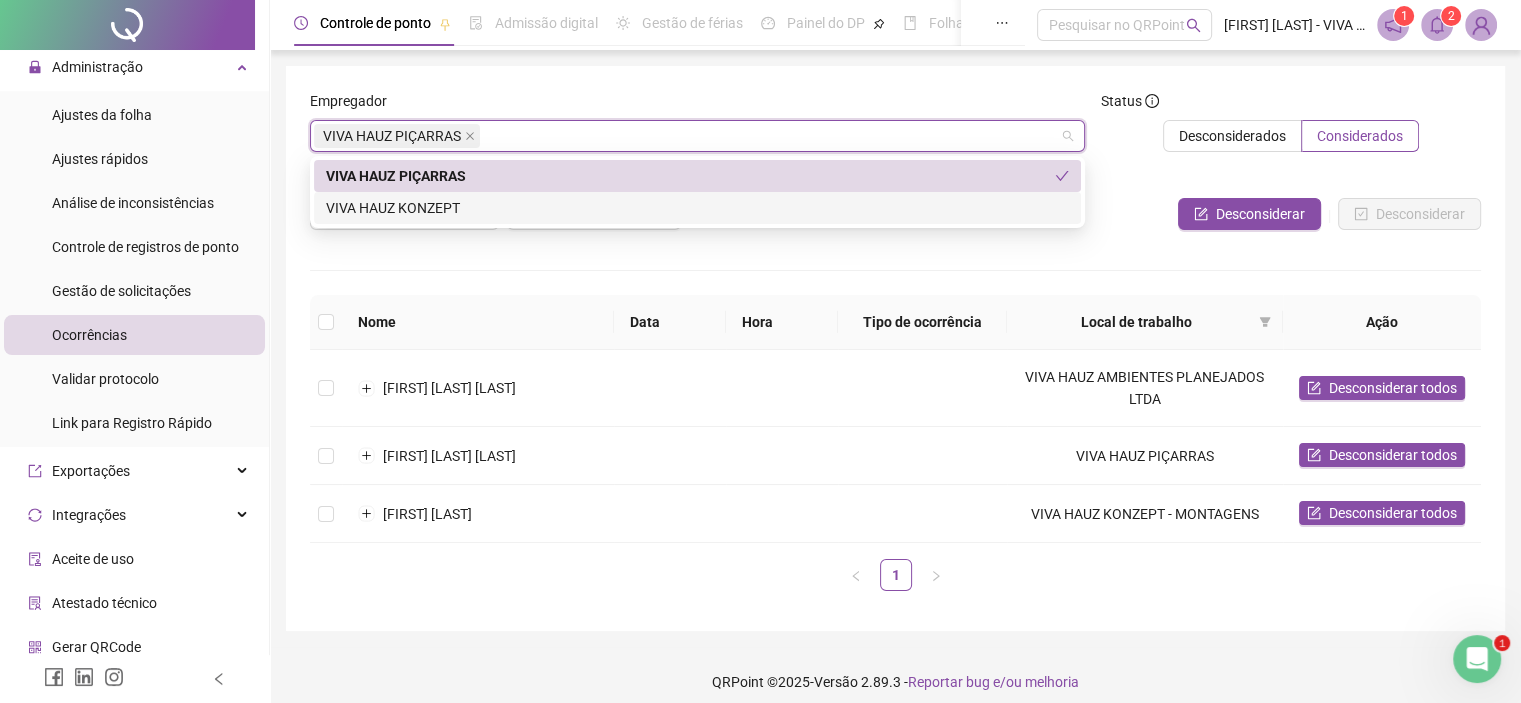 click on "VIVA HAUZ KONZEPT" at bounding box center (697, 208) 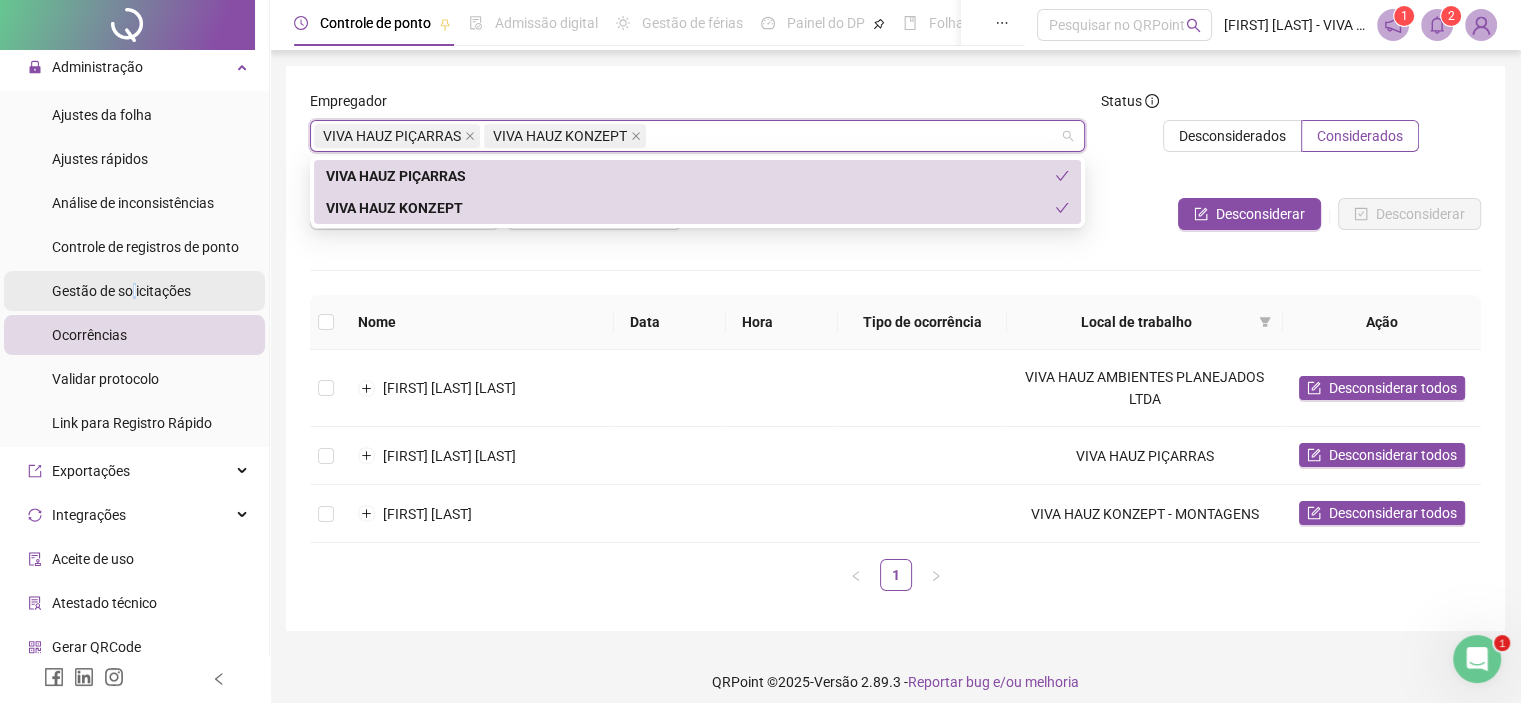 click on "Gestão de solicitações" at bounding box center (121, 291) 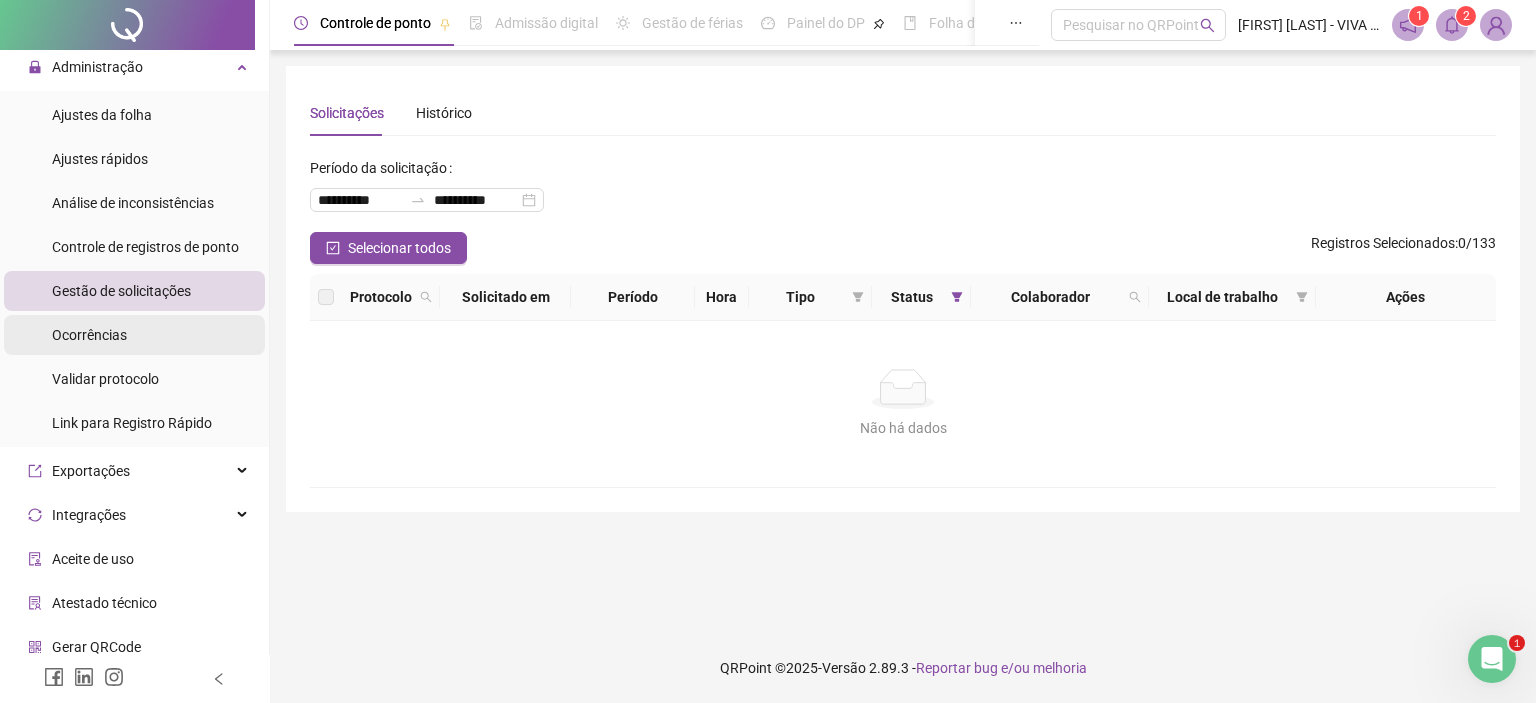 click on "Ocorrências" at bounding box center (89, 335) 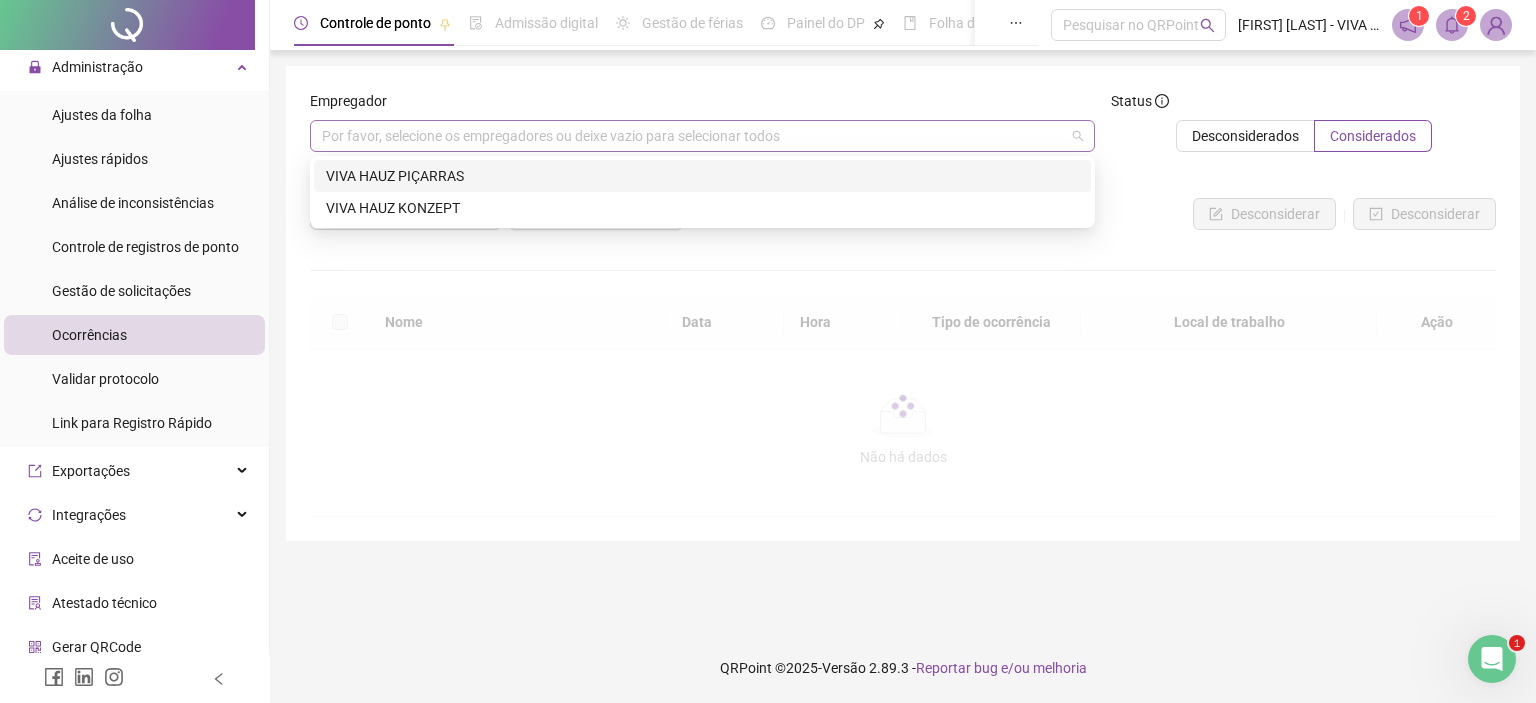 click on "Por favor, selecione os empregadores ou deixe vazio para selecionar todos" at bounding box center (702, 136) 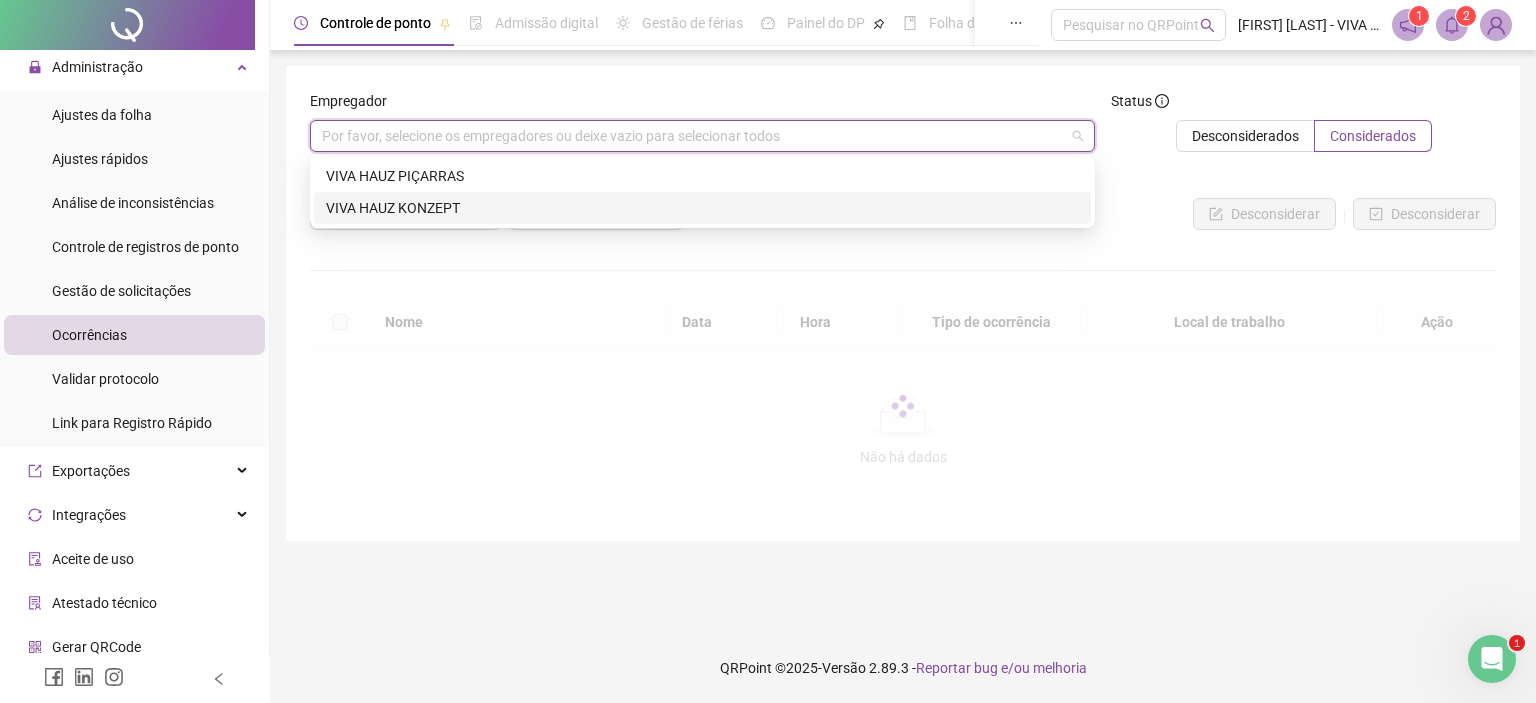 click on "VIVA HAUZ KONZEPT" at bounding box center [702, 208] 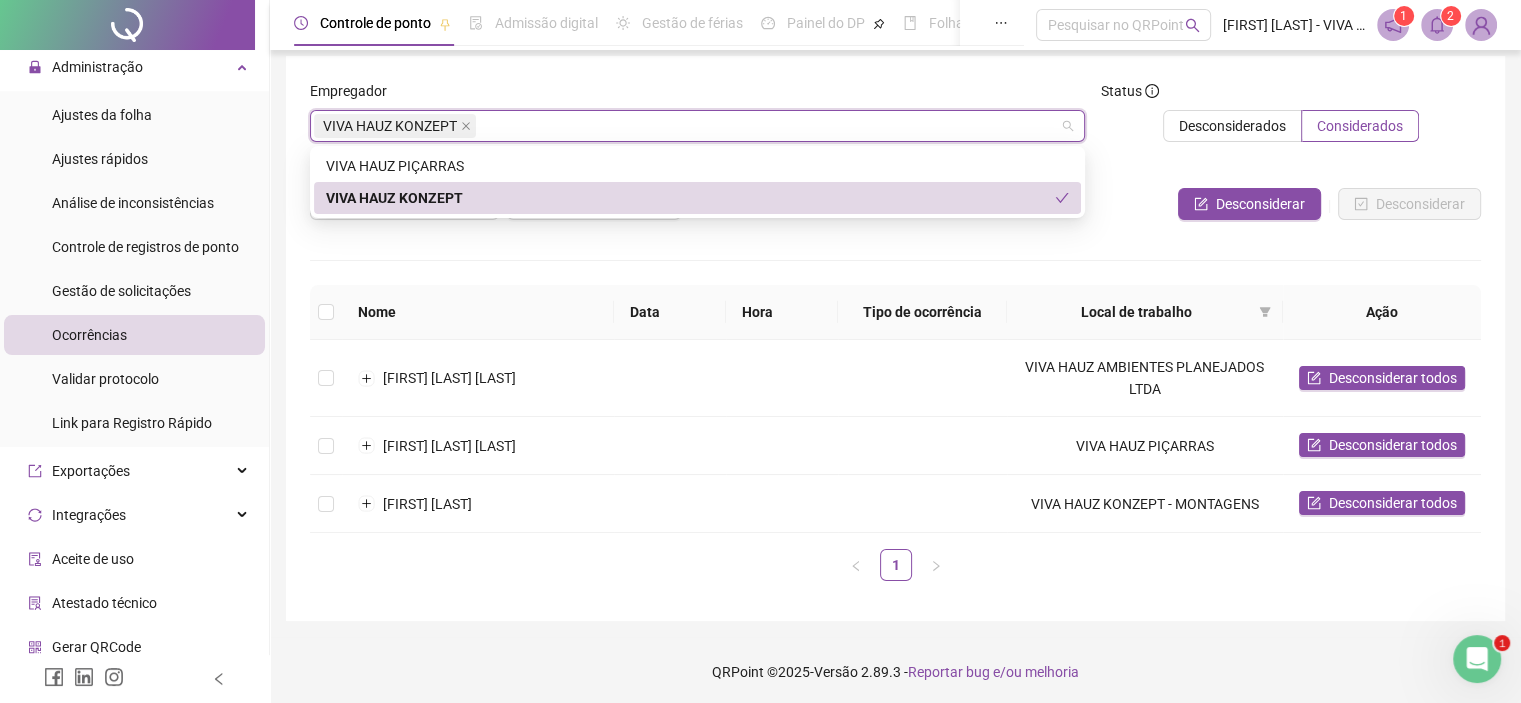 scroll, scrollTop: 11, scrollLeft: 0, axis: vertical 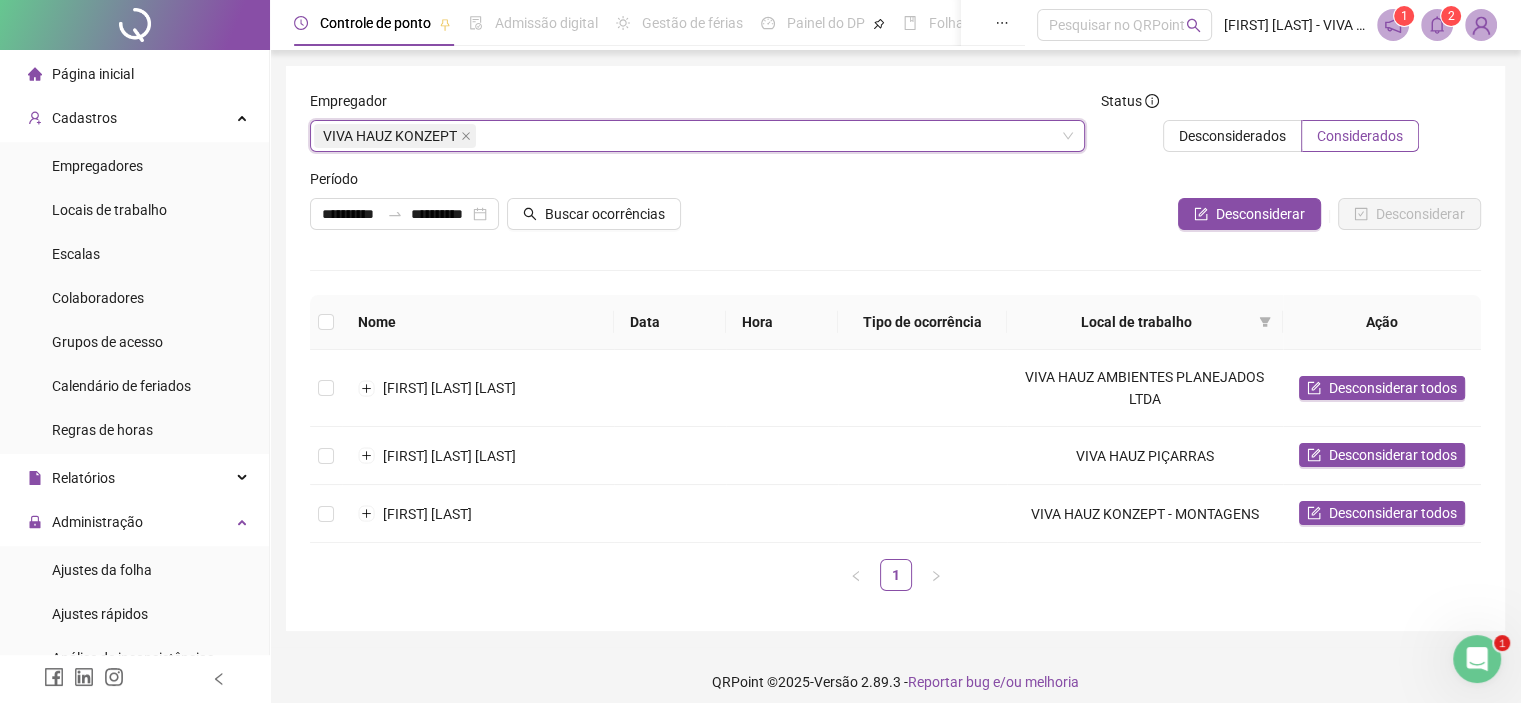 click on "Página inicial" at bounding box center [93, 74] 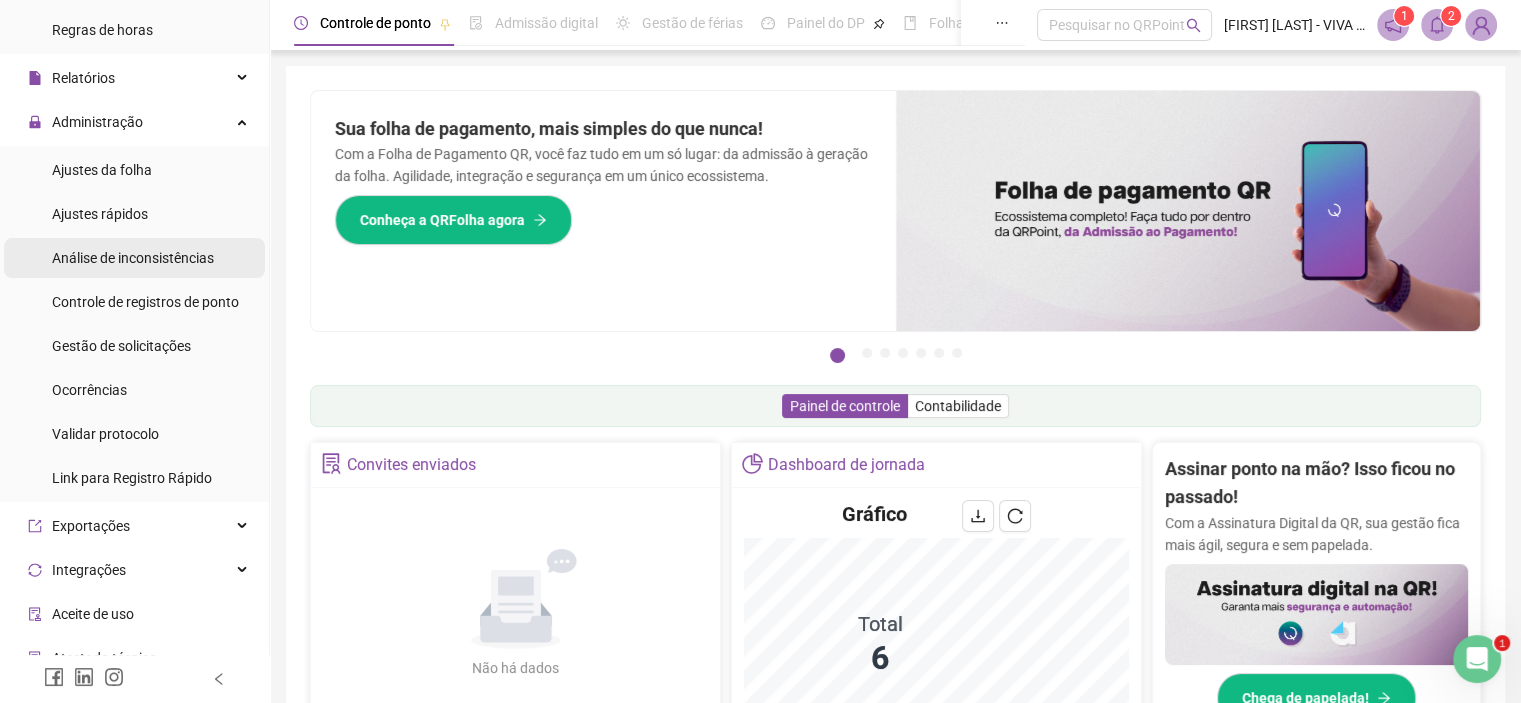 scroll, scrollTop: 300, scrollLeft: 0, axis: vertical 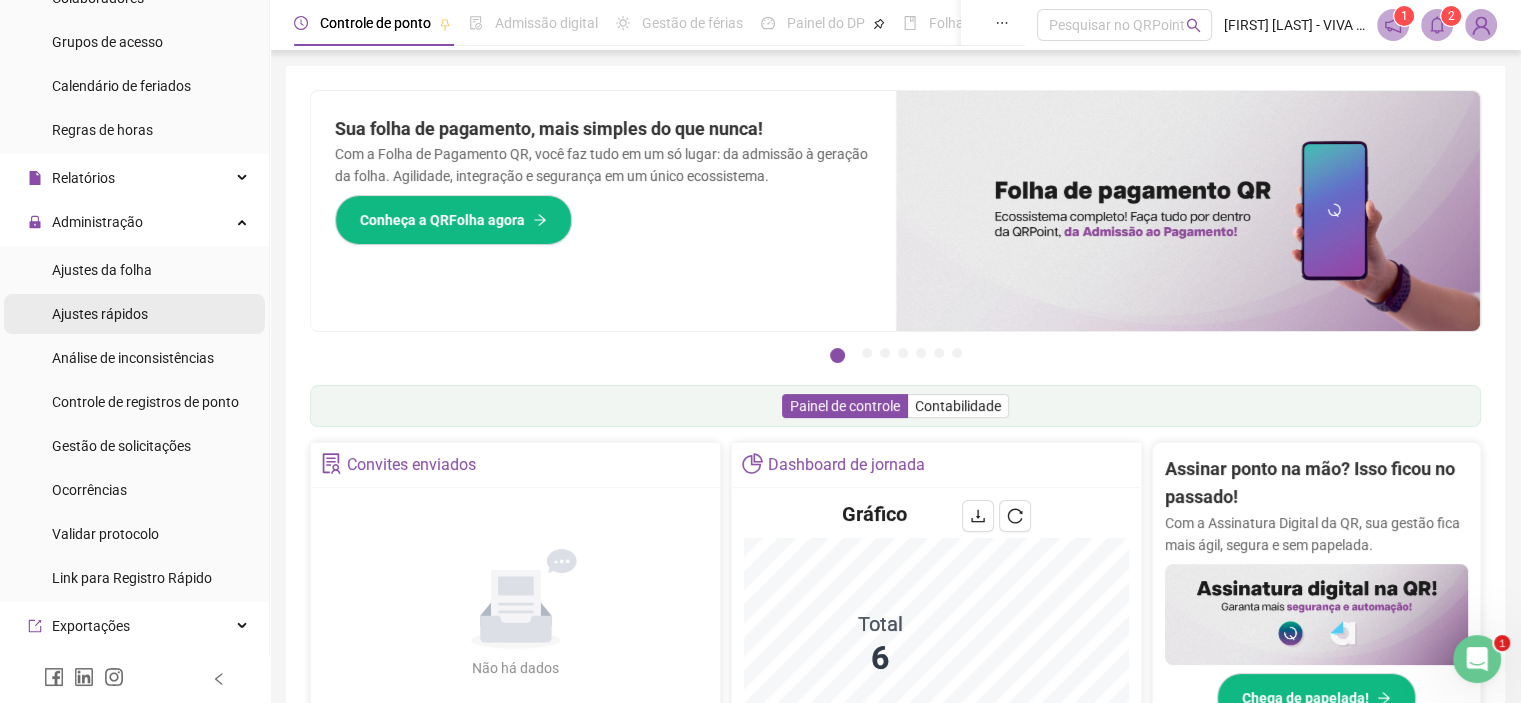 click on "Ajustes rápidos" at bounding box center [100, 314] 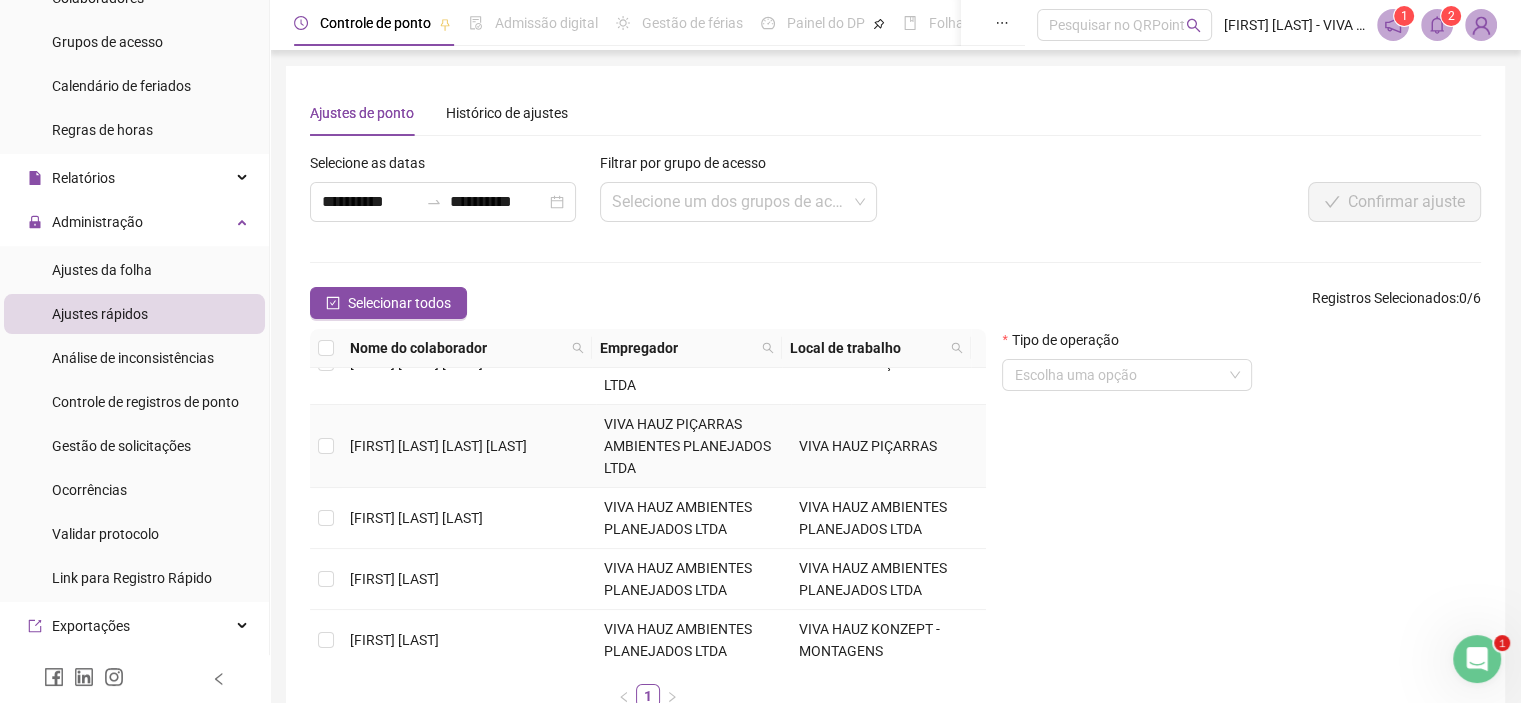 scroll, scrollTop: 108, scrollLeft: 0, axis: vertical 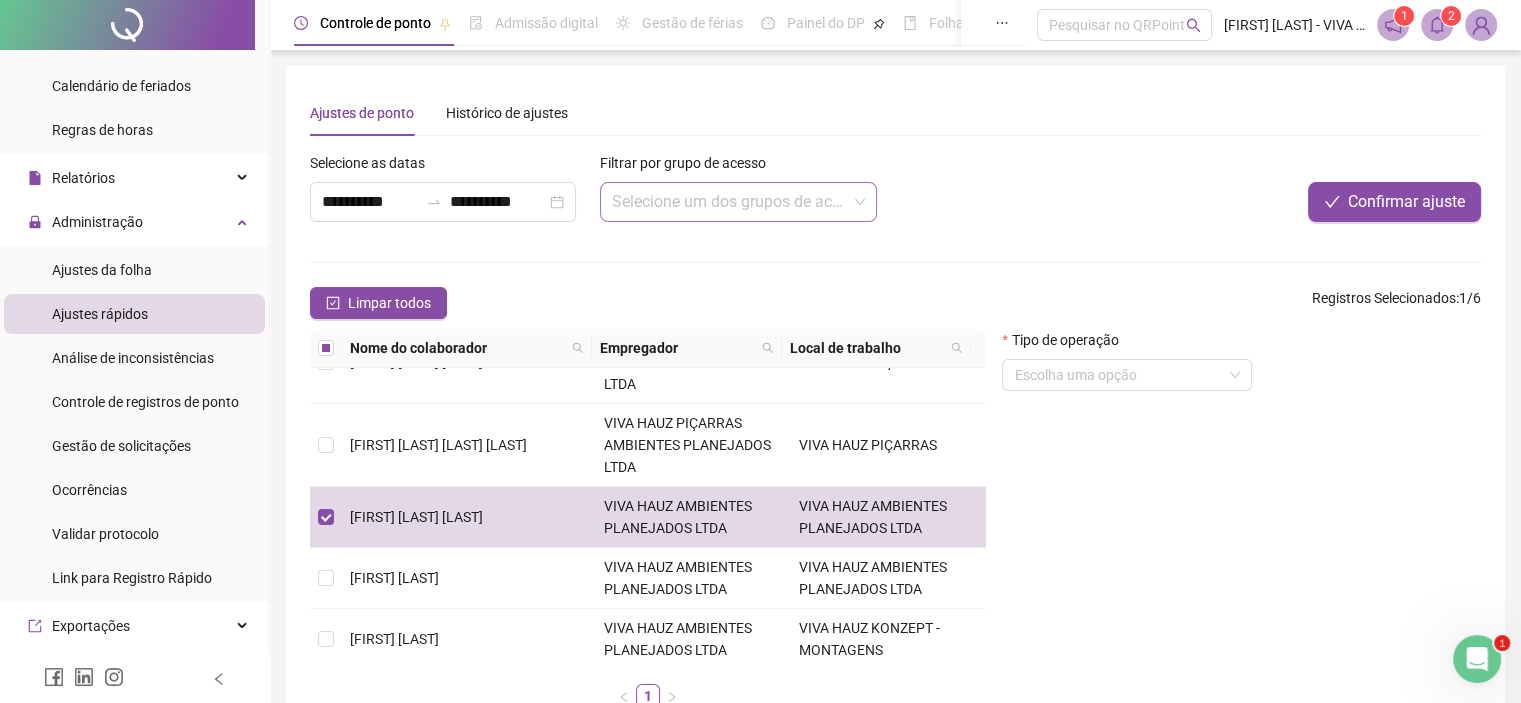 click at bounding box center [739, 202] 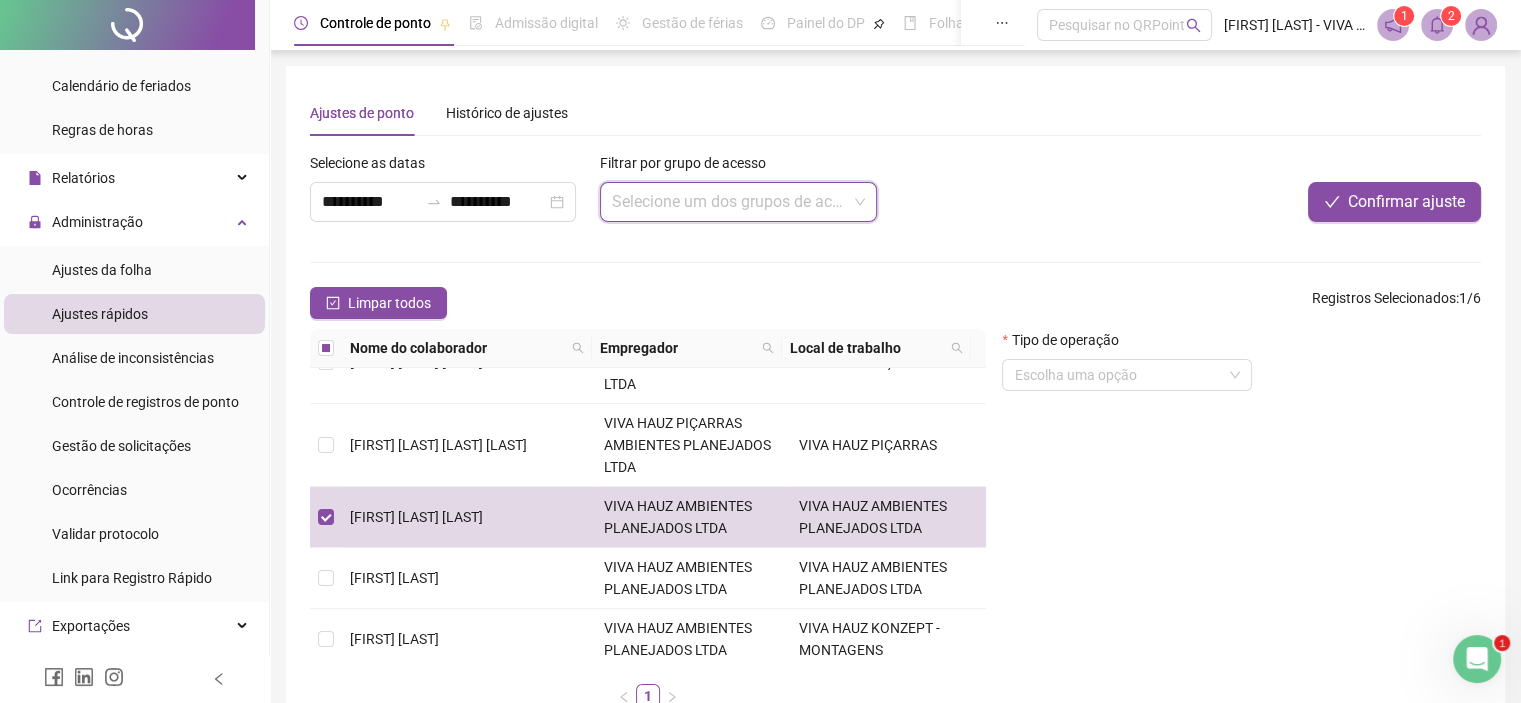 click at bounding box center (739, 202) 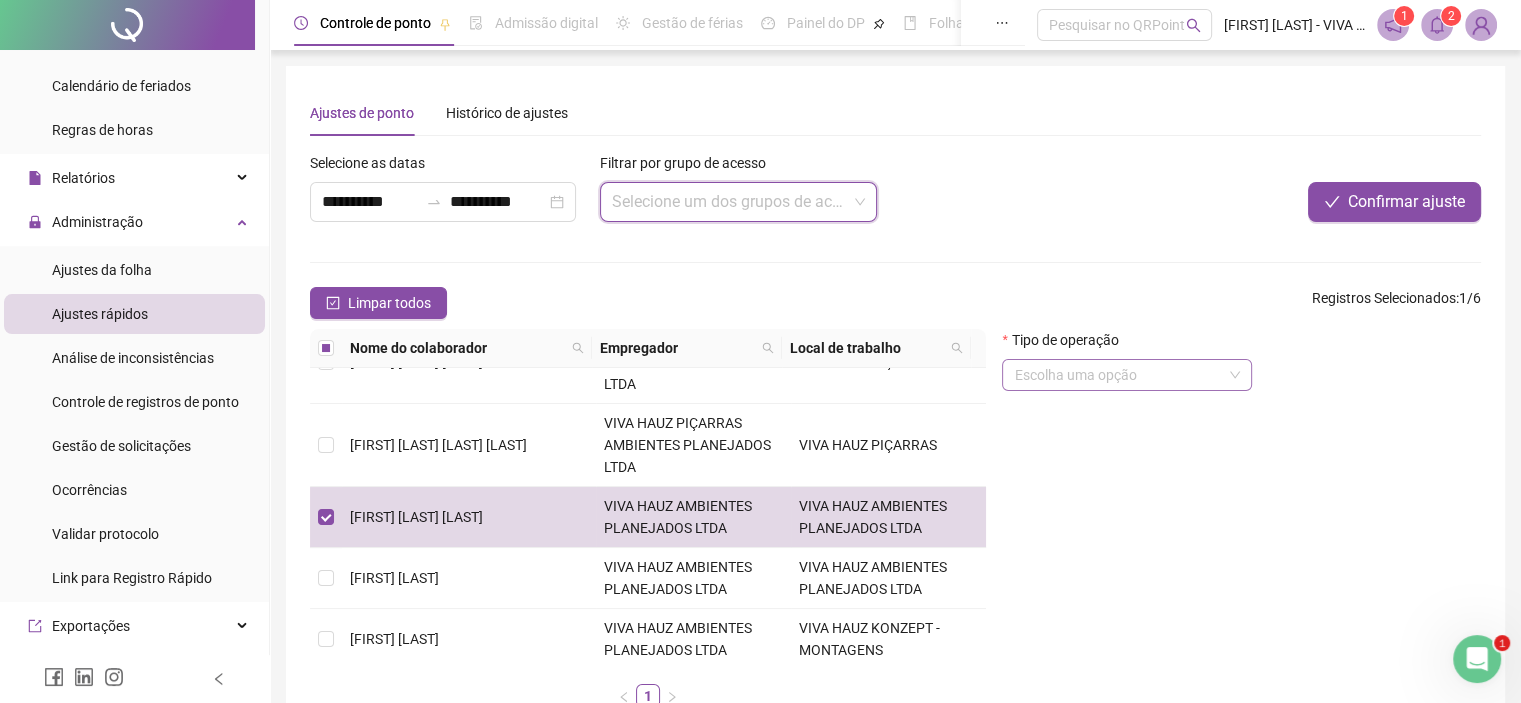 click at bounding box center [1118, 375] 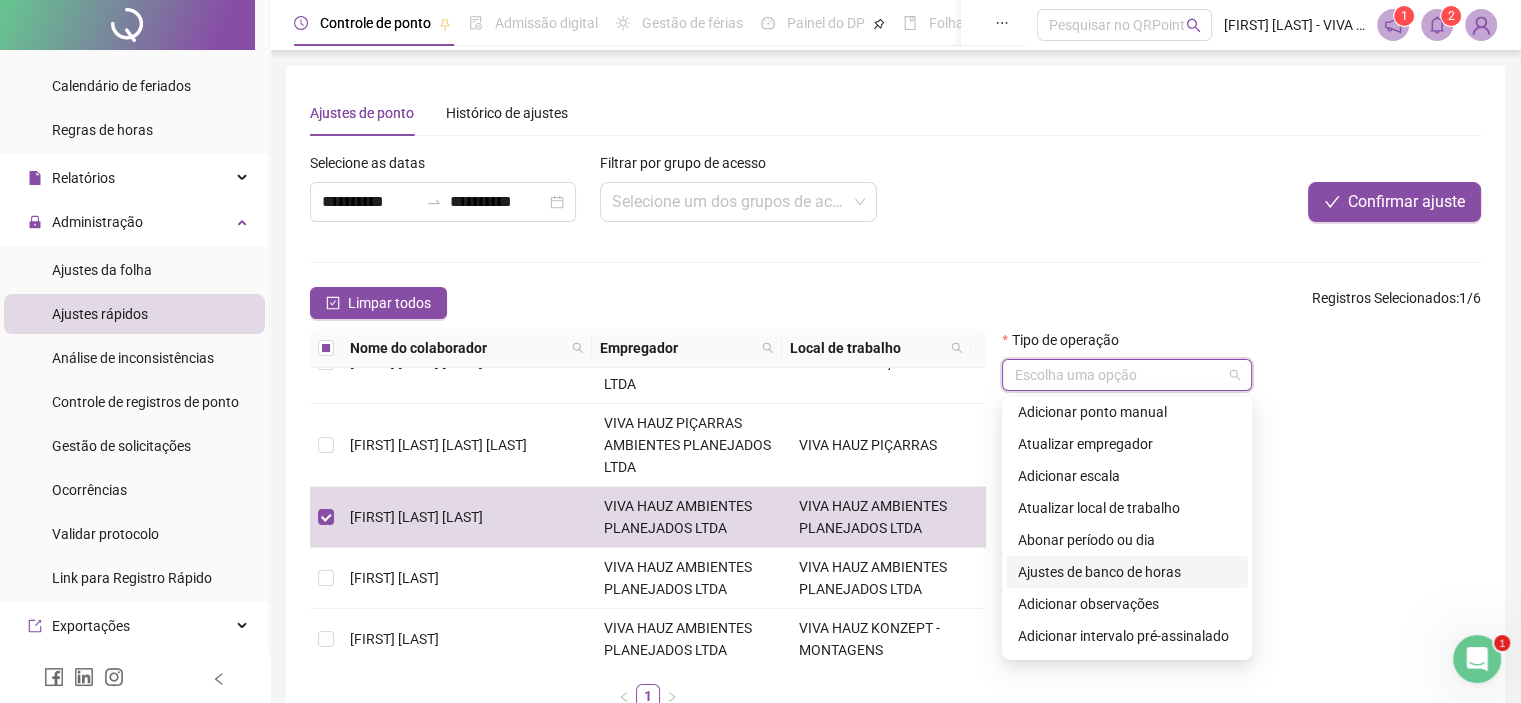 scroll, scrollTop: 160, scrollLeft: 0, axis: vertical 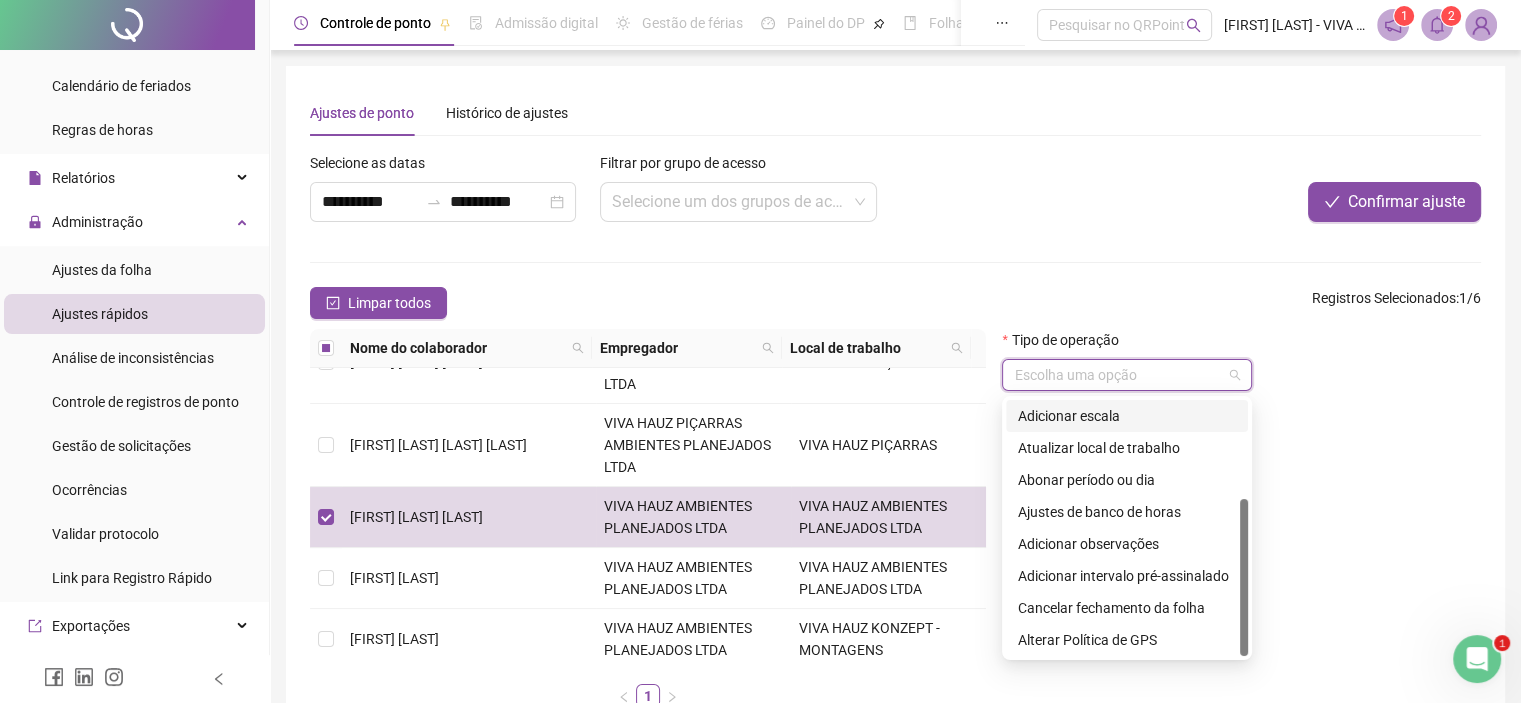 drag, startPoint x: 1244, startPoint y: 492, endPoint x: 1252, endPoint y: 579, distance: 87.36704 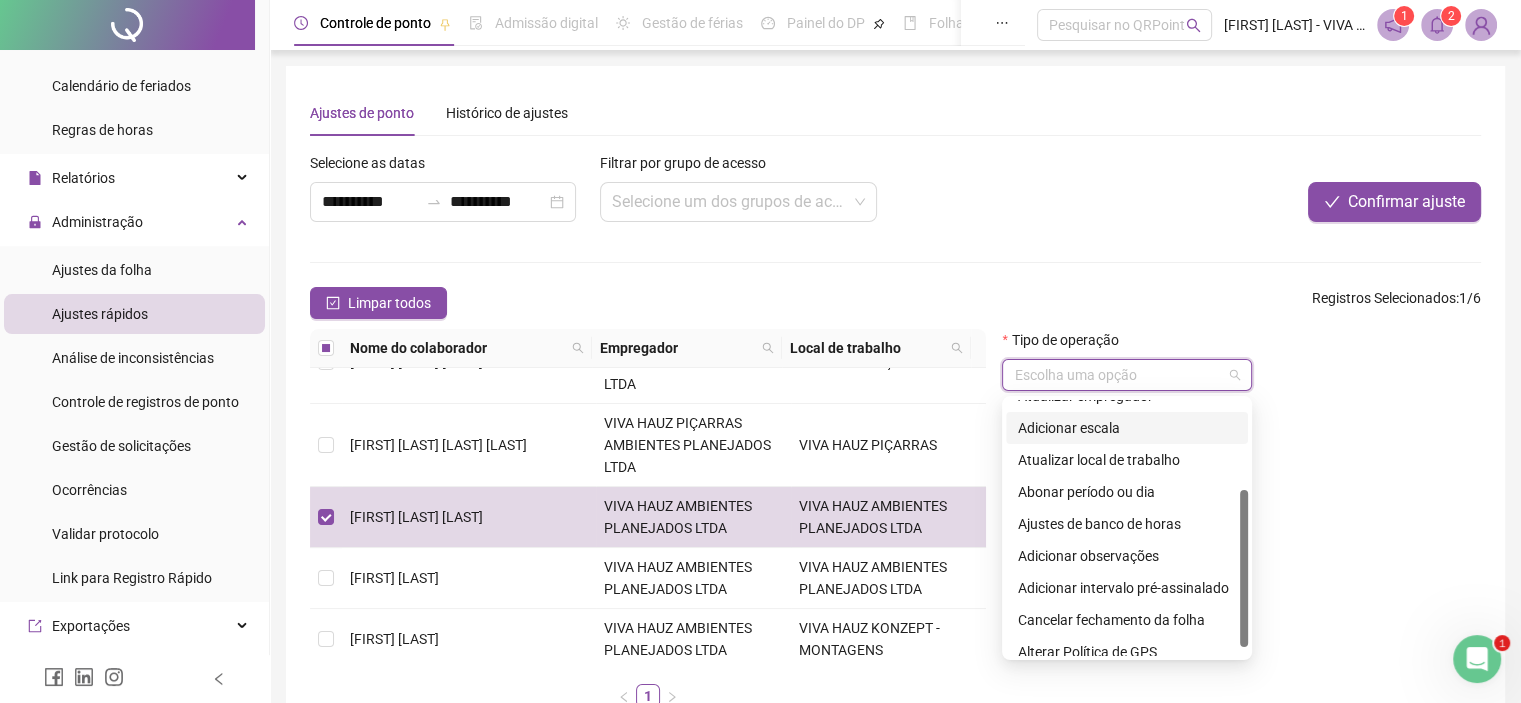 scroll, scrollTop: 160, scrollLeft: 0, axis: vertical 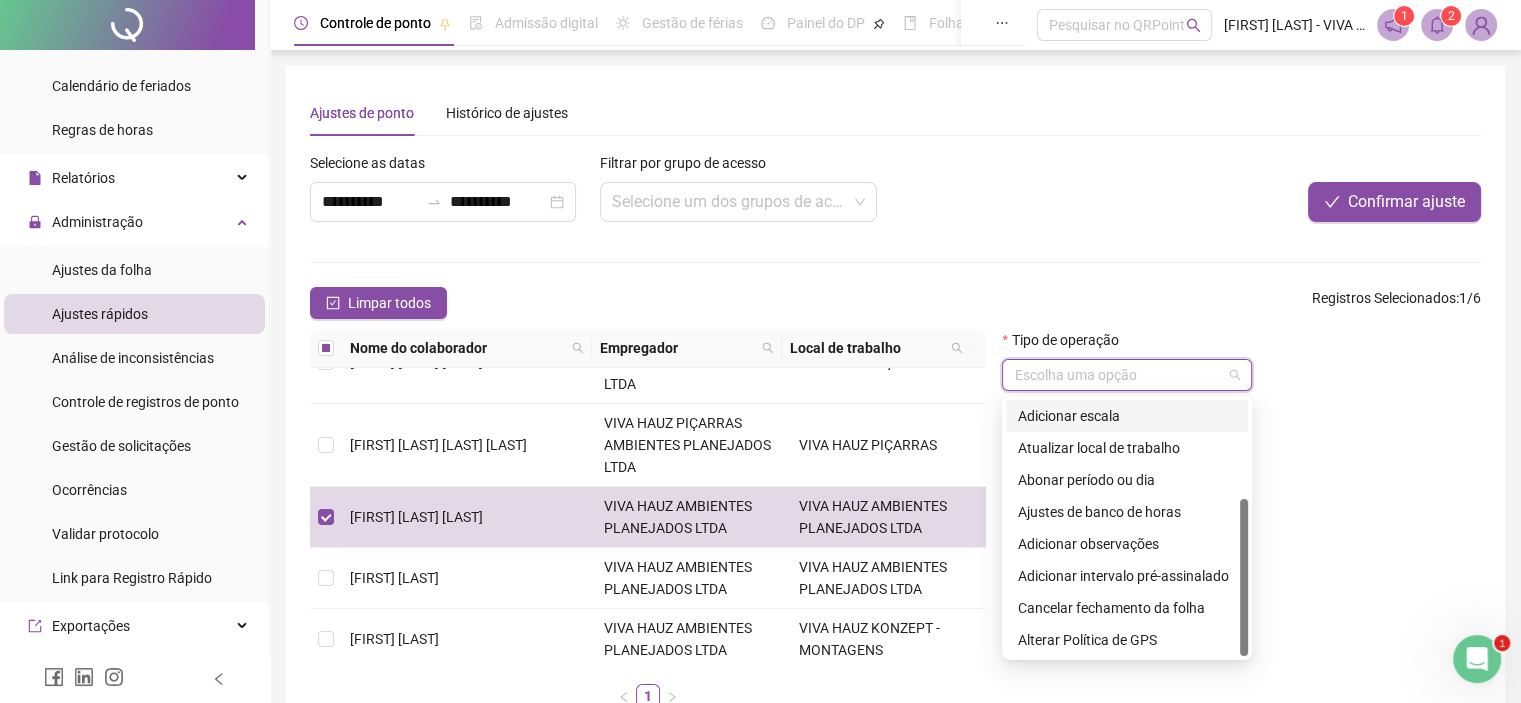 drag, startPoint x: 1242, startPoint y: 608, endPoint x: 1254, endPoint y: 624, distance: 20 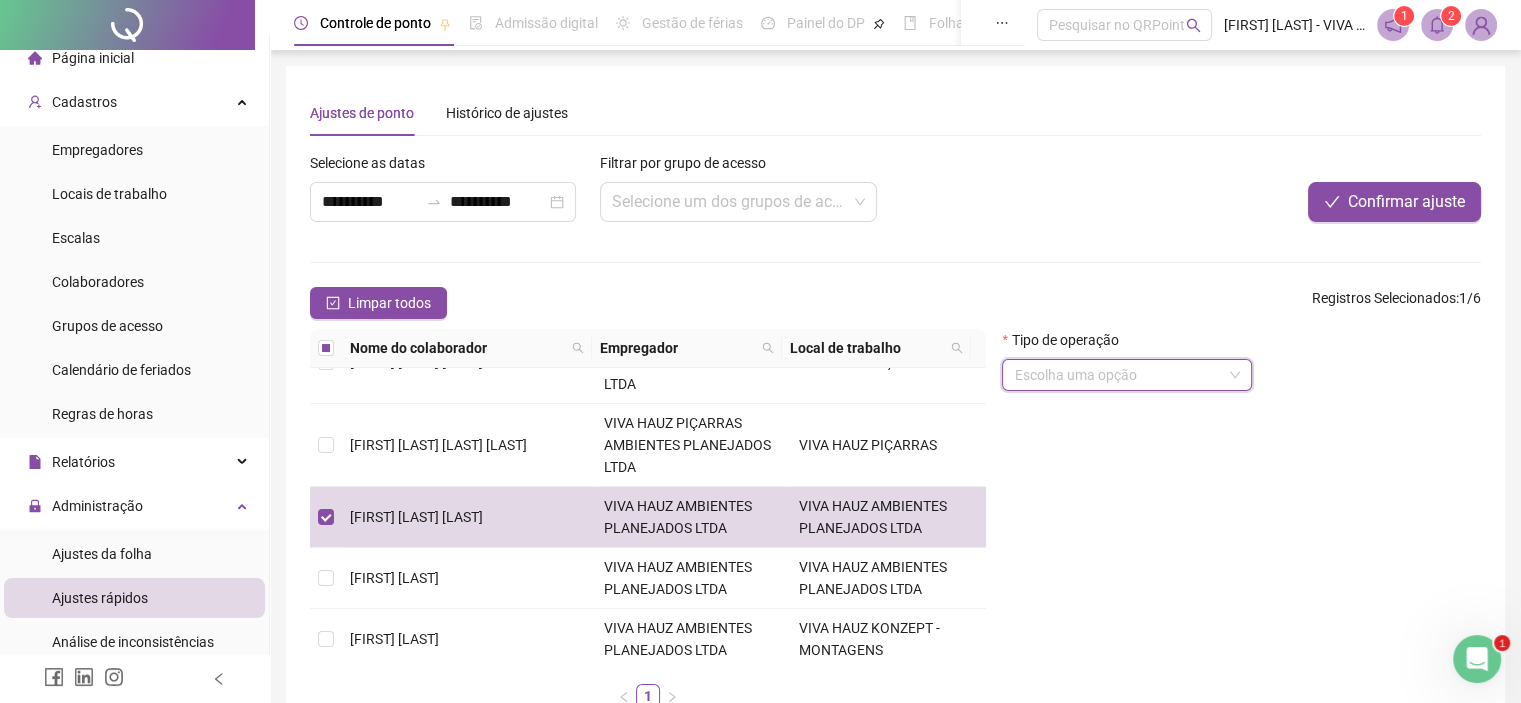 scroll, scrollTop: 0, scrollLeft: 0, axis: both 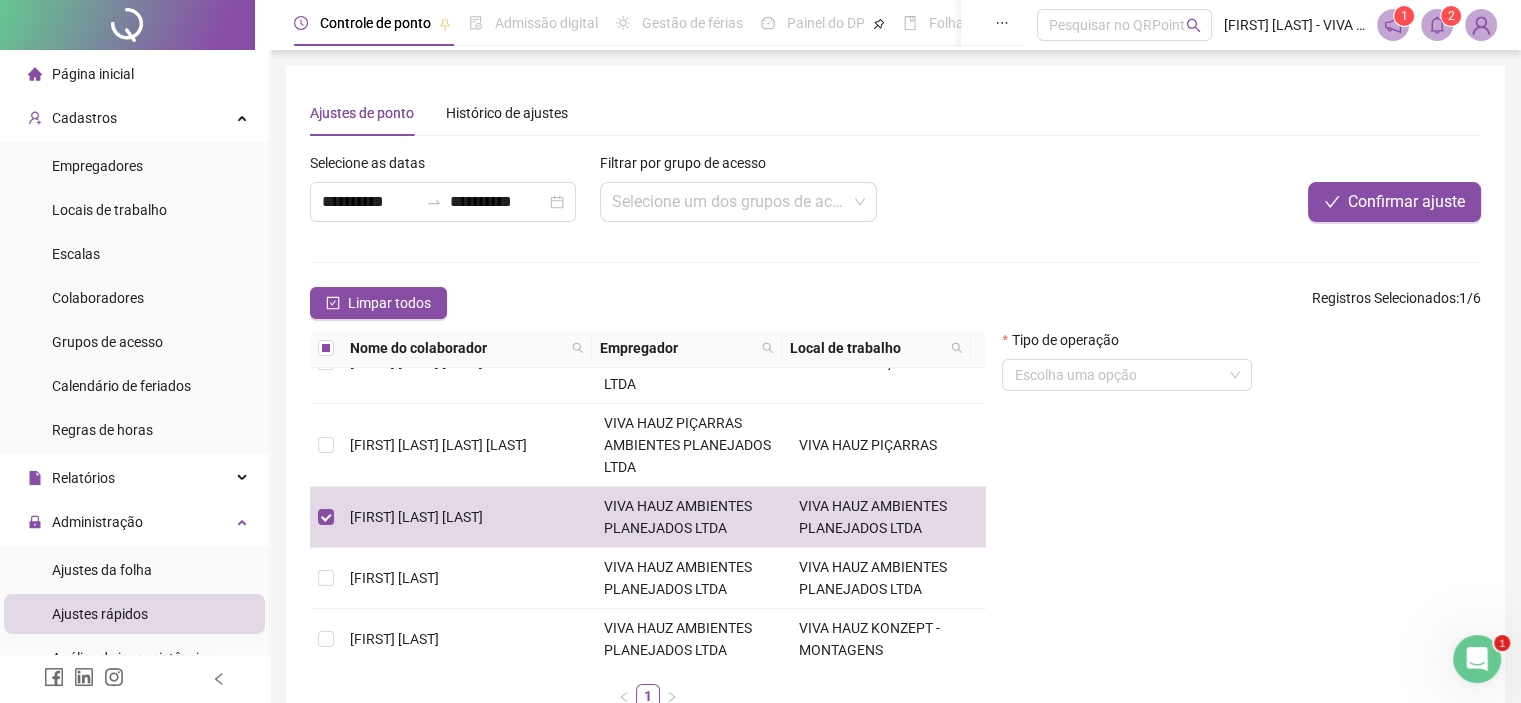 click on "Página inicial" at bounding box center [93, 74] 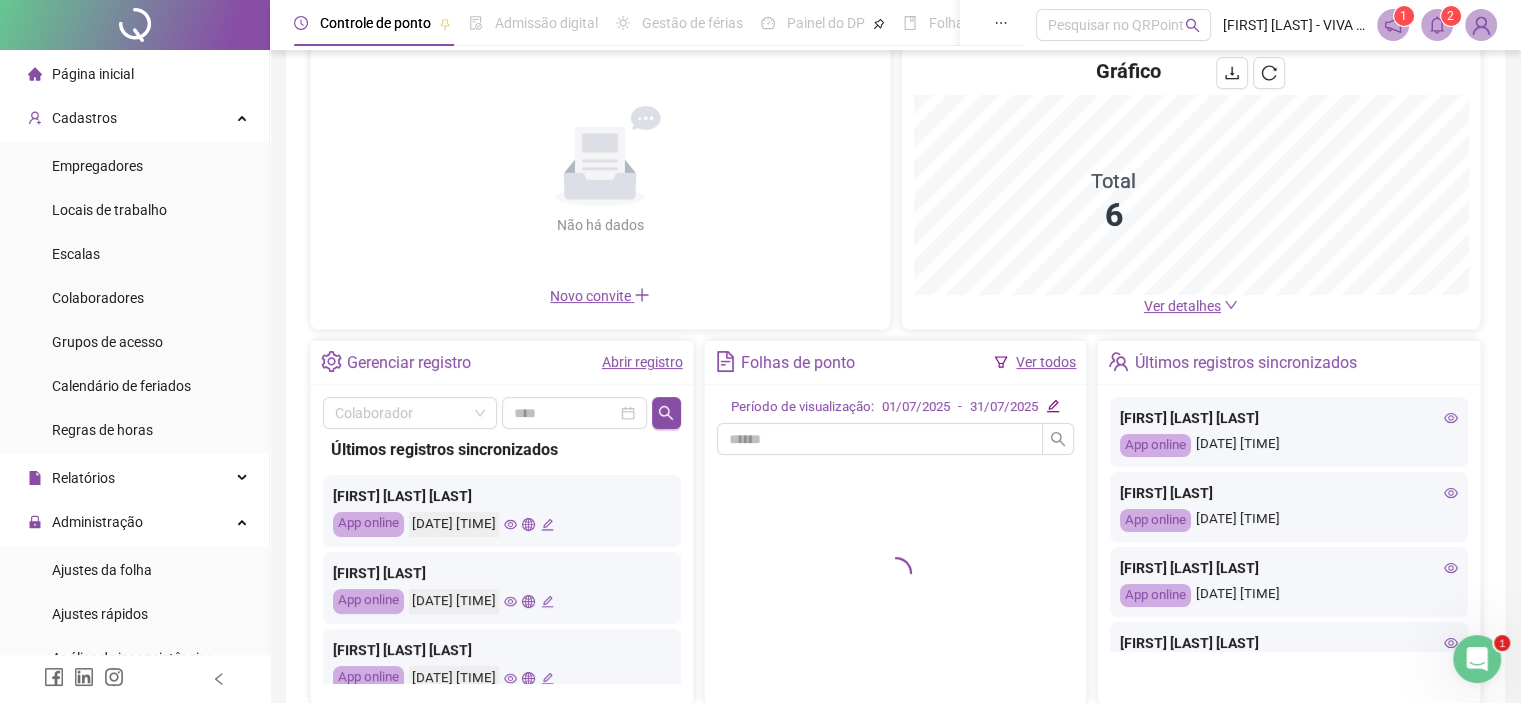 scroll, scrollTop: 259, scrollLeft: 0, axis: vertical 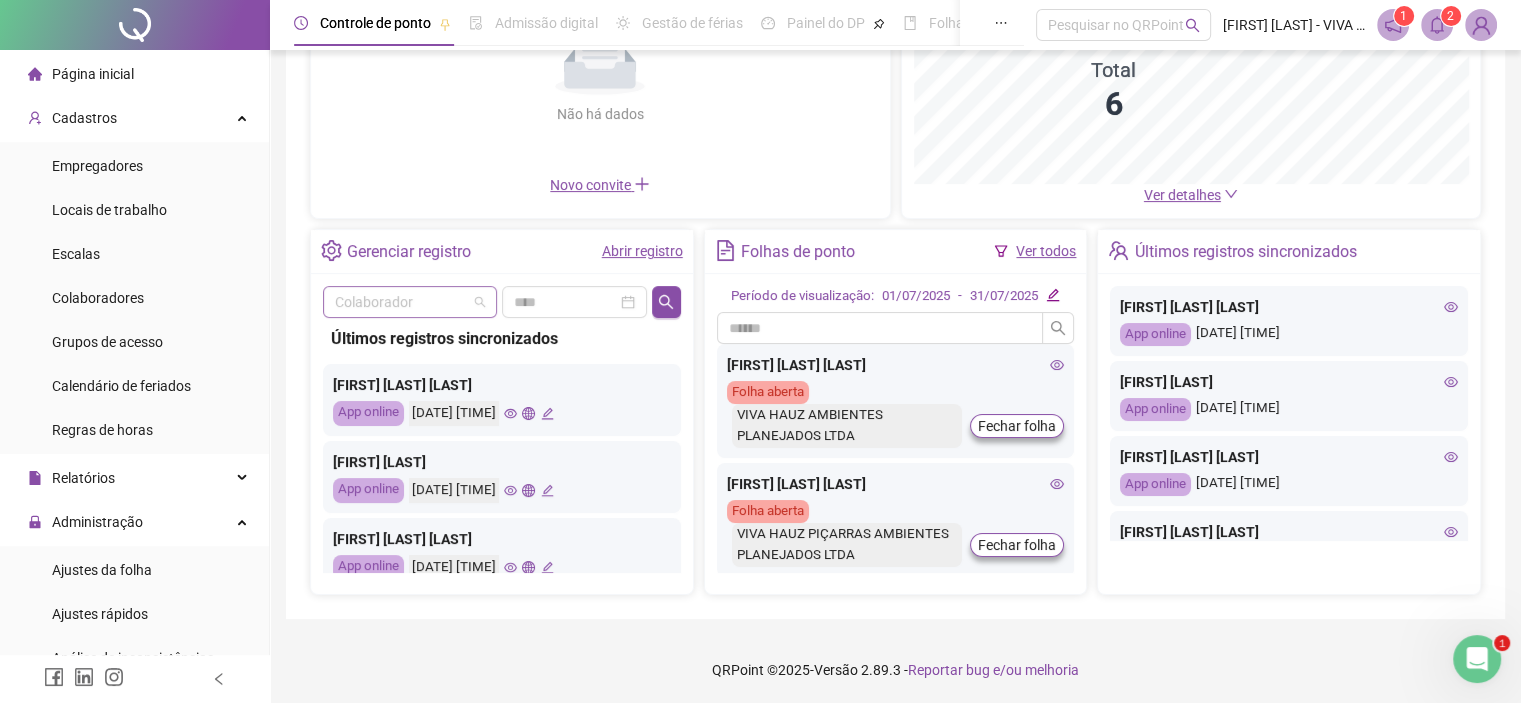click at bounding box center (410, 302) 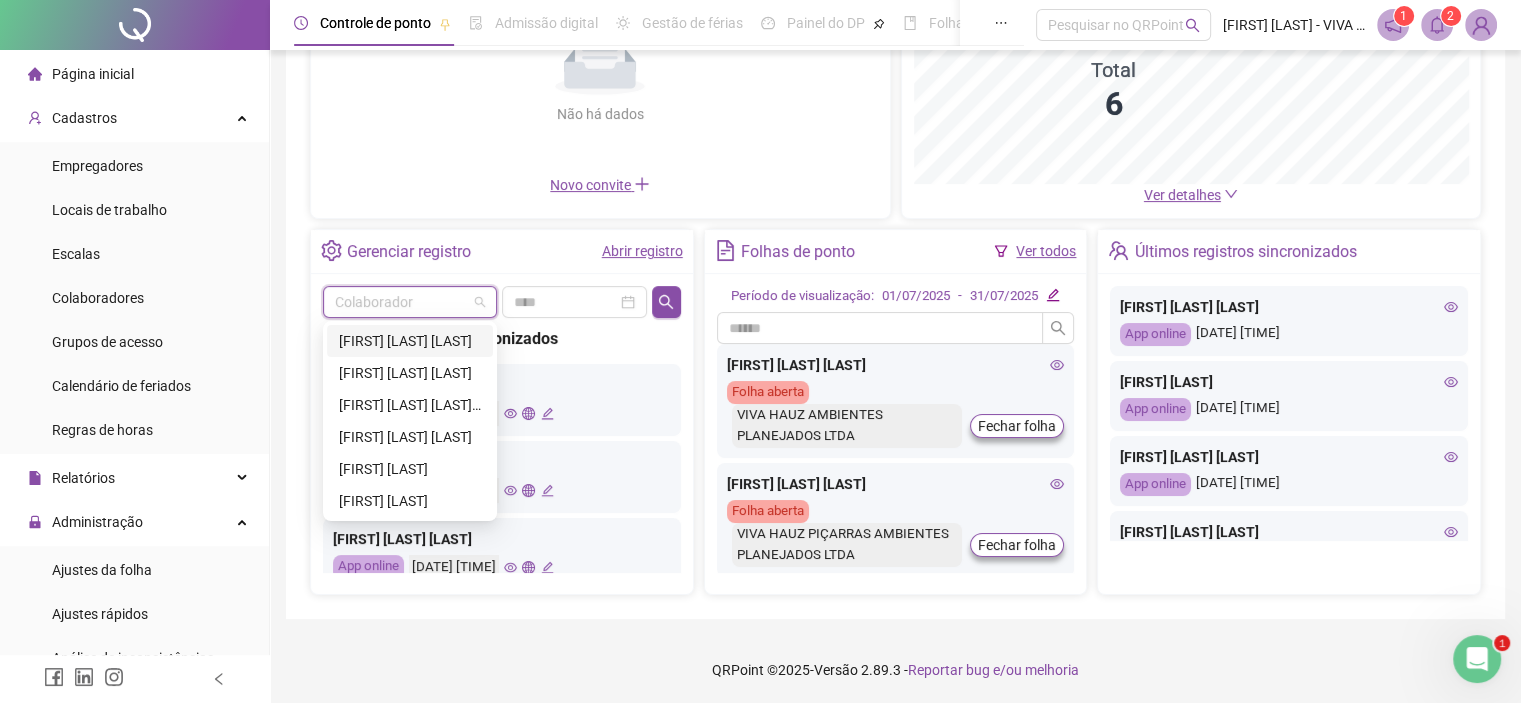 click on "[FIRST] [LAST] [LAST]" at bounding box center [502, 385] 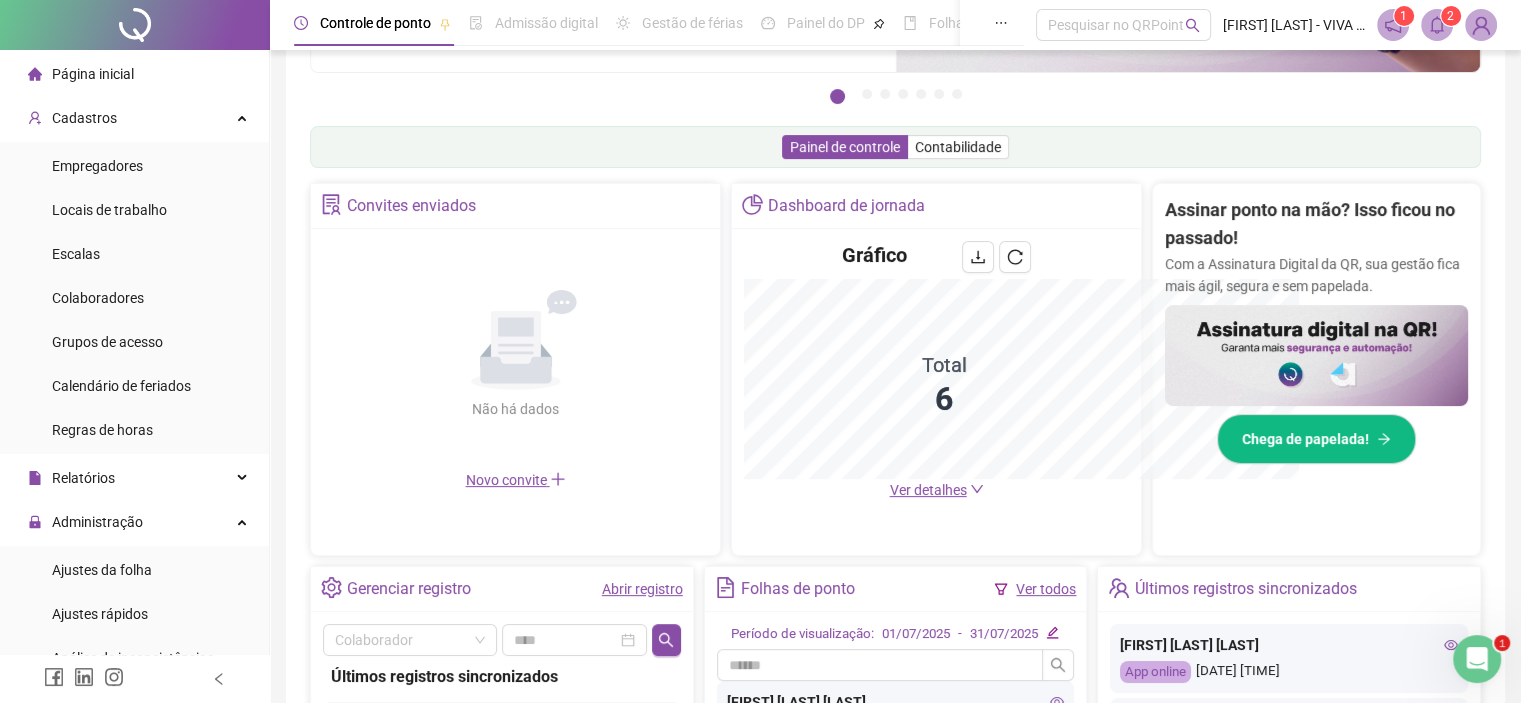 scroll, scrollTop: 554, scrollLeft: 0, axis: vertical 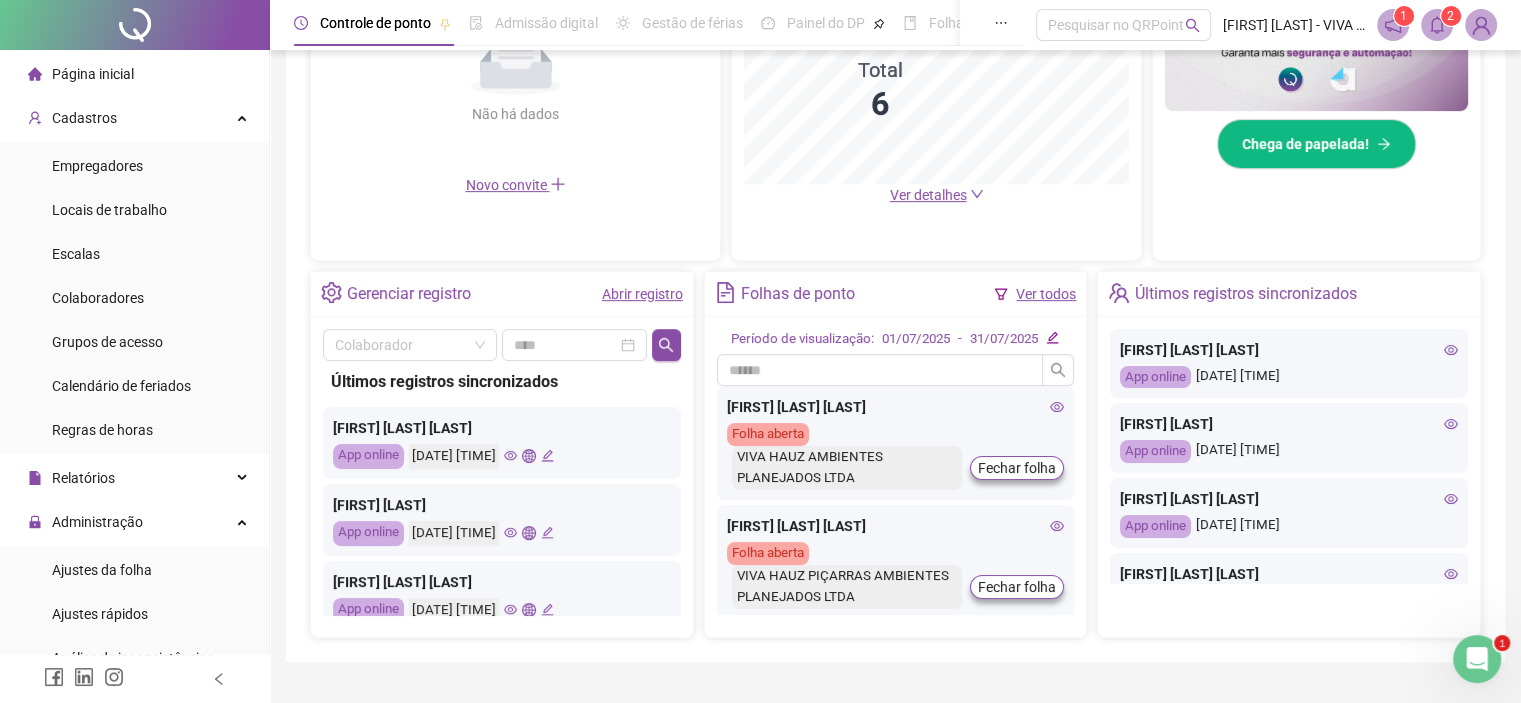 click 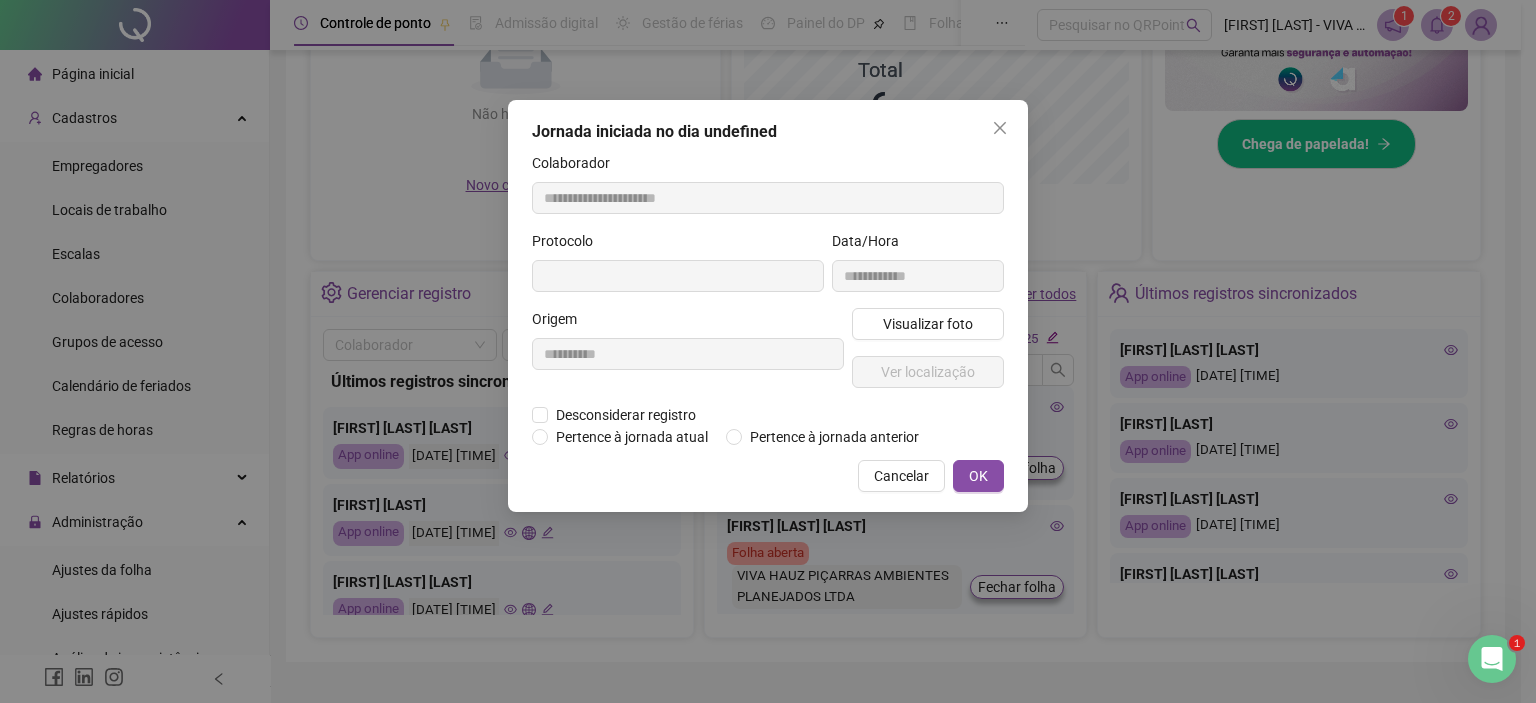 type on "**********" 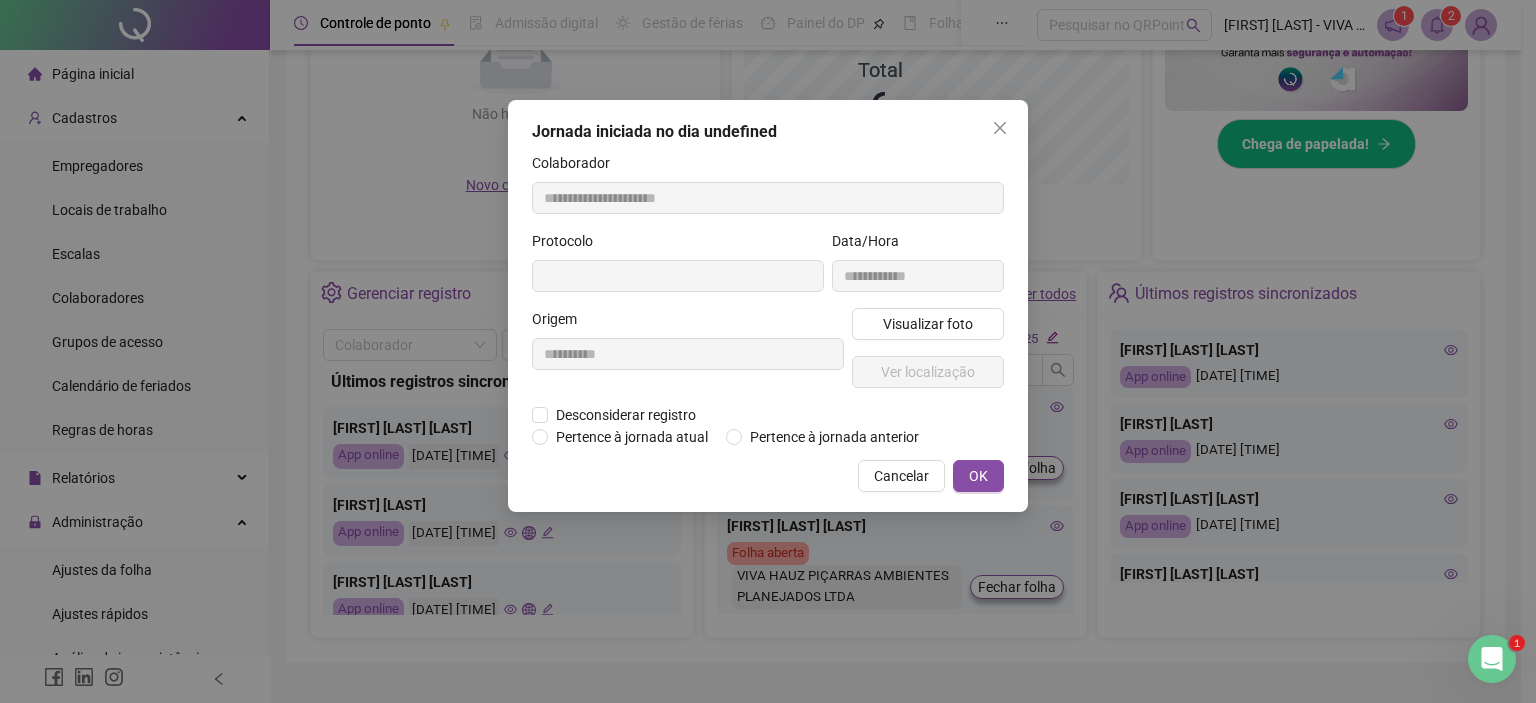 type on "**********" 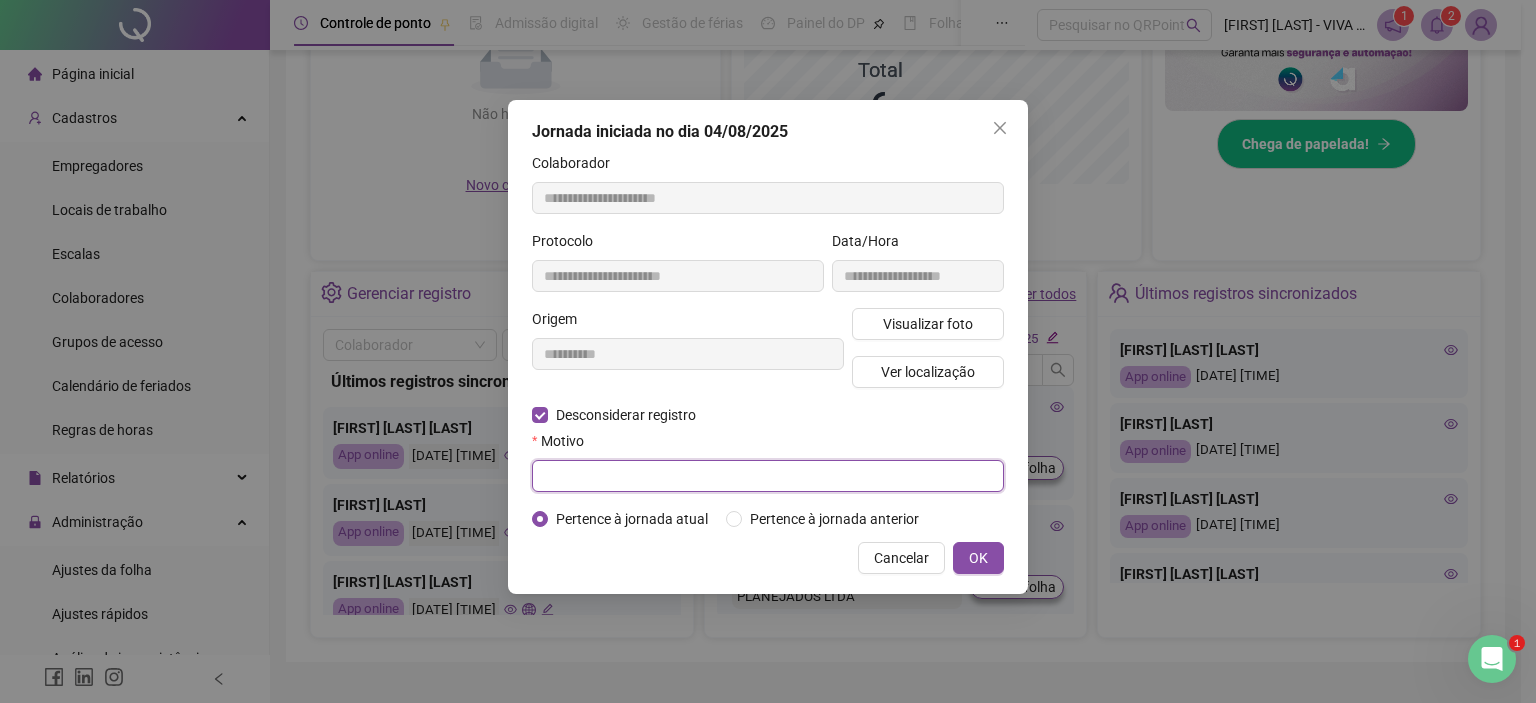 click at bounding box center [768, 476] 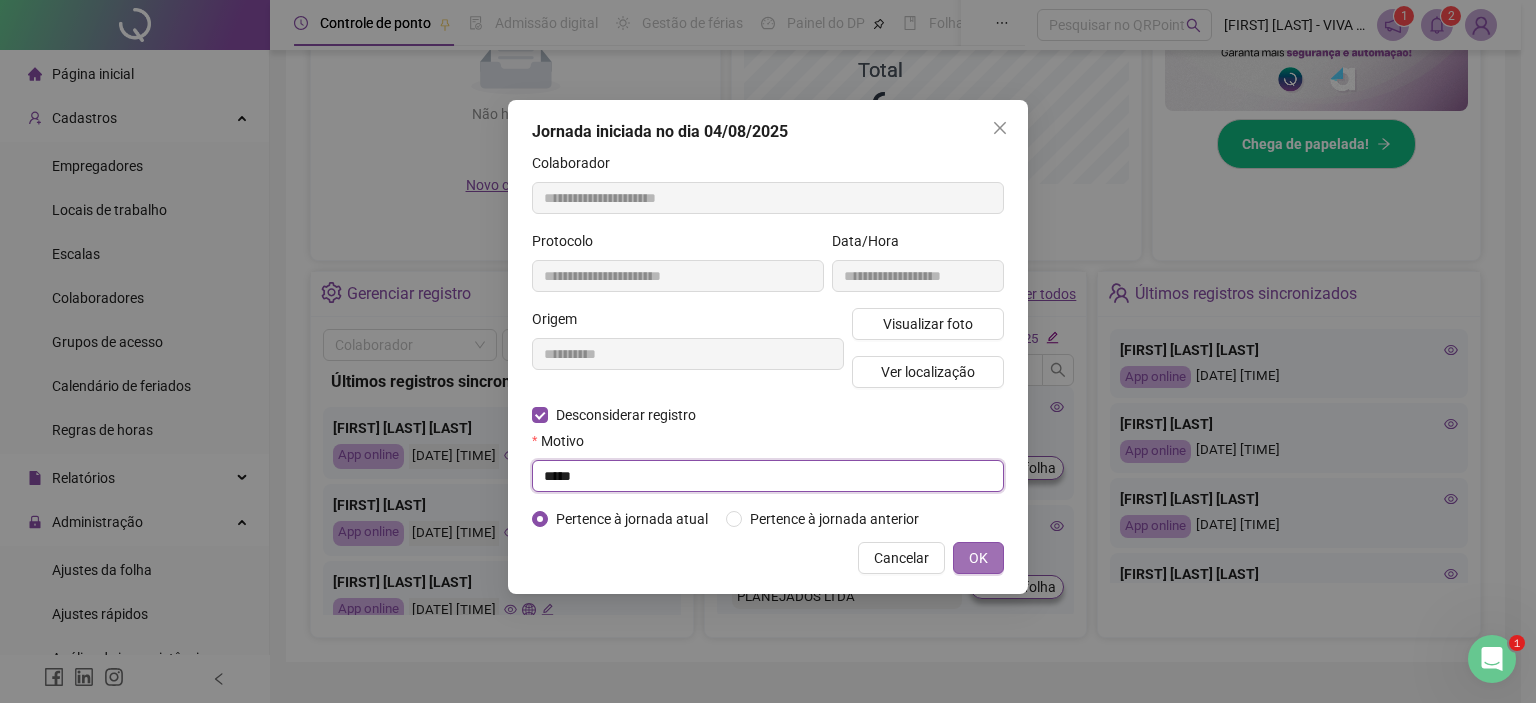 type on "*****" 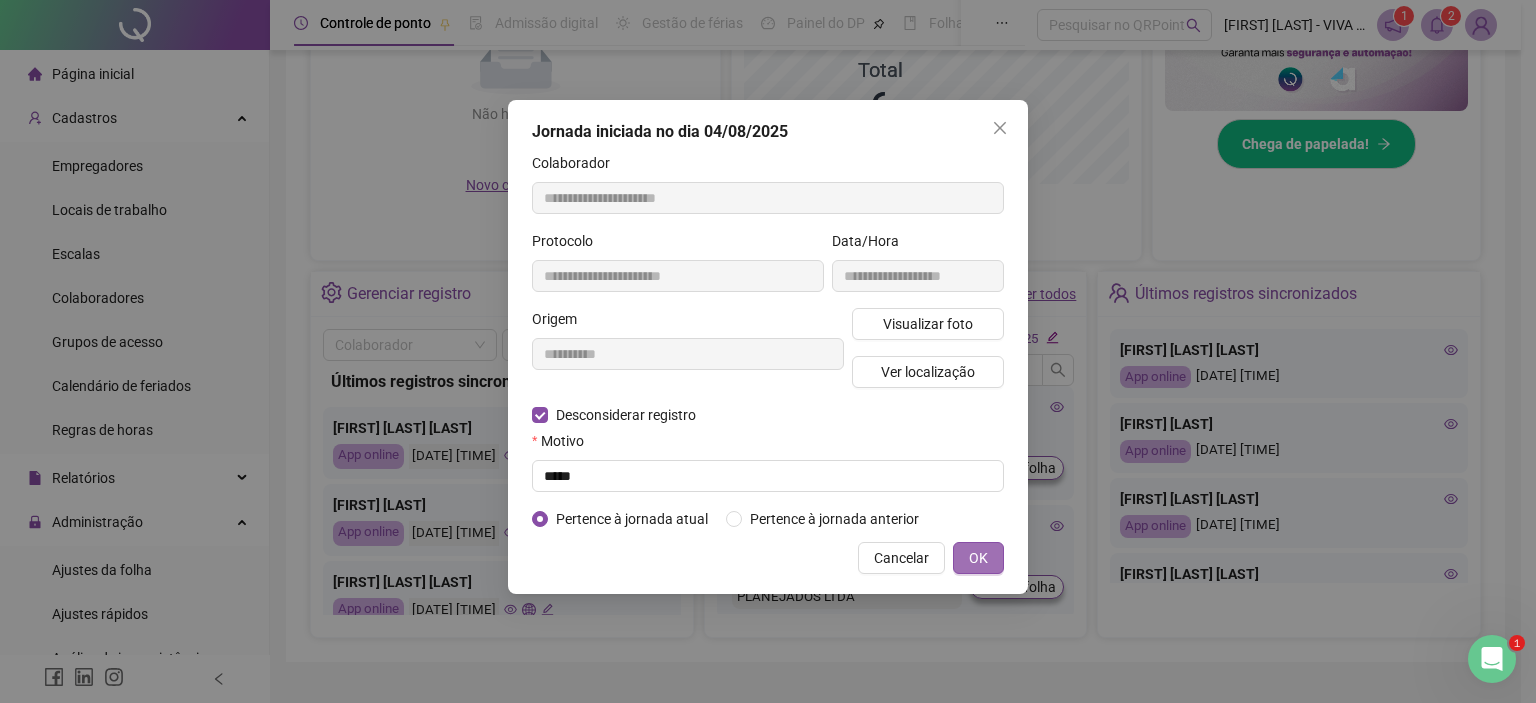 click on "OK" at bounding box center [978, 558] 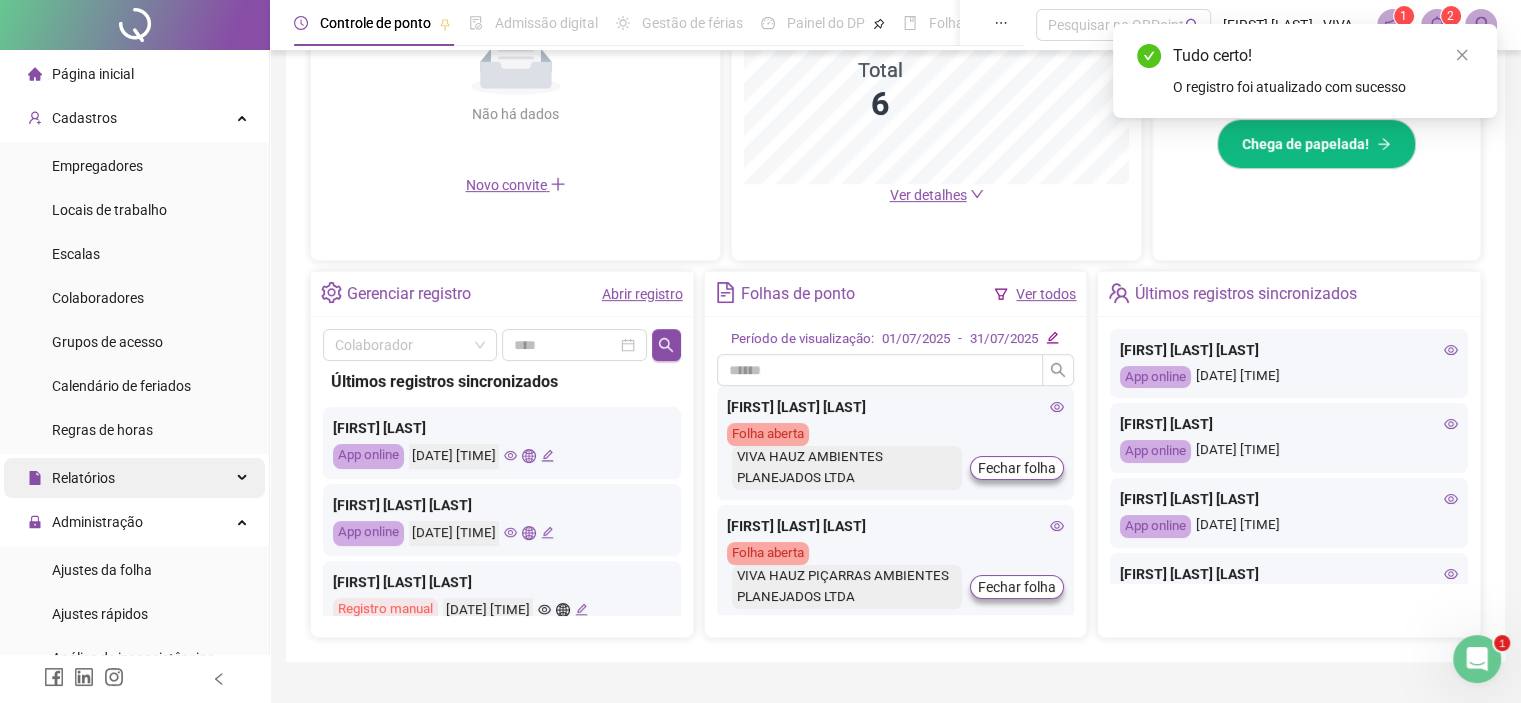 click on "Relatórios" at bounding box center (134, 478) 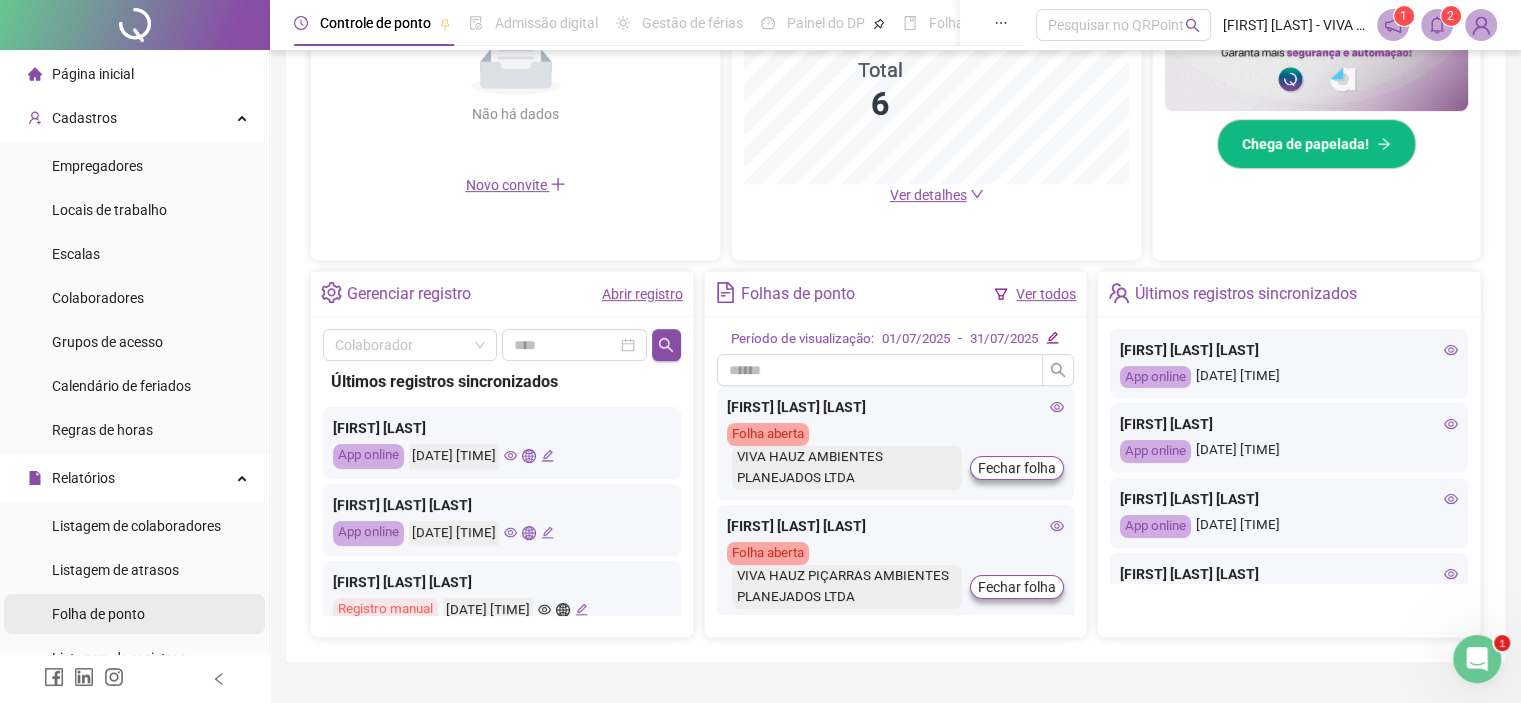 click on "Folha de ponto" at bounding box center [98, 614] 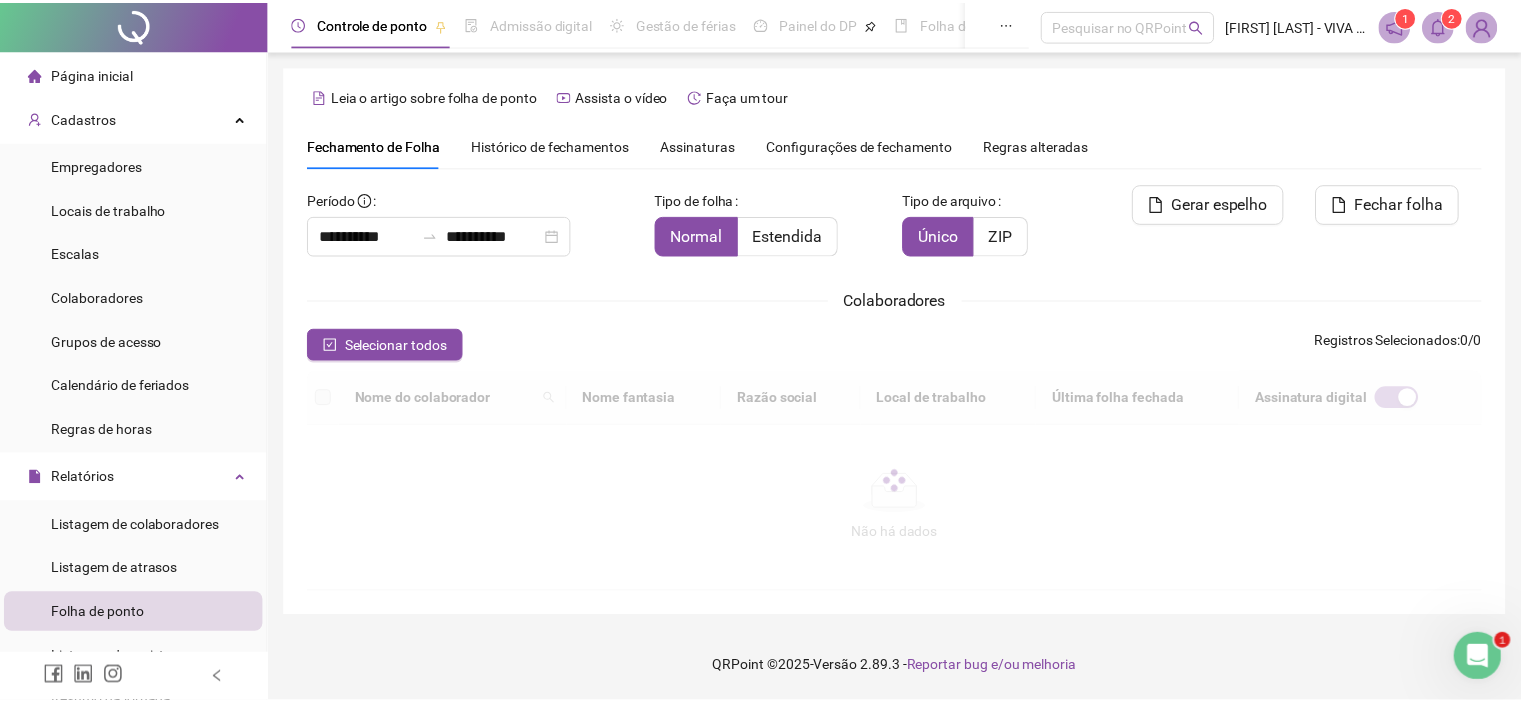 scroll, scrollTop: 47, scrollLeft: 0, axis: vertical 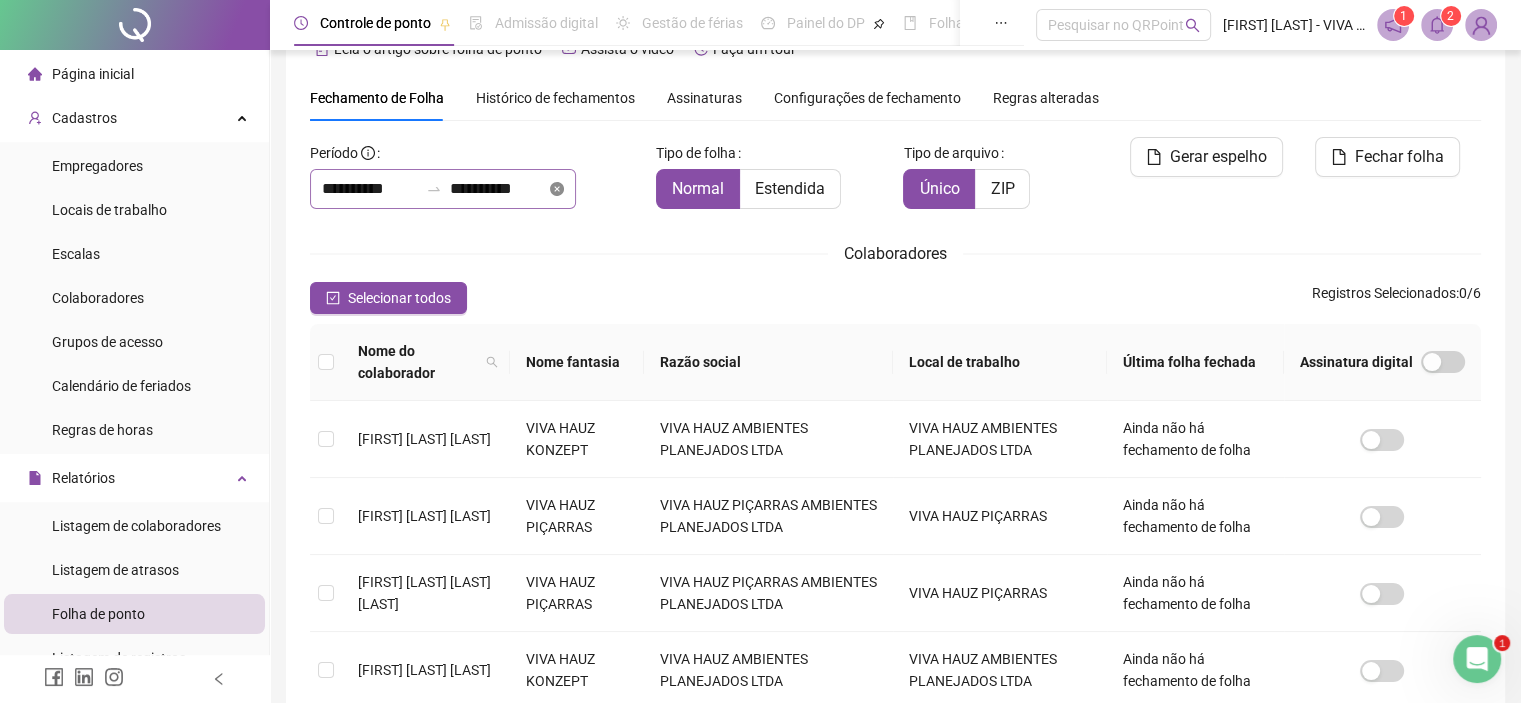 click 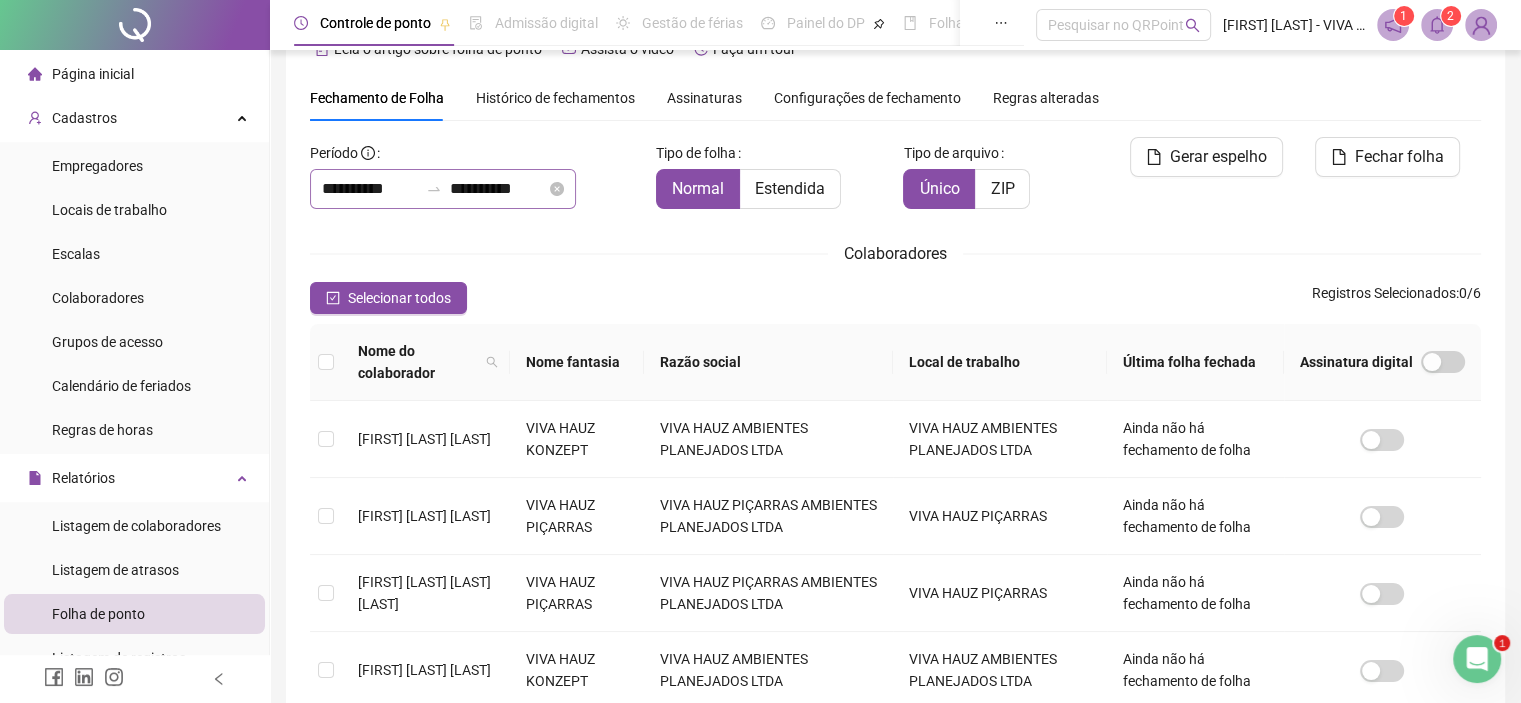 type 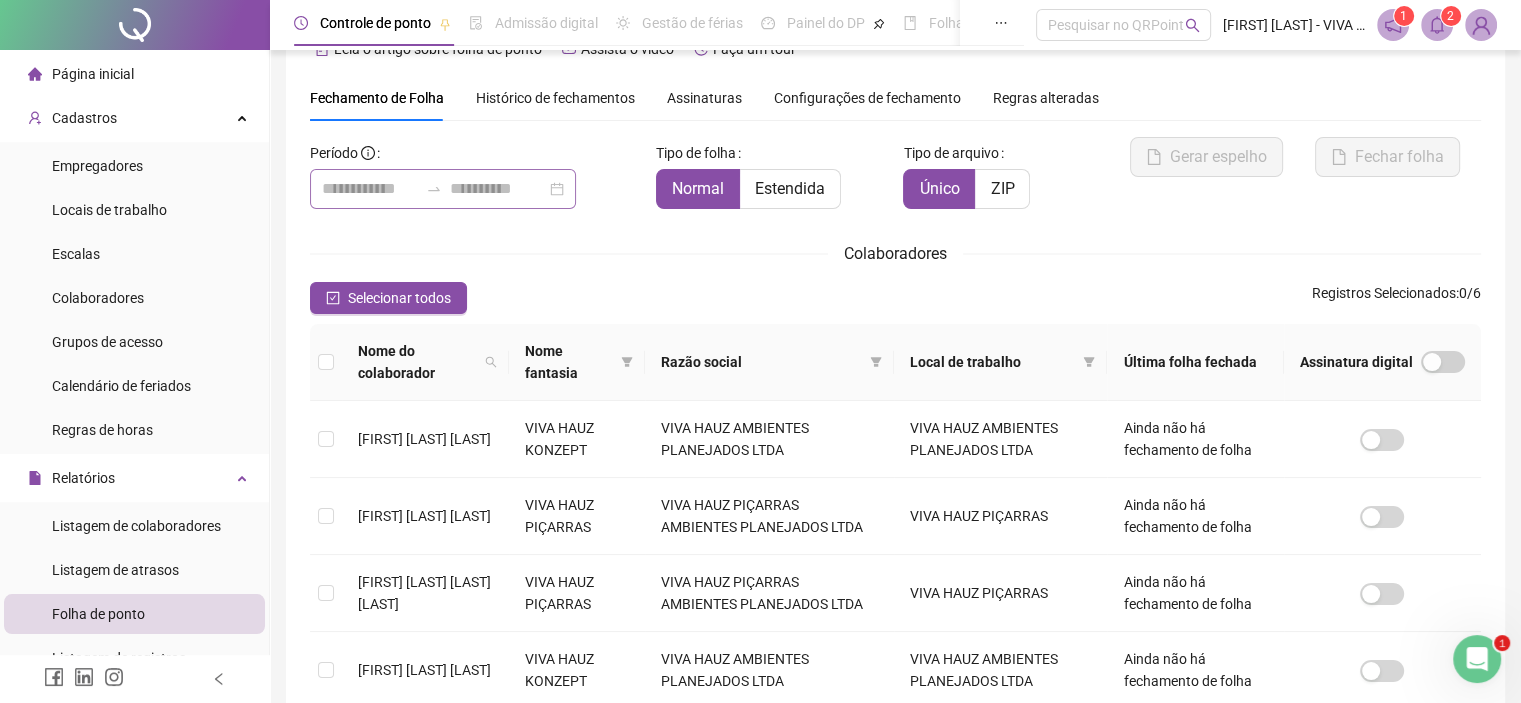 scroll, scrollTop: 57, scrollLeft: 0, axis: vertical 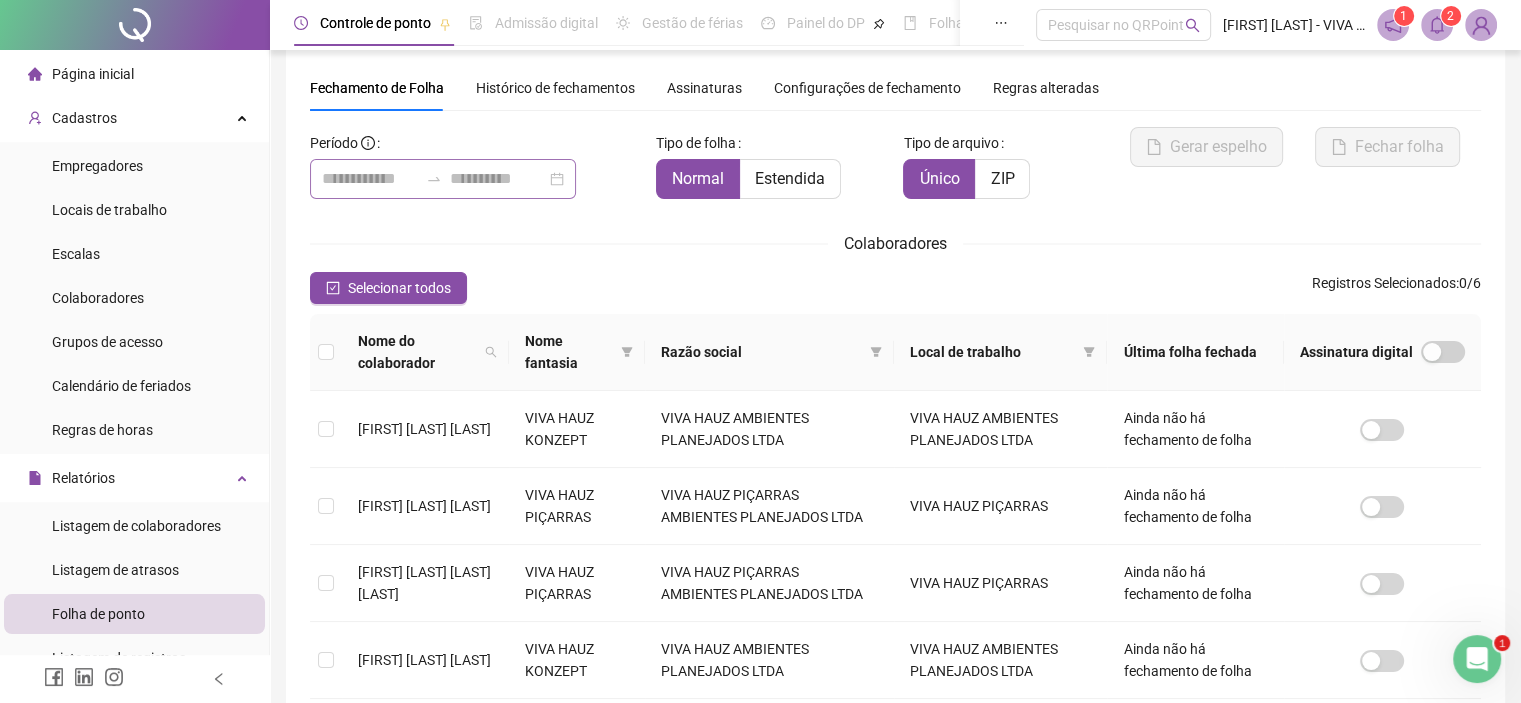 click at bounding box center (443, 179) 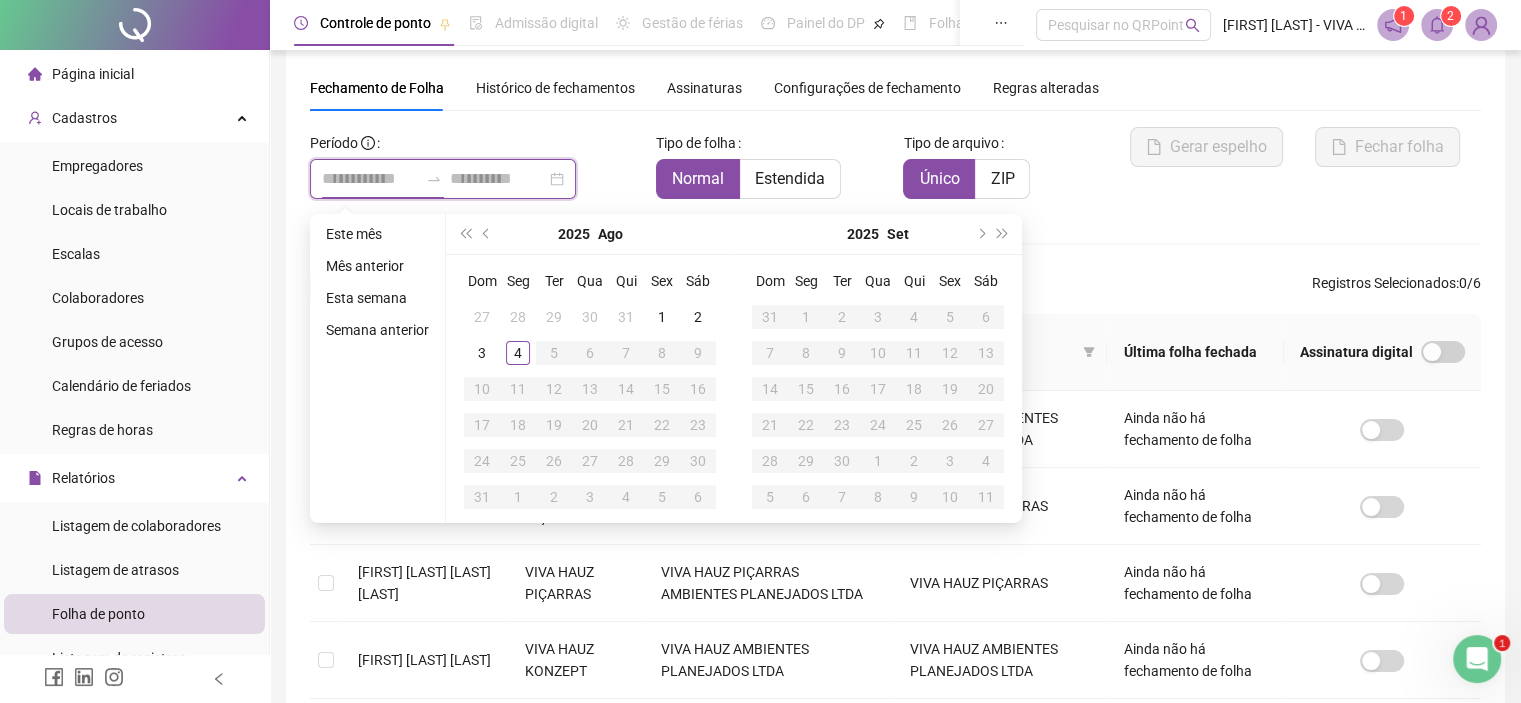 type on "**********" 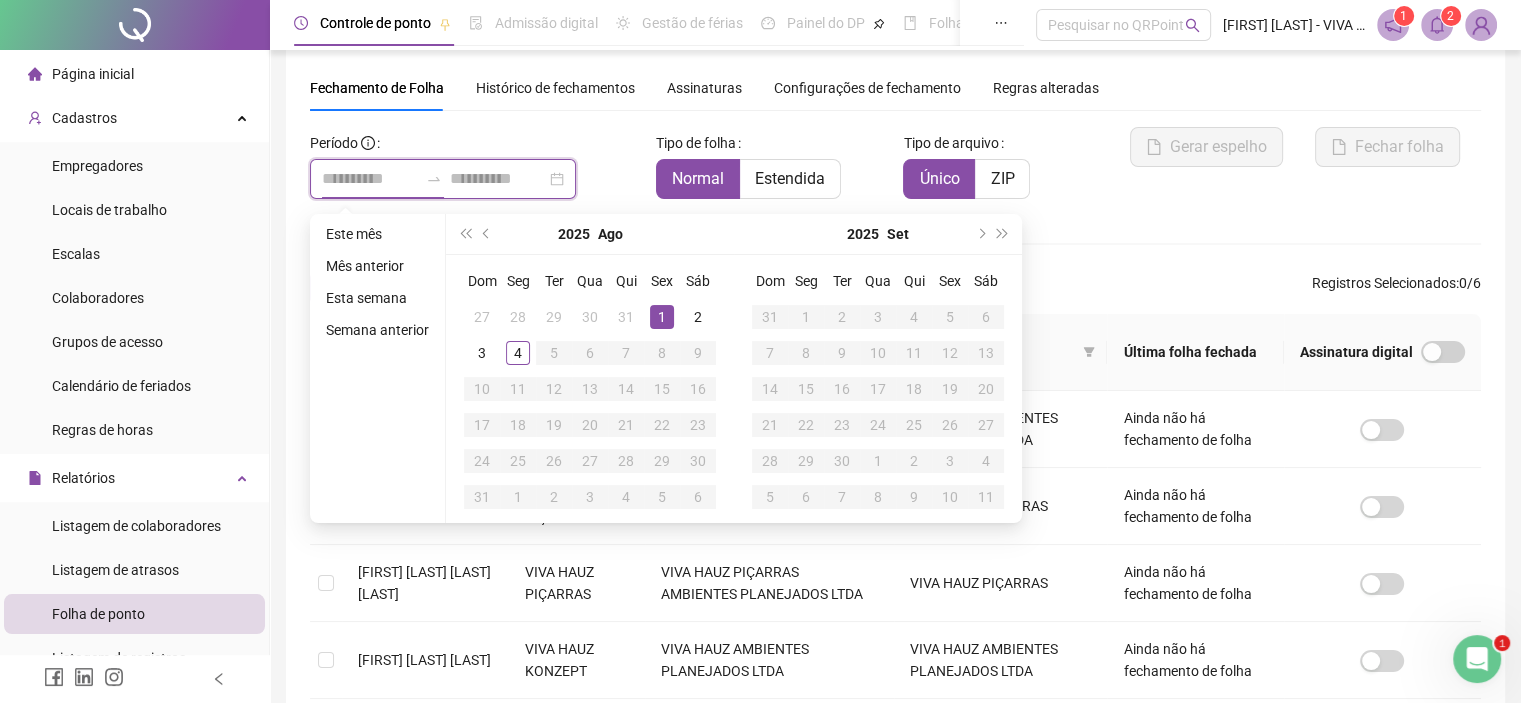 type on "**********" 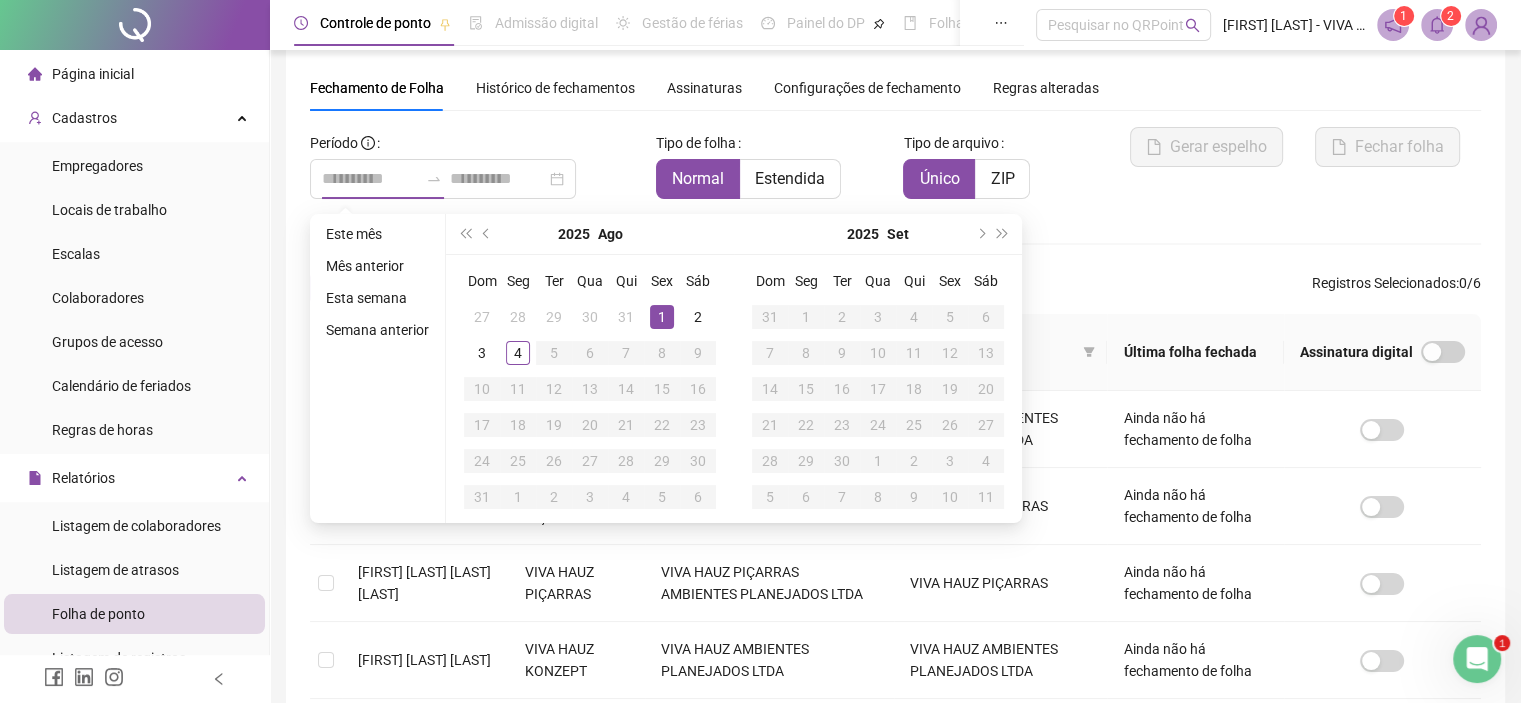 click on "1" at bounding box center [662, 317] 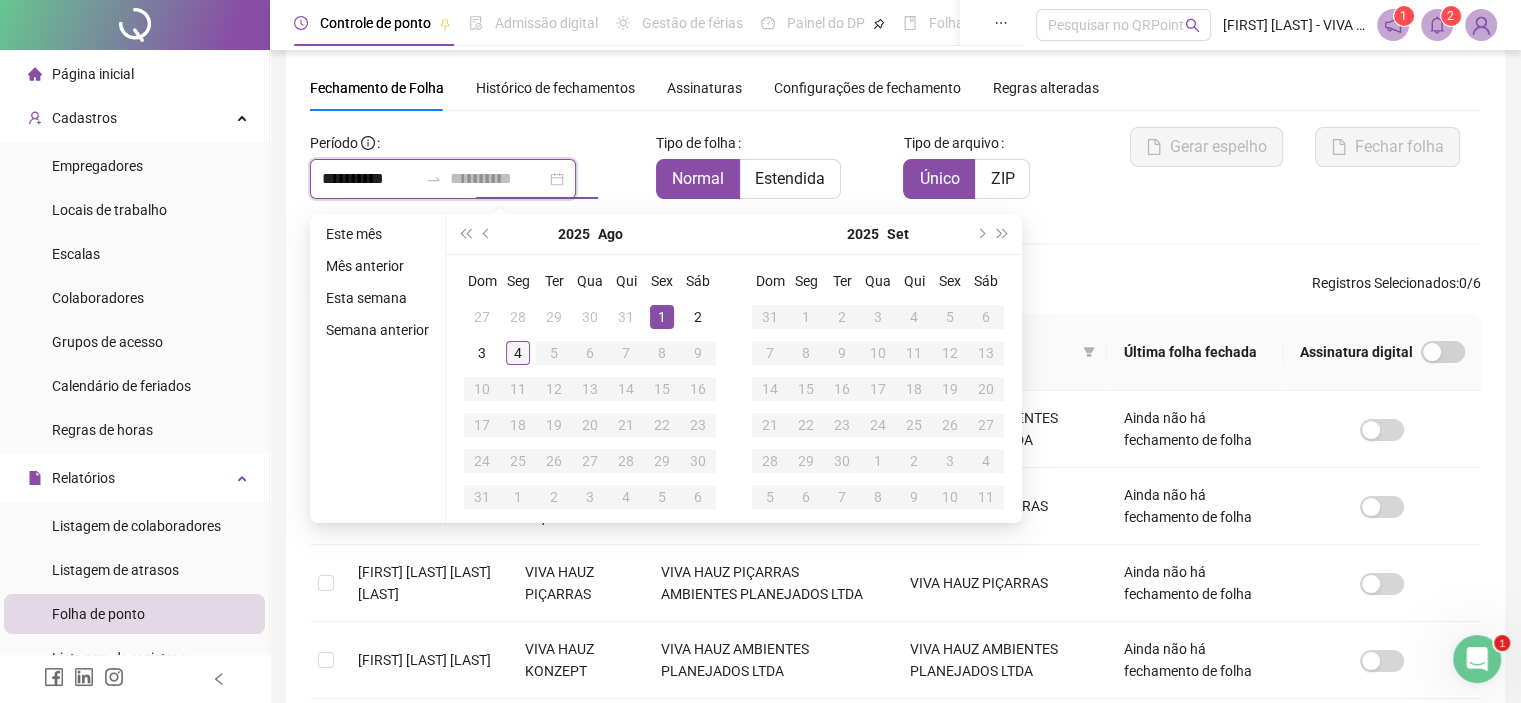 type on "**********" 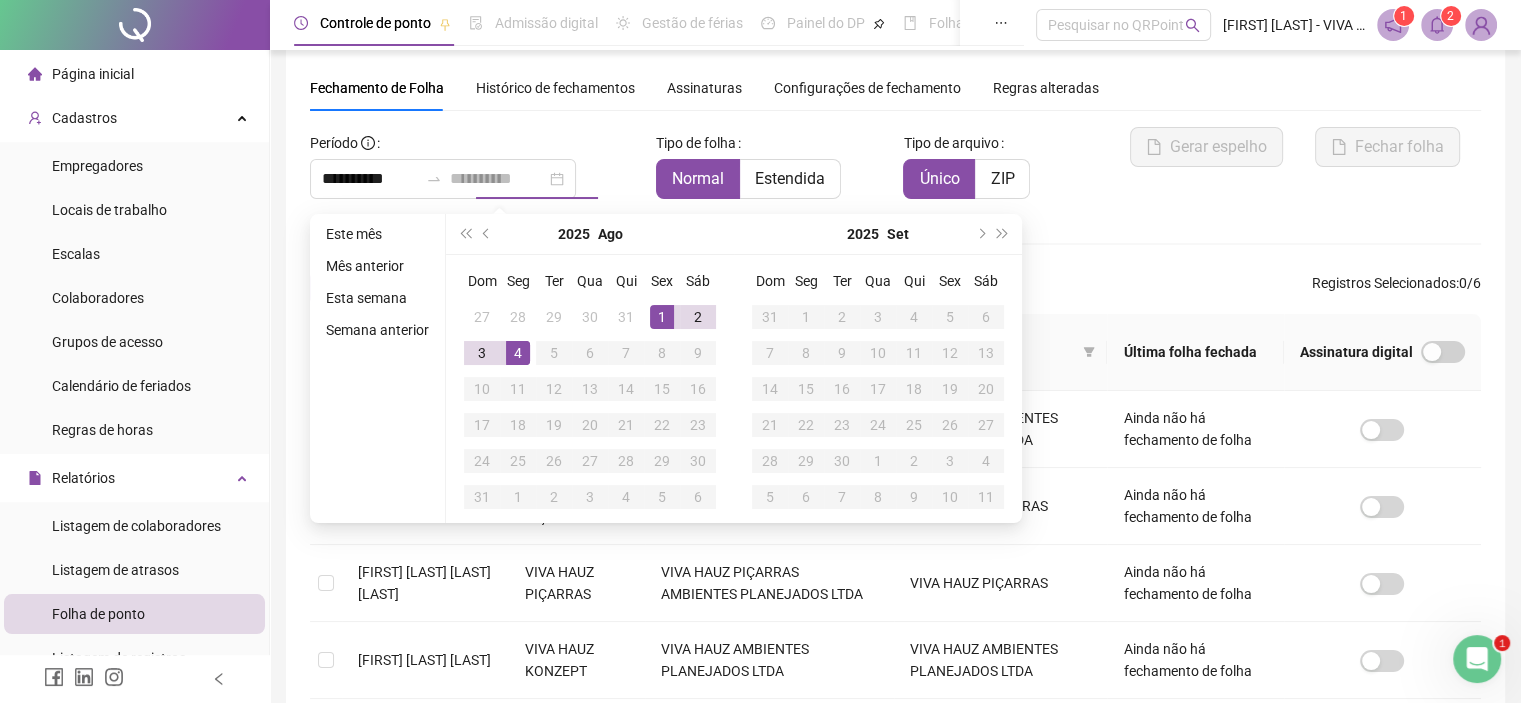 click on "4" at bounding box center (518, 353) 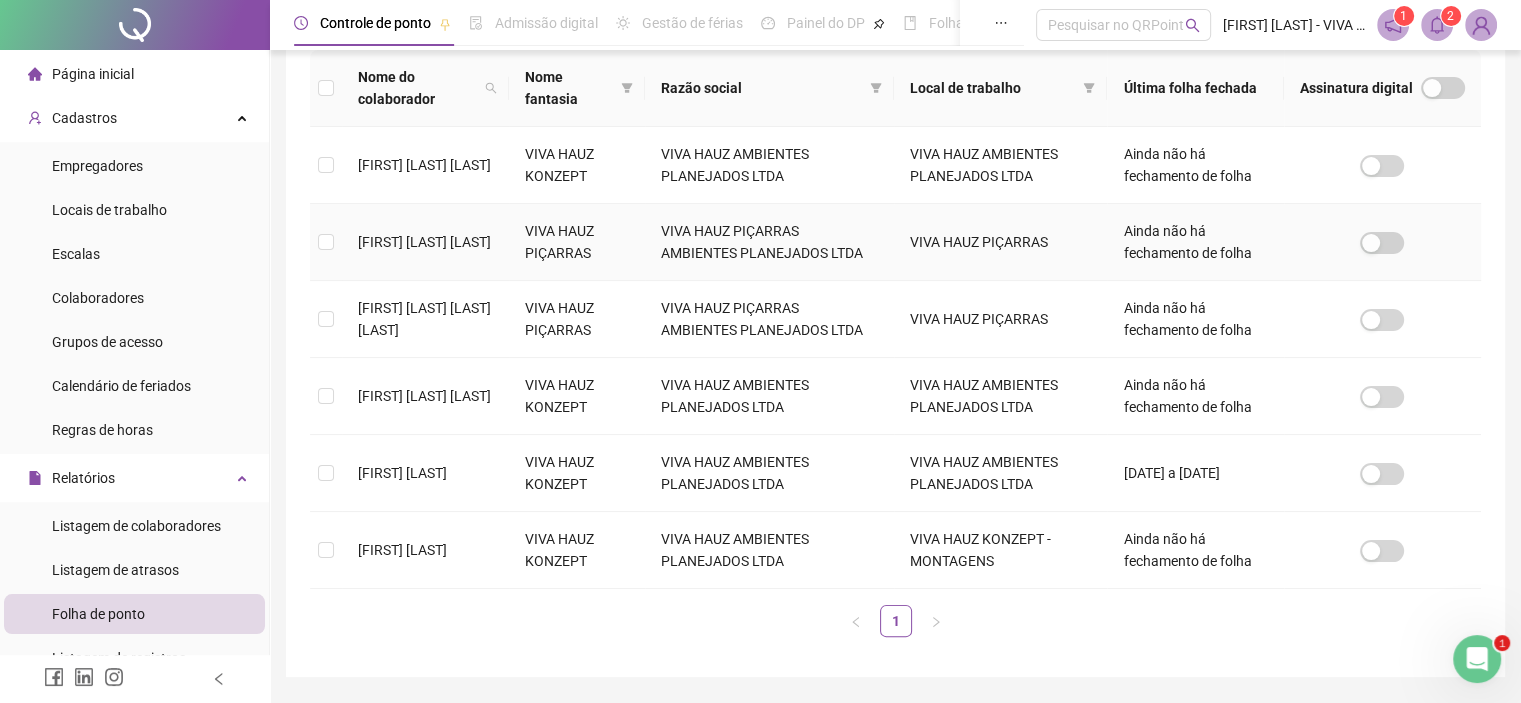 scroll, scrollTop: 357, scrollLeft: 0, axis: vertical 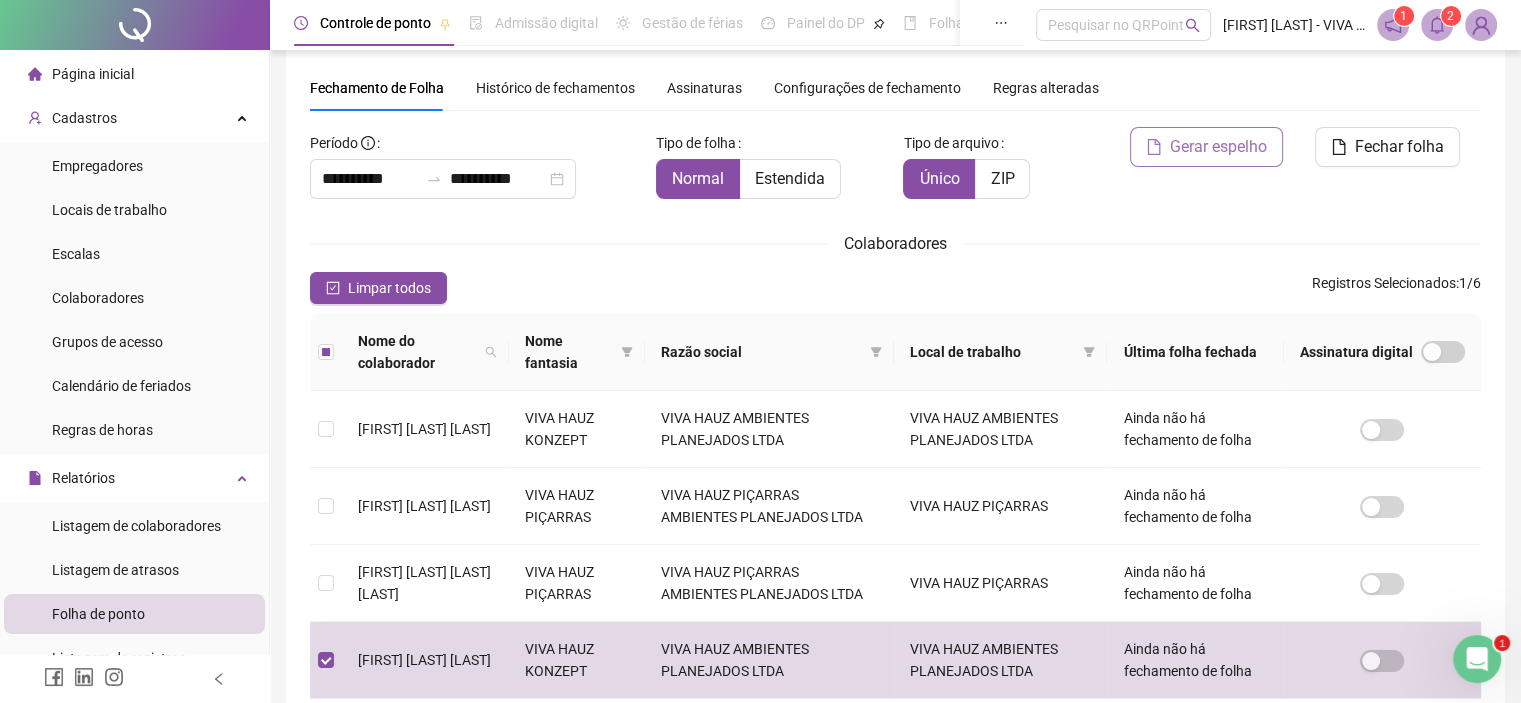 click on "Gerar espelho" at bounding box center [1218, 147] 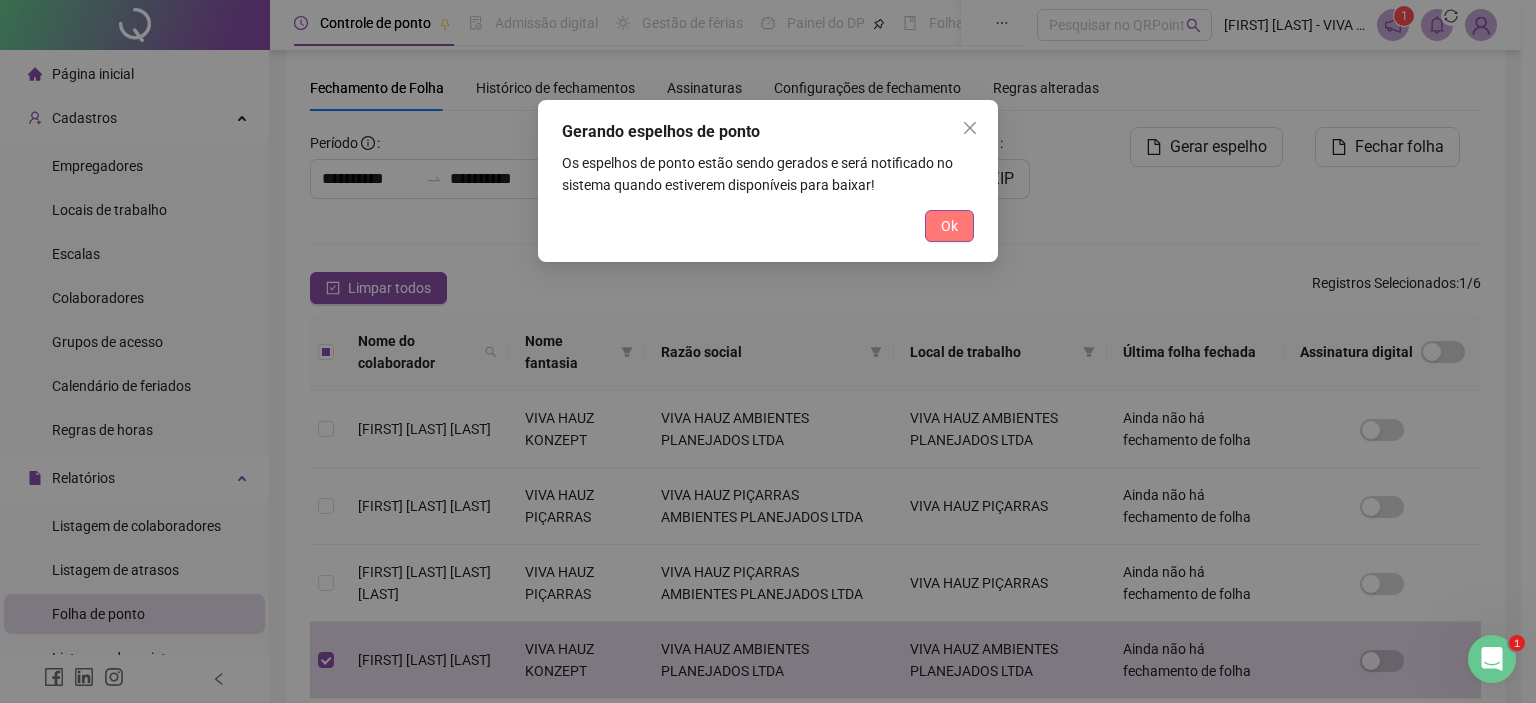 click on "Ok" at bounding box center [949, 226] 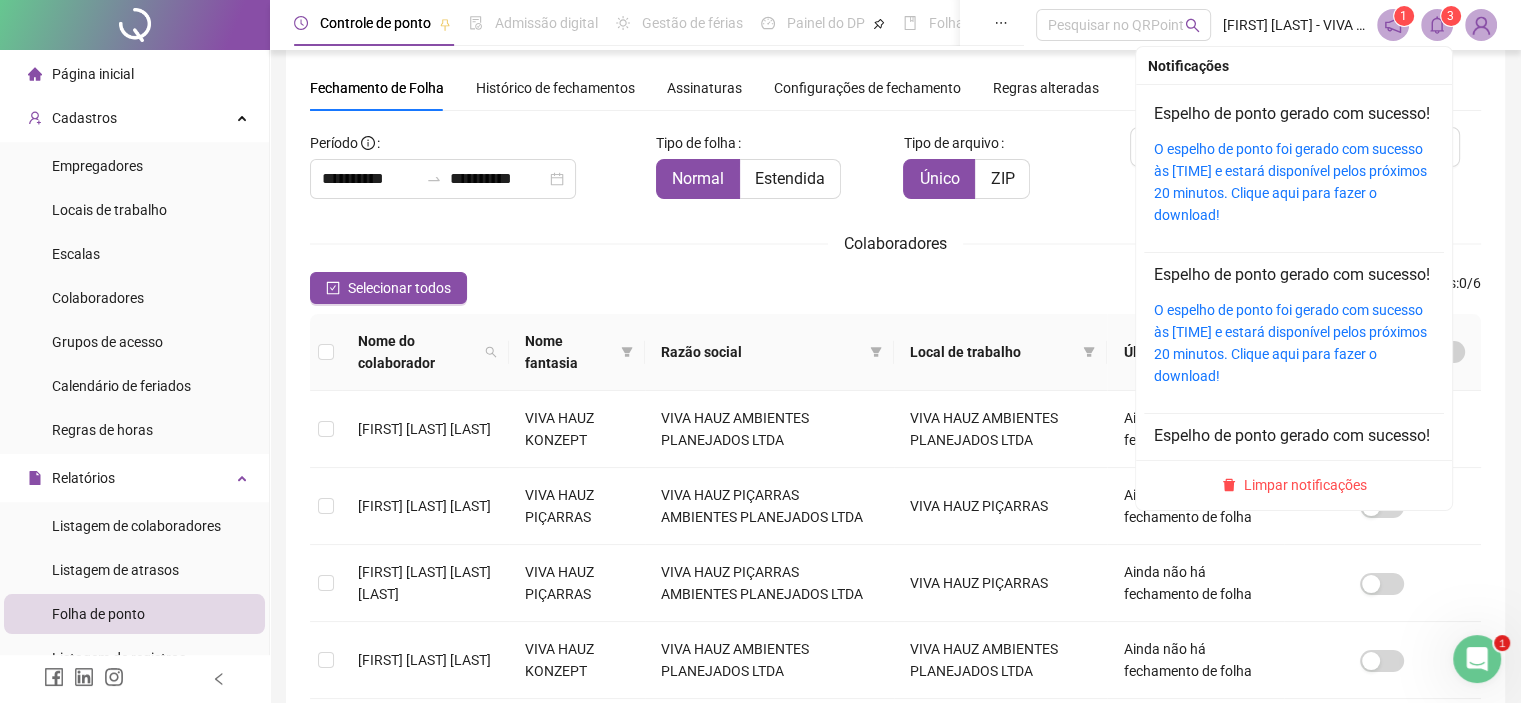 click 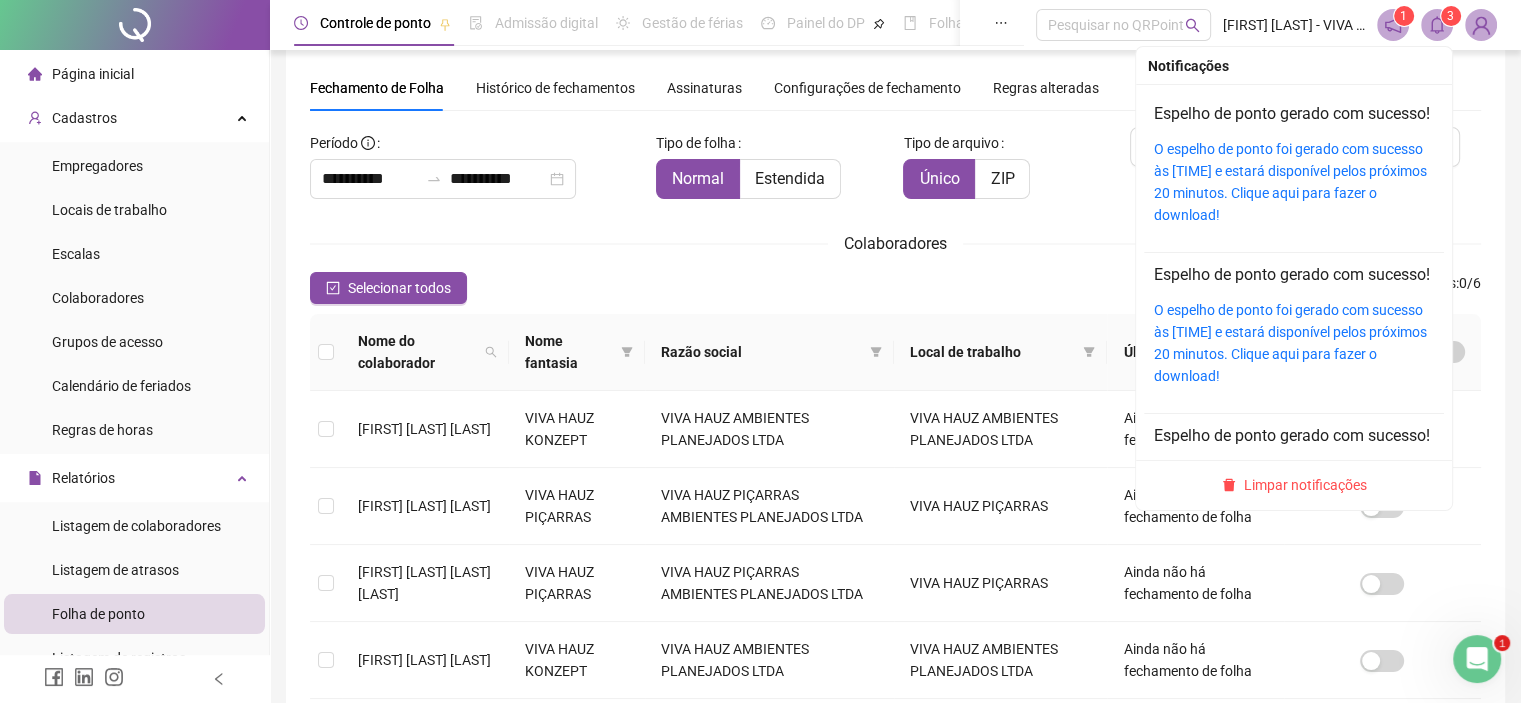 click on "O espelho de ponto foi gerado com sucesso às [TIME] e estará disponível pelos próximos 20 minutos.
Clique aqui para fazer o download!" at bounding box center (1294, 182) 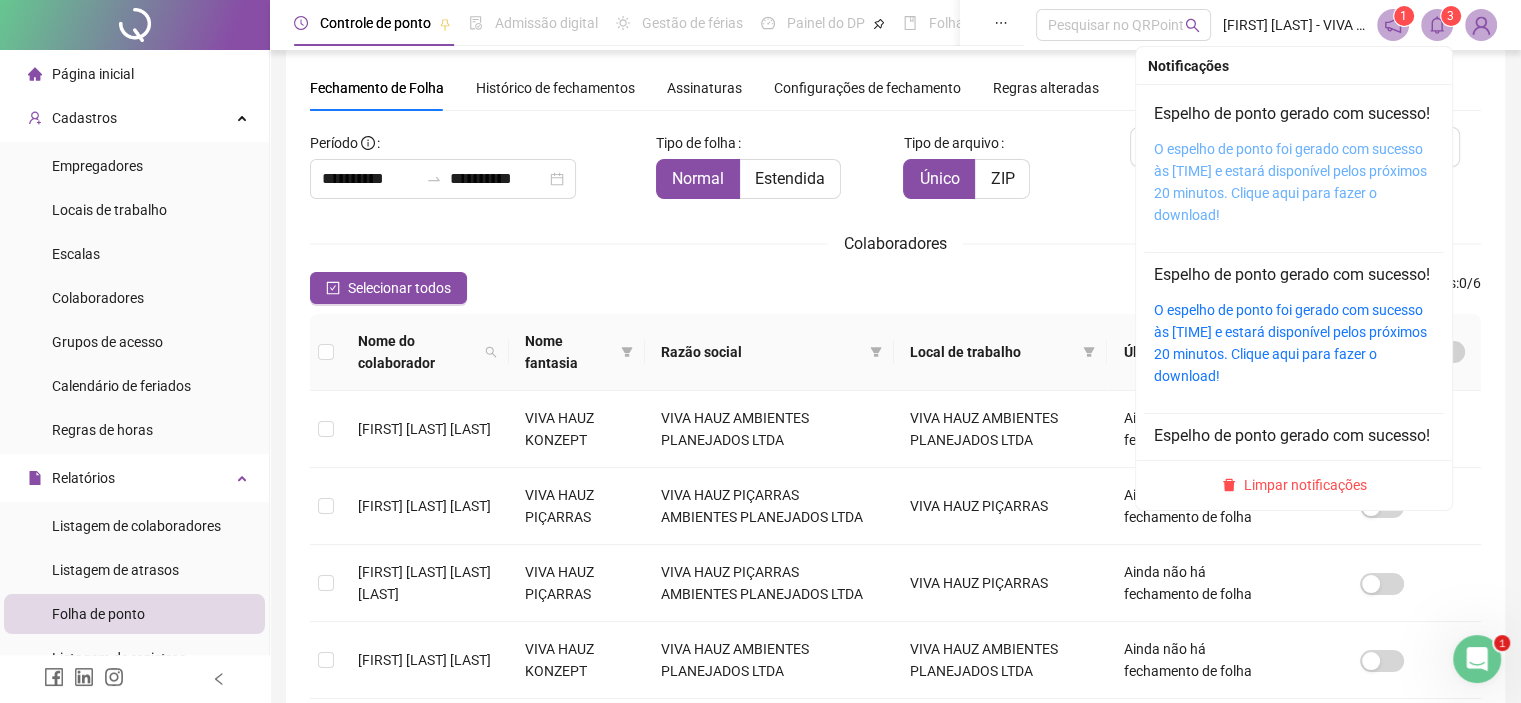 click on "O espelho de ponto foi gerado com sucesso às [TIME] e estará disponível pelos próximos 20 minutos.
Clique aqui para fazer o download!" at bounding box center [1290, 182] 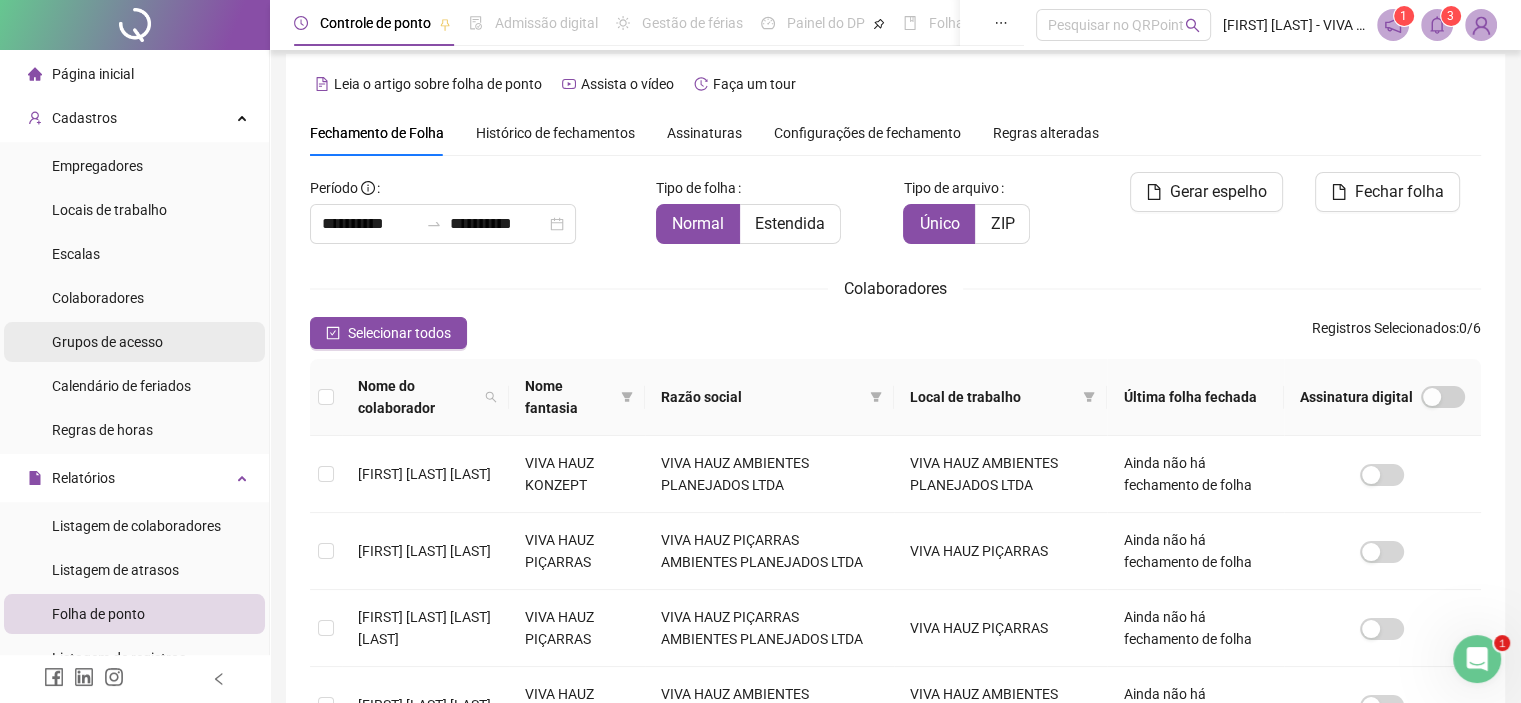 scroll, scrollTop: 0, scrollLeft: 0, axis: both 